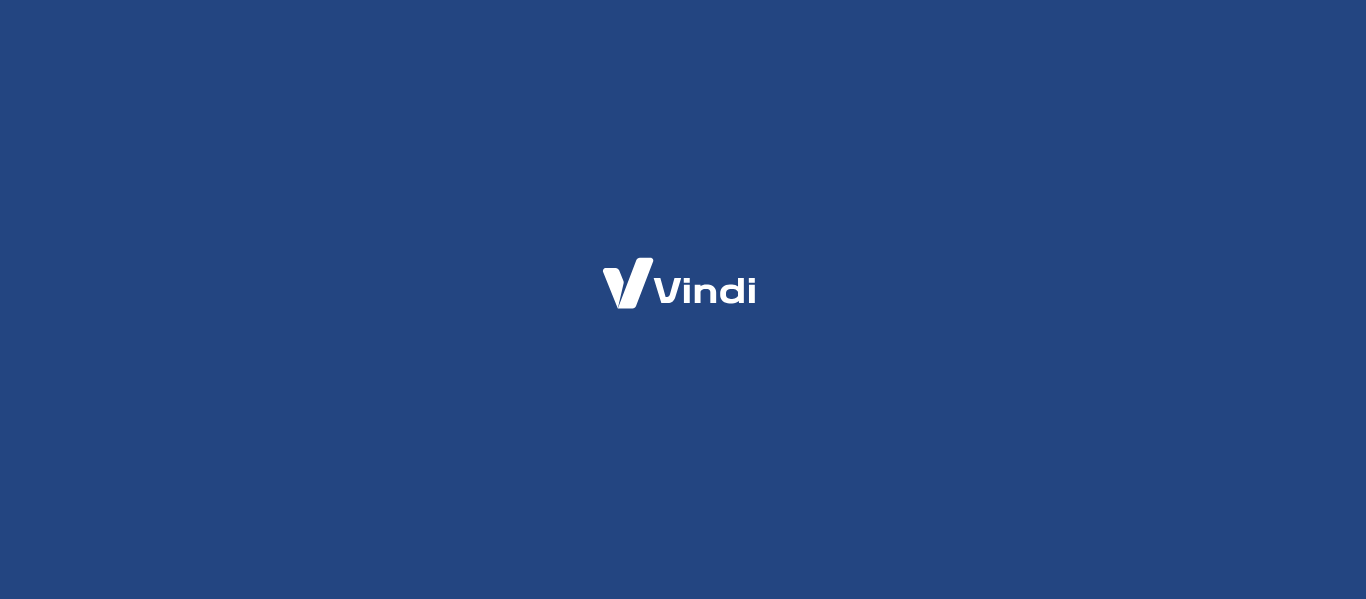 scroll, scrollTop: 0, scrollLeft: 0, axis: both 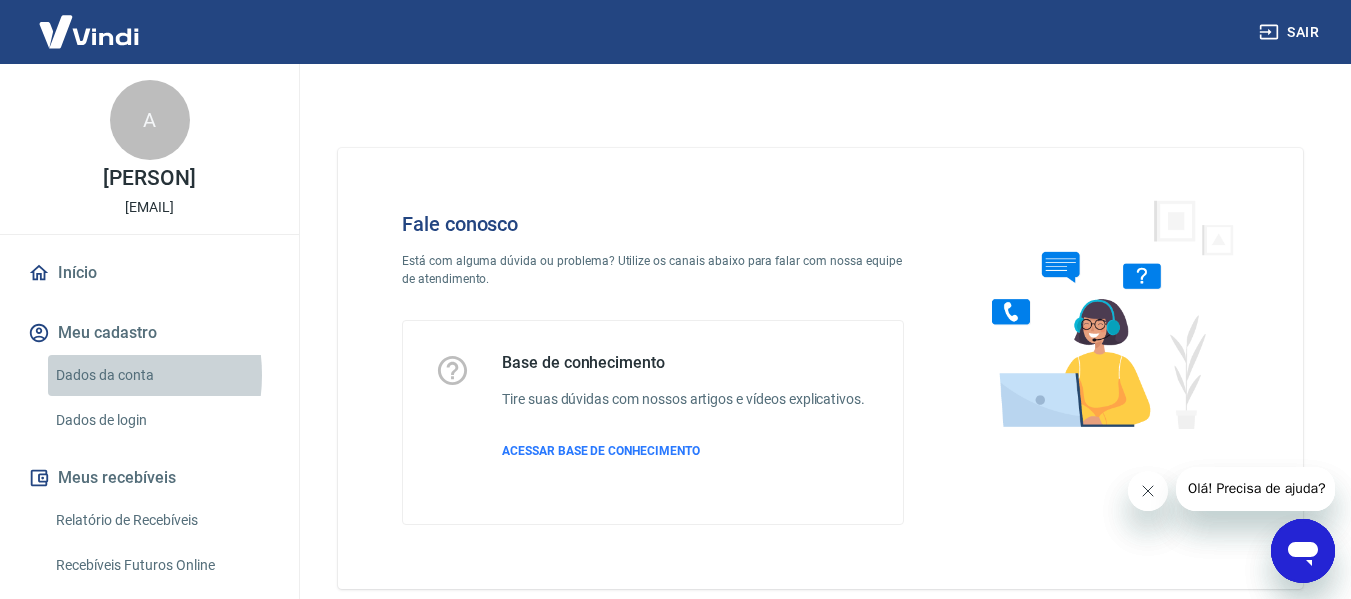 click on "Dados da conta" at bounding box center (161, 375) 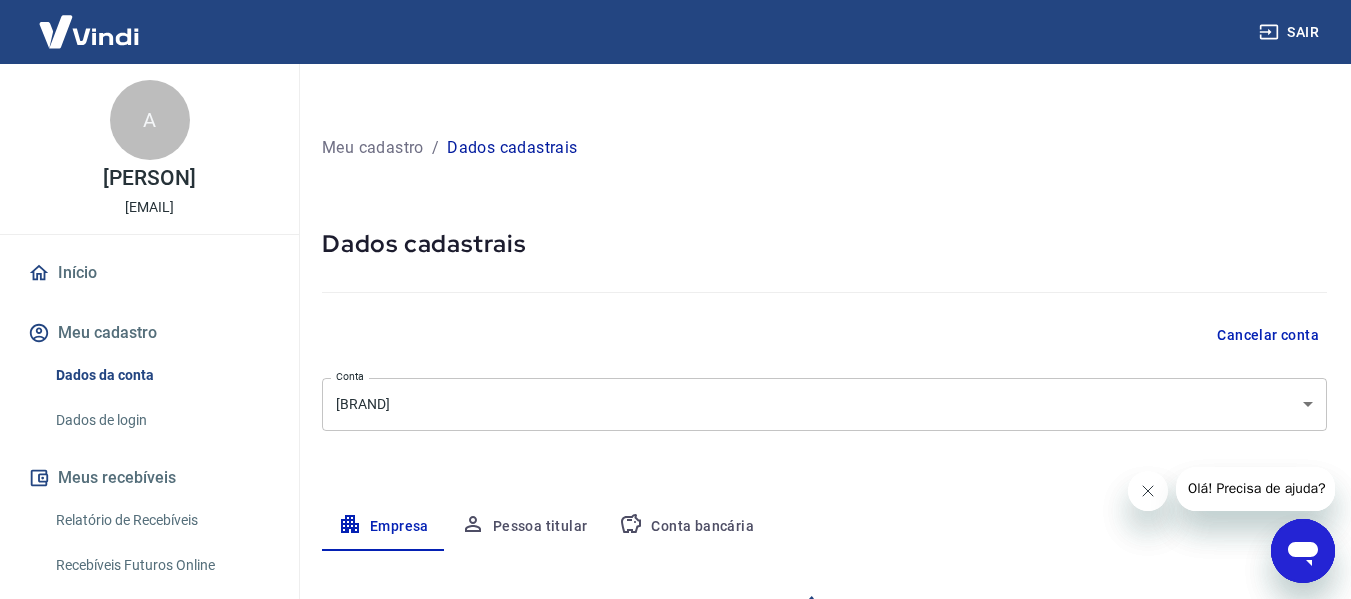 select on "[STATE]" 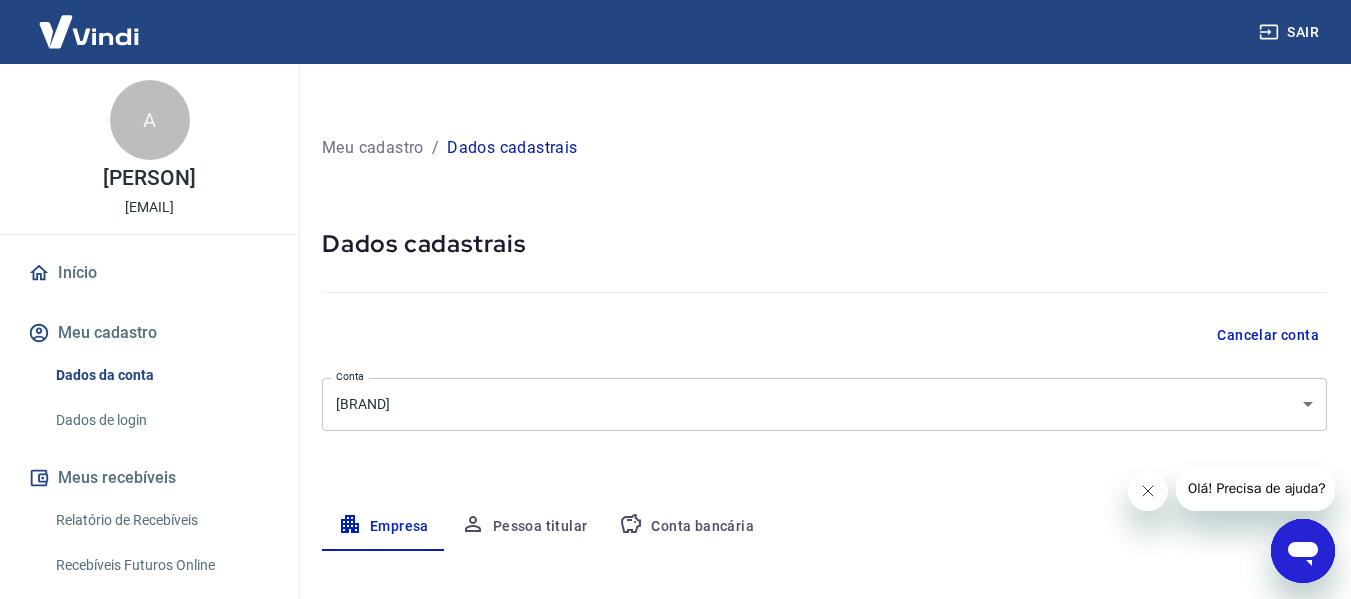 click 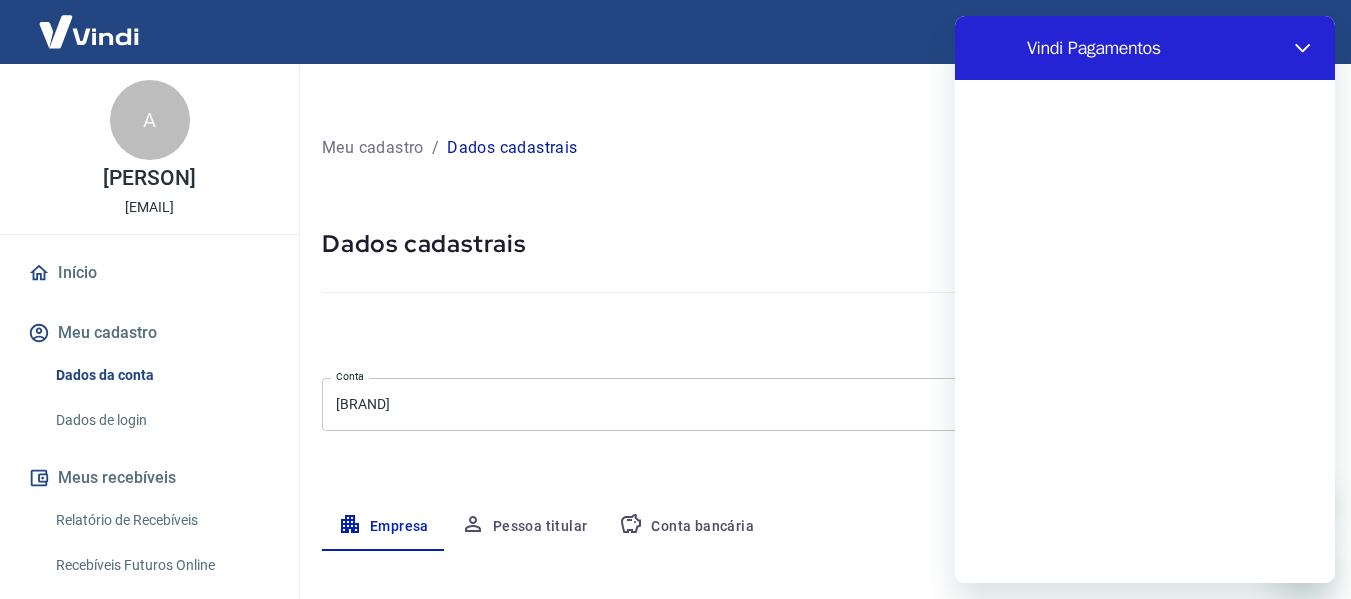 scroll, scrollTop: 0, scrollLeft: 0, axis: both 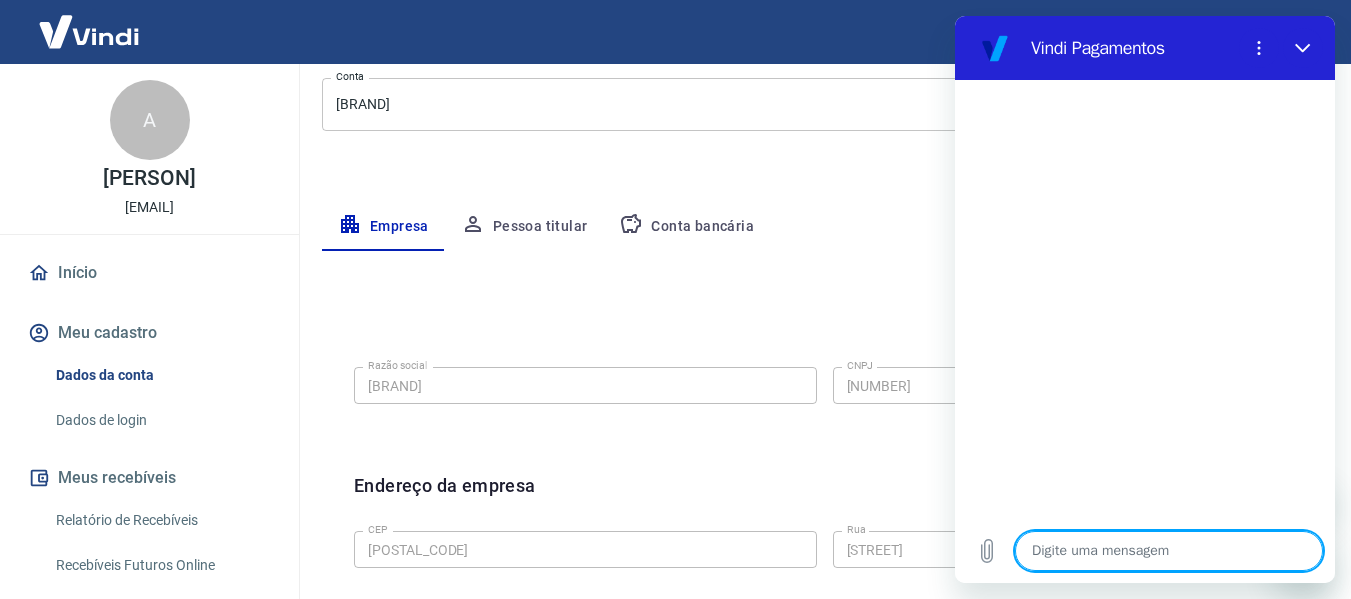 type on "O" 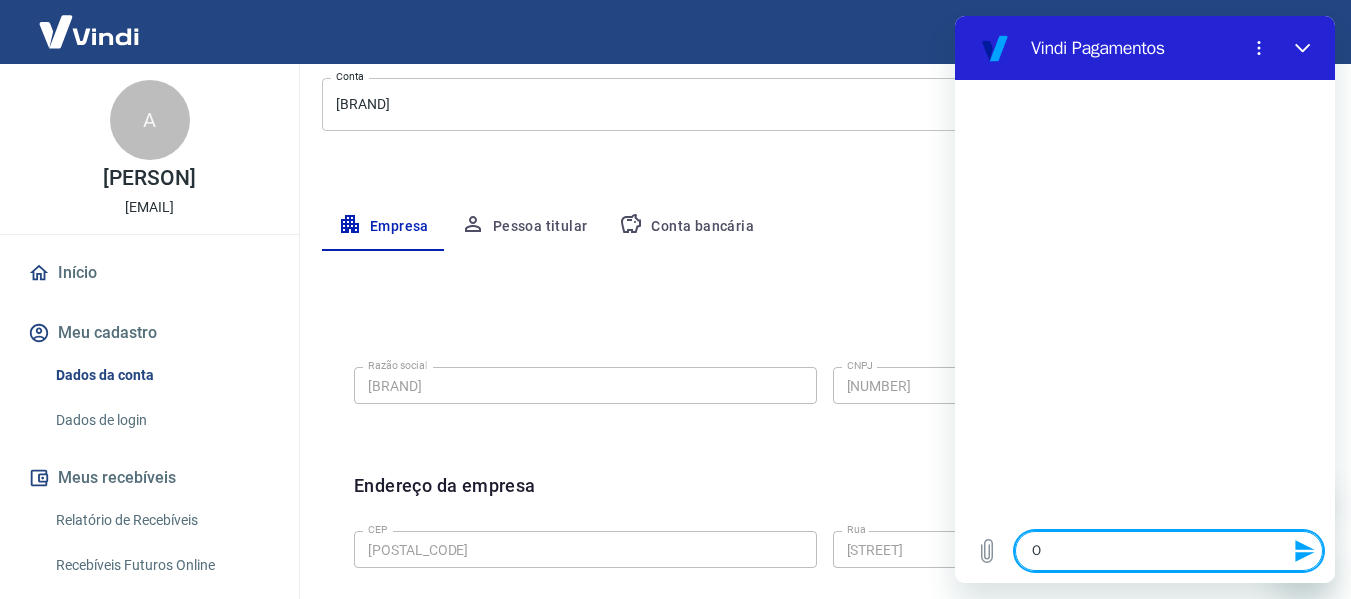 type on "OI" 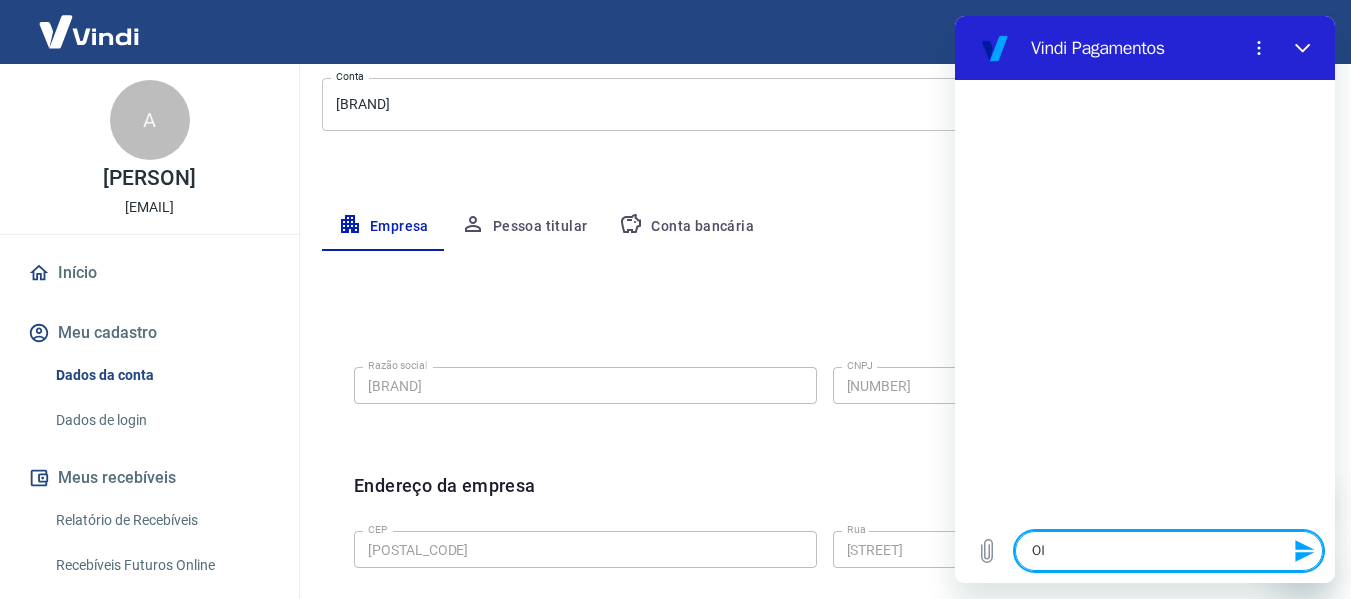 type 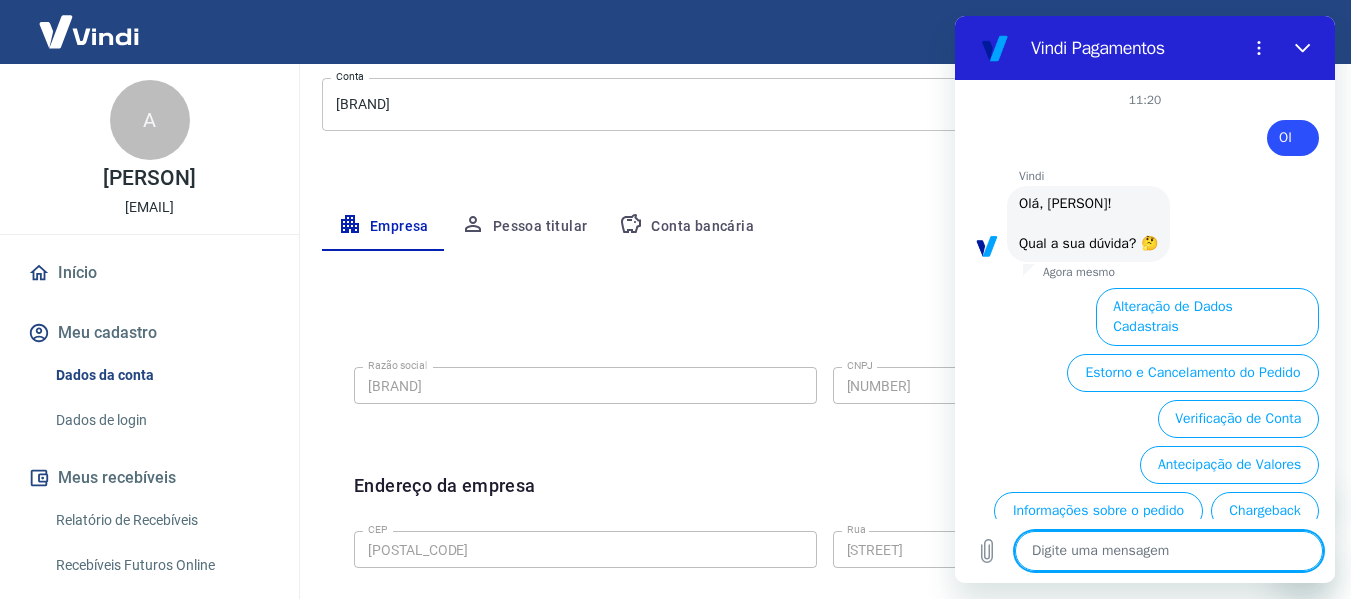 scroll, scrollTop: 134, scrollLeft: 0, axis: vertical 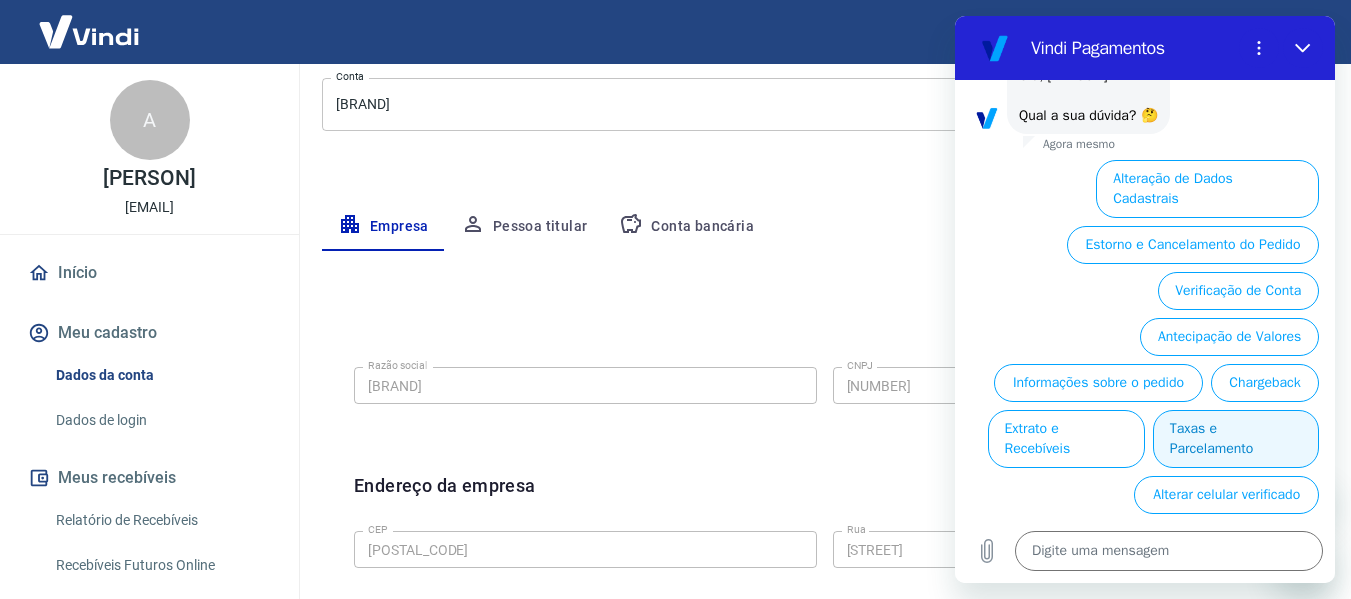 click on "Taxas e Parcelamento" at bounding box center [1236, 439] 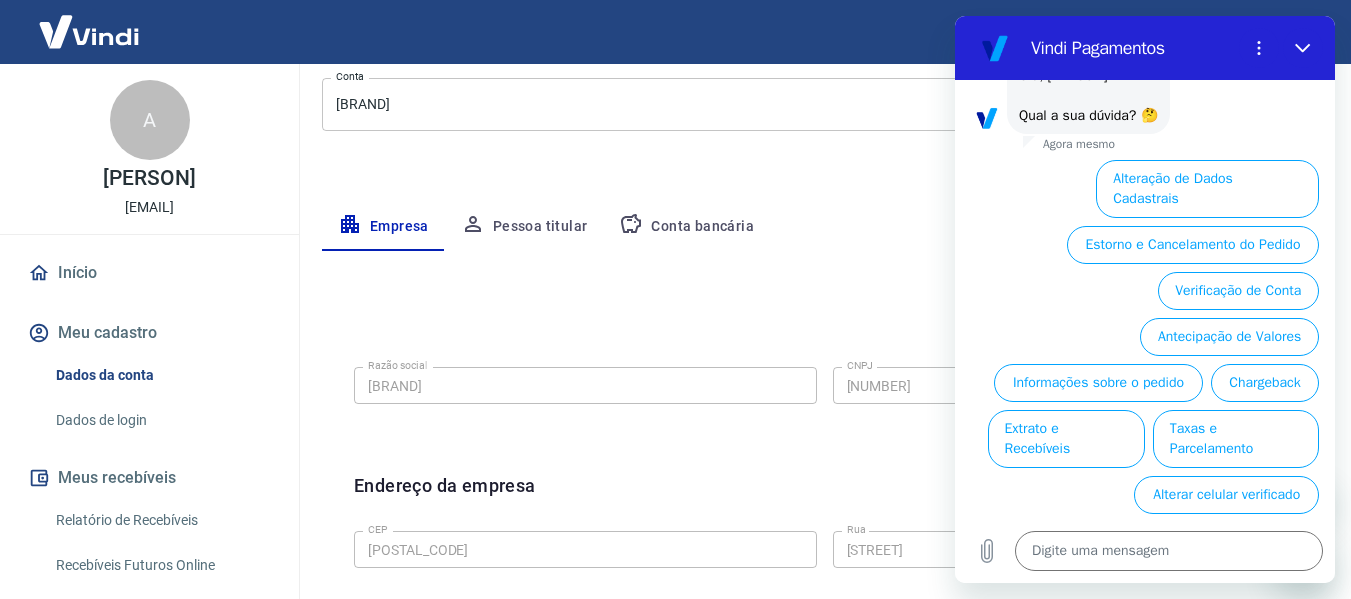 scroll, scrollTop: 0, scrollLeft: 0, axis: both 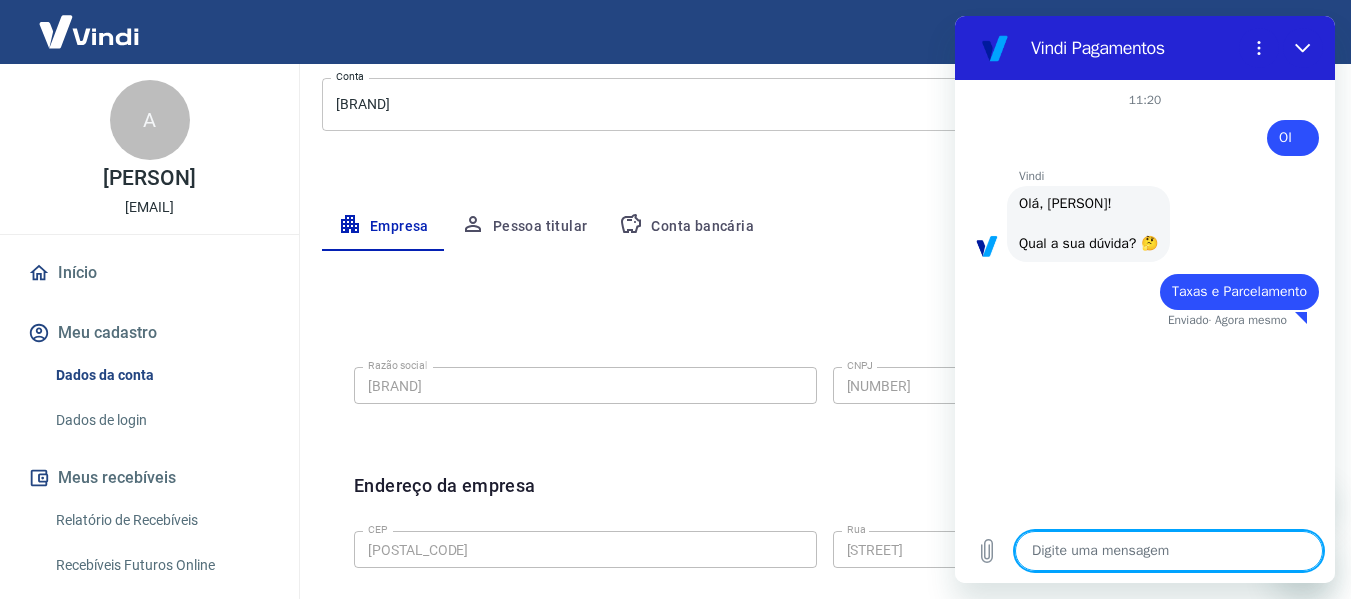 type on "x" 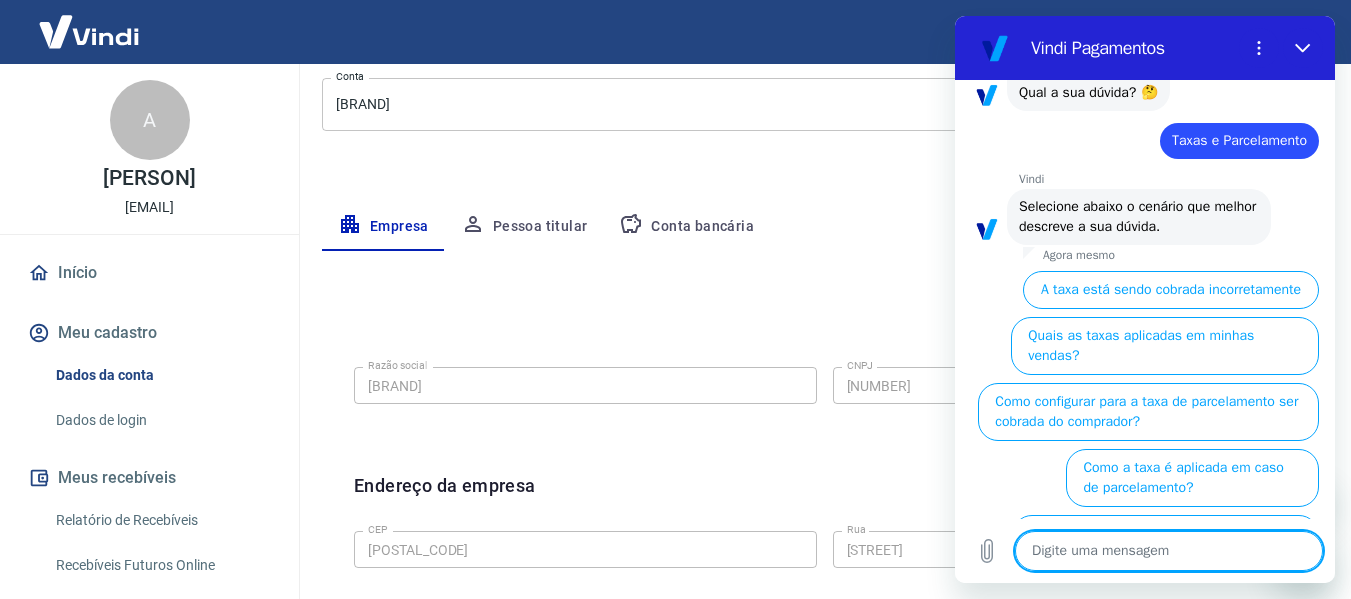 scroll, scrollTop: 170, scrollLeft: 0, axis: vertical 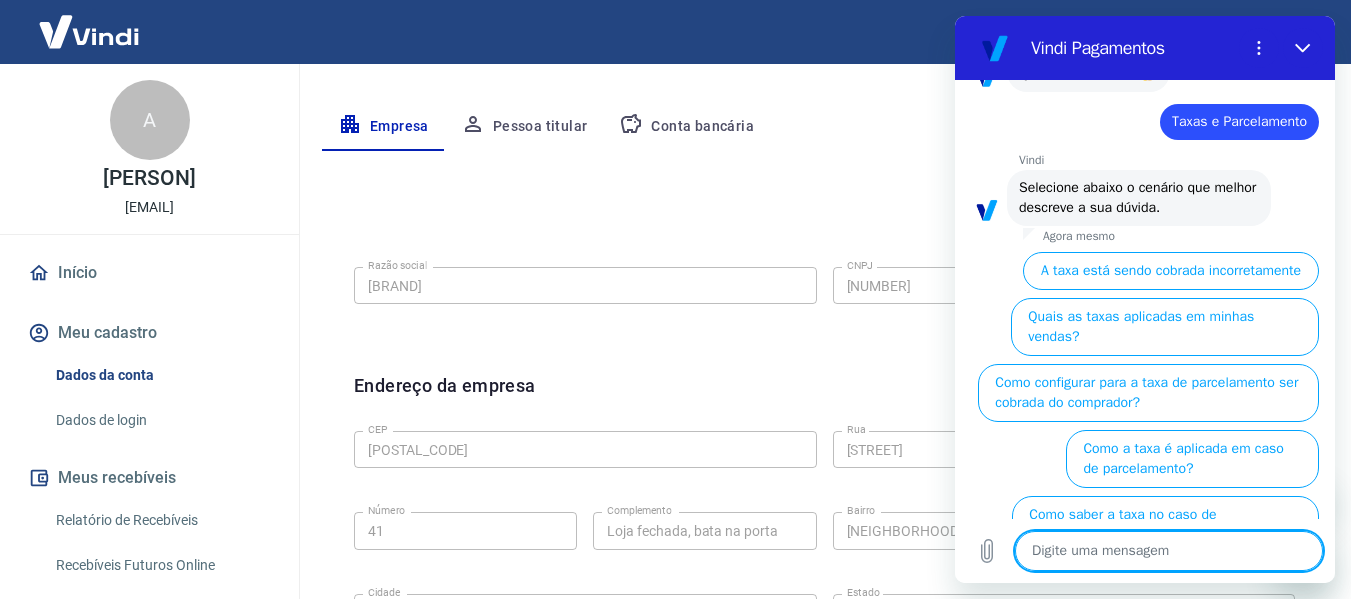 click at bounding box center [1169, 551] 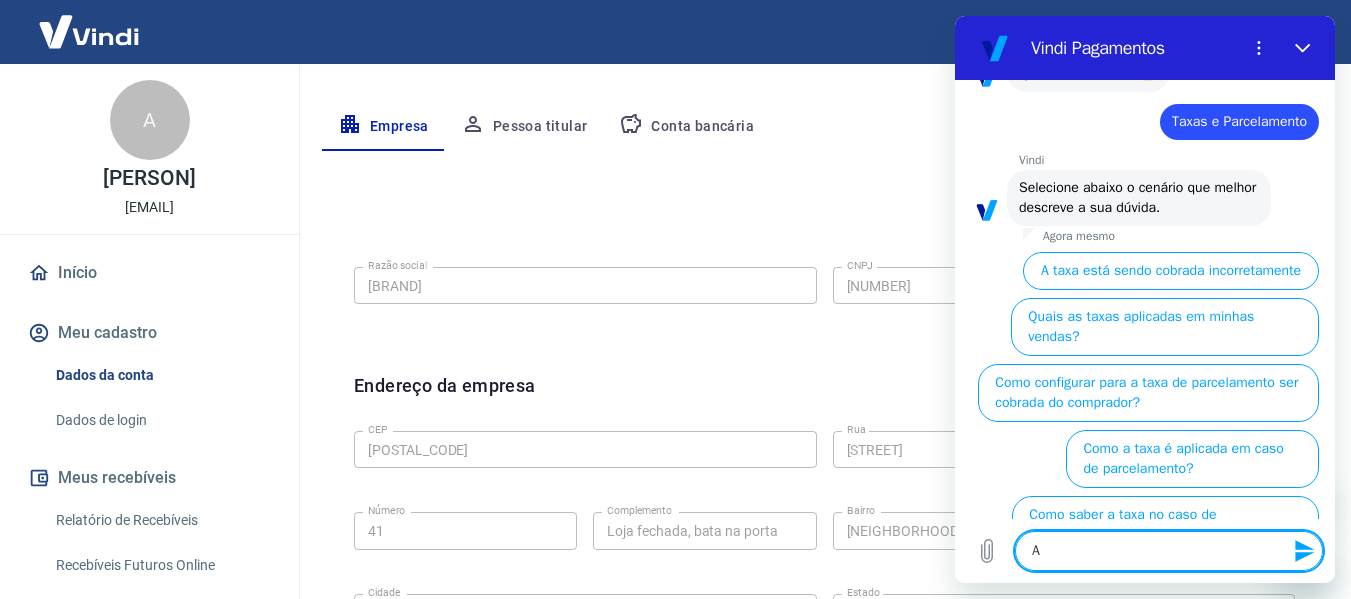 type on "AT" 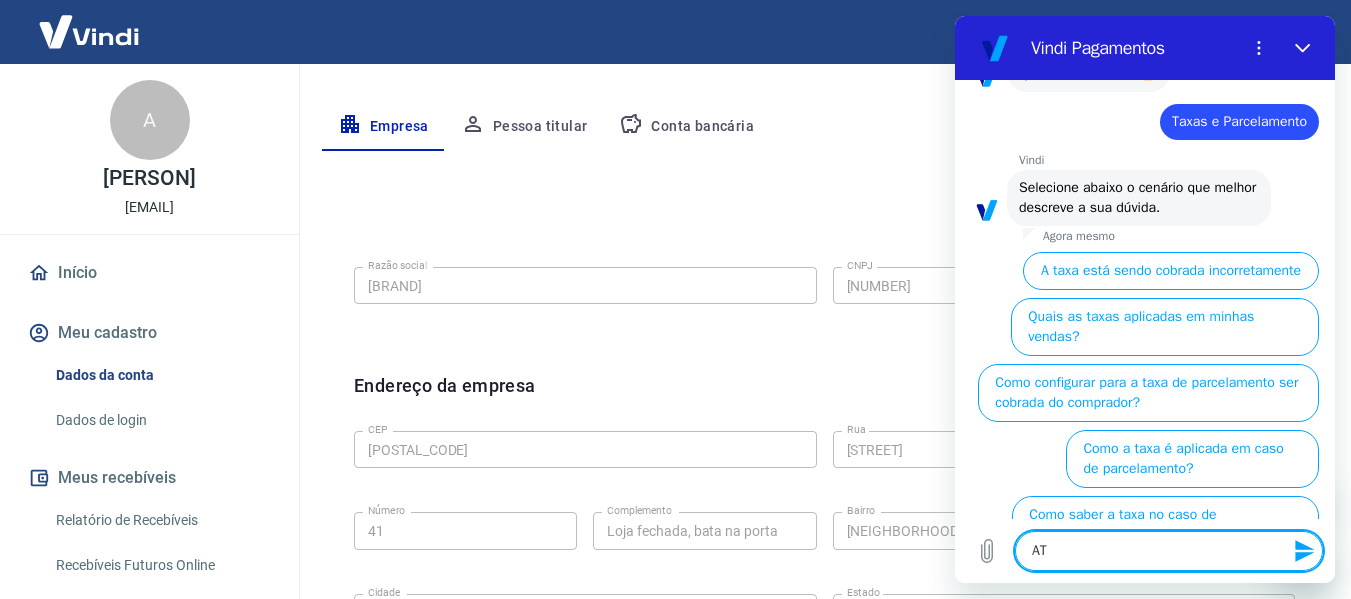 type on "ATE" 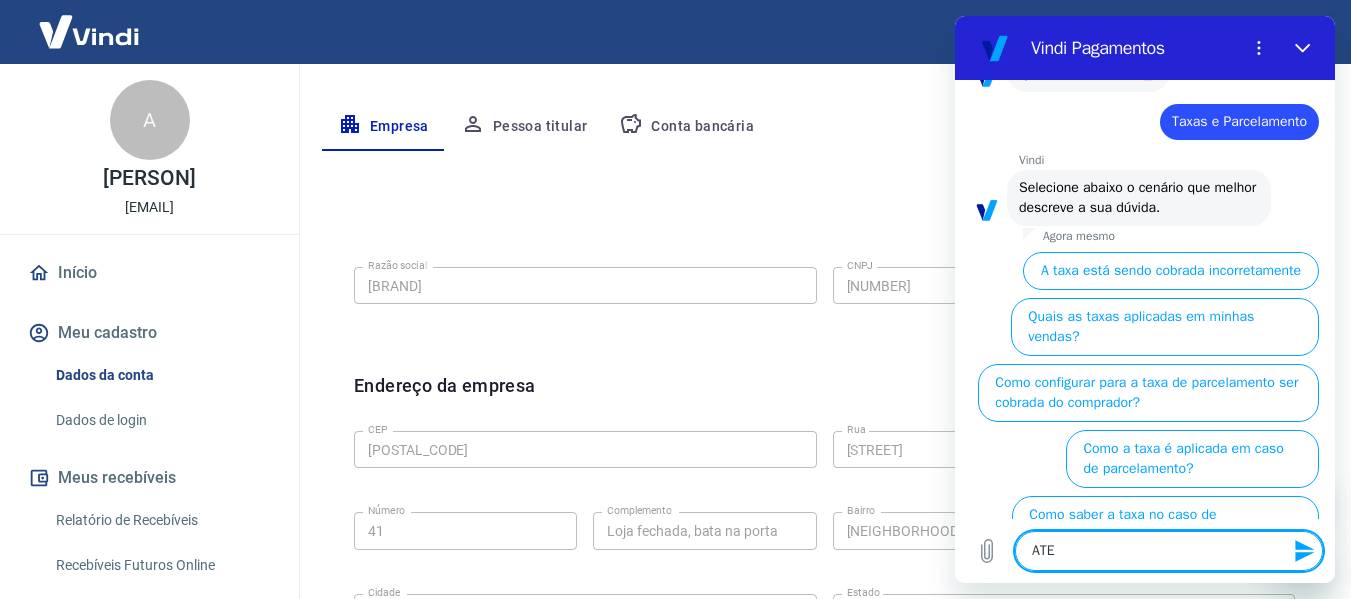 type on "ATEN" 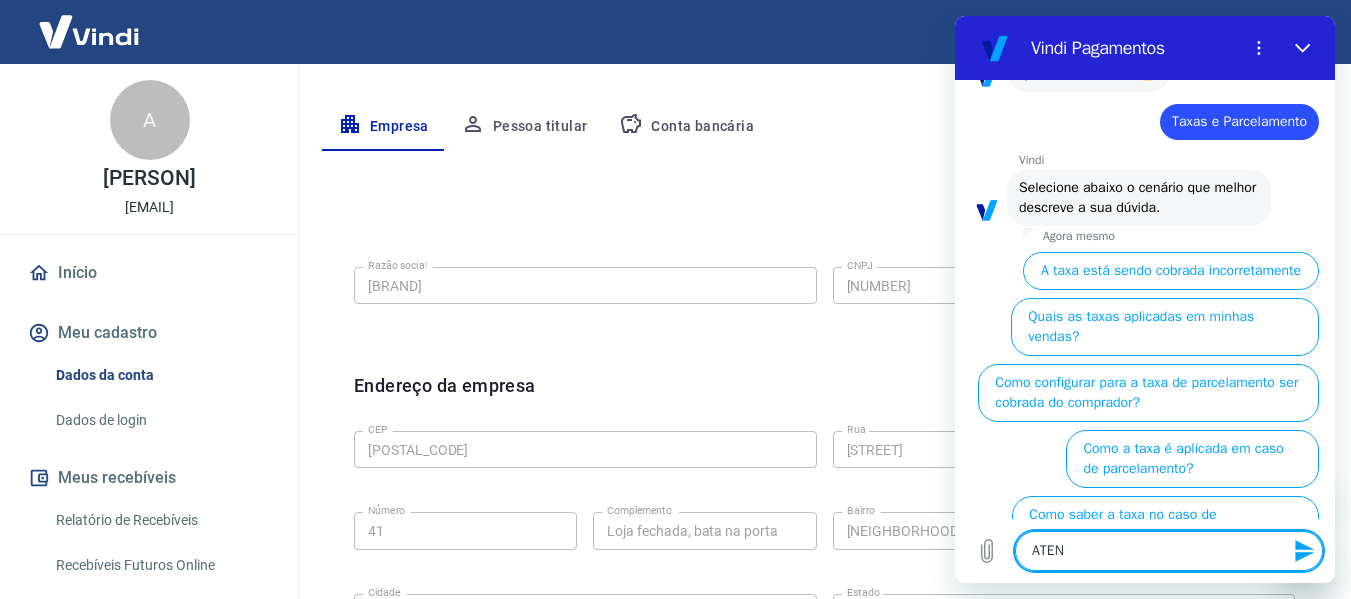 type on "ATEN" 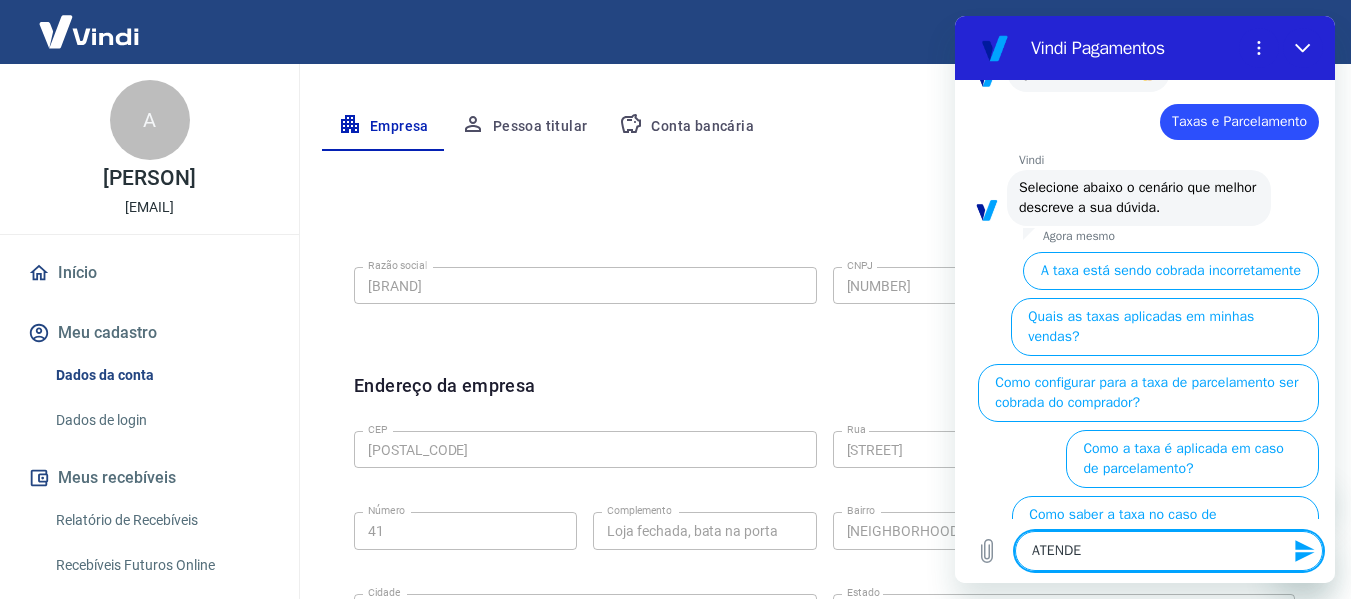 type on "ATEN" 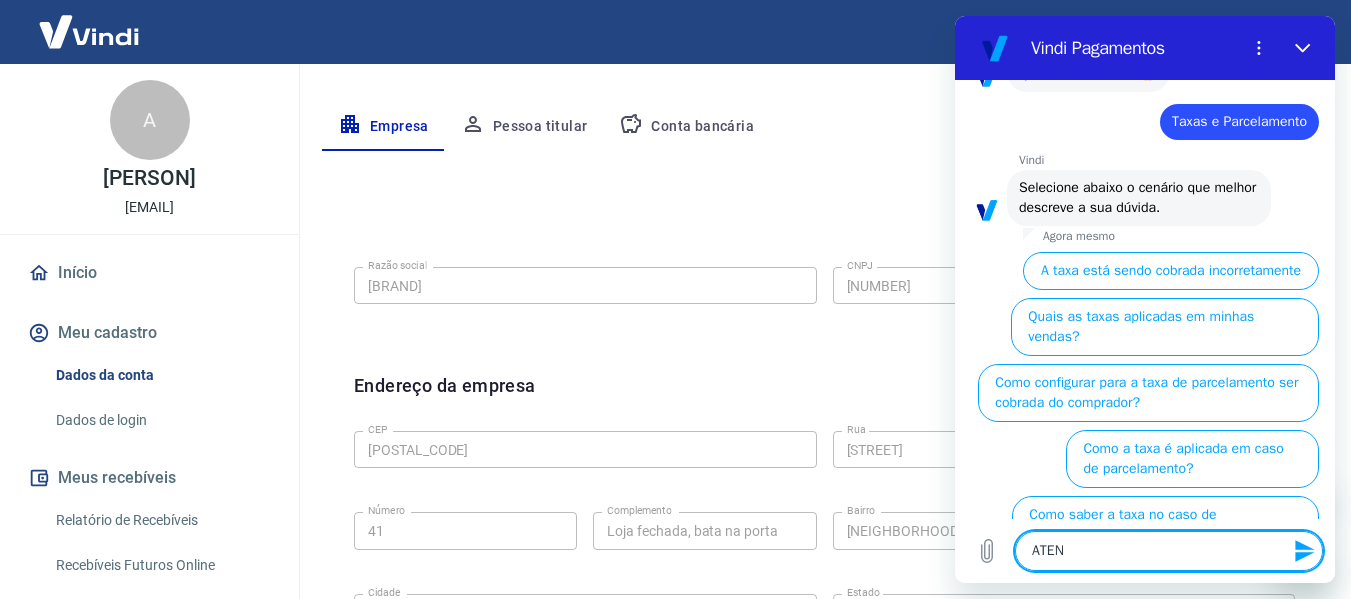 type on "ATENDE" 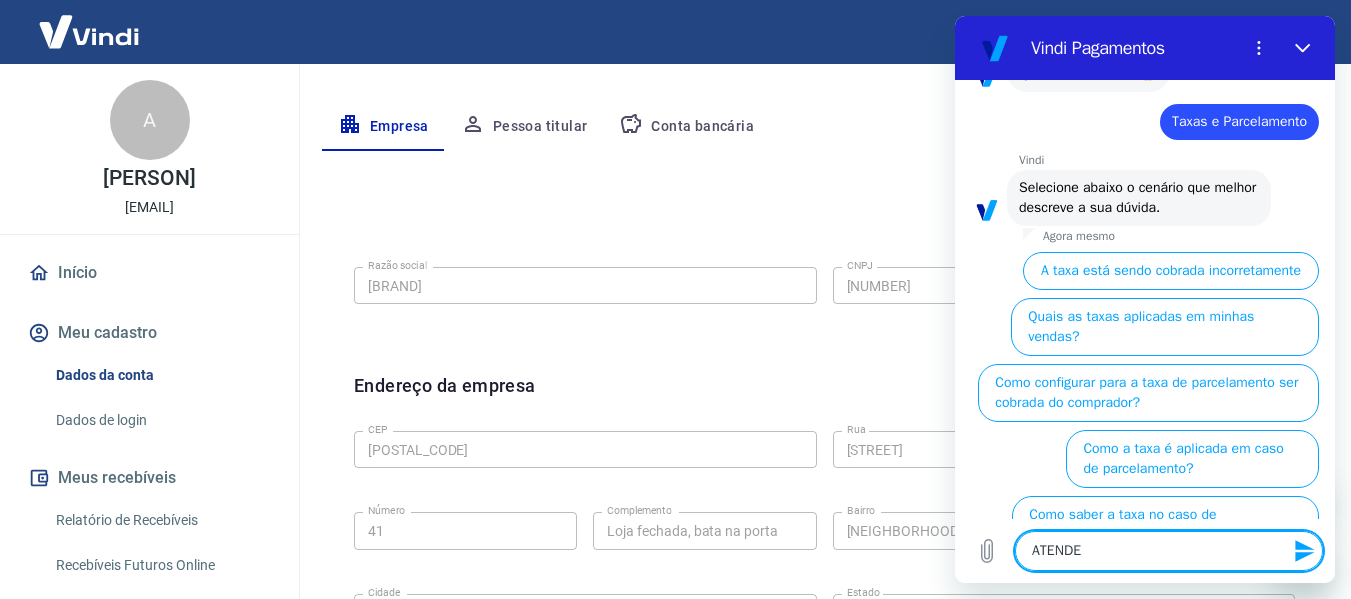 type on "ATEN" 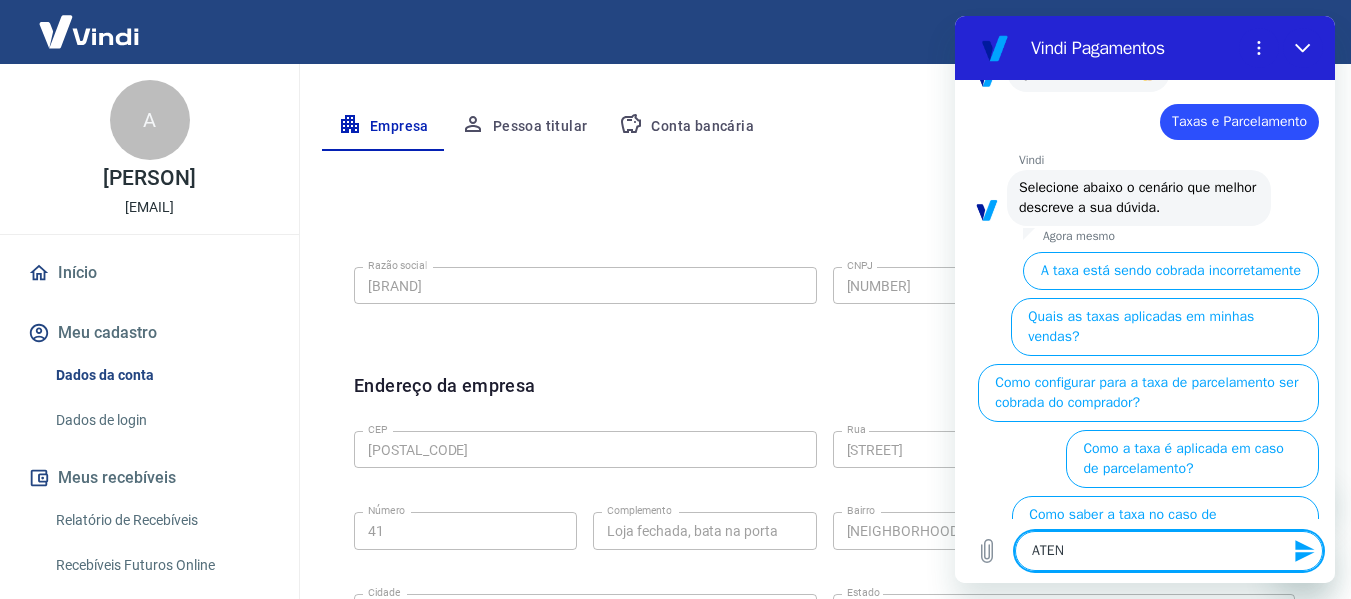 type on "ATEN" 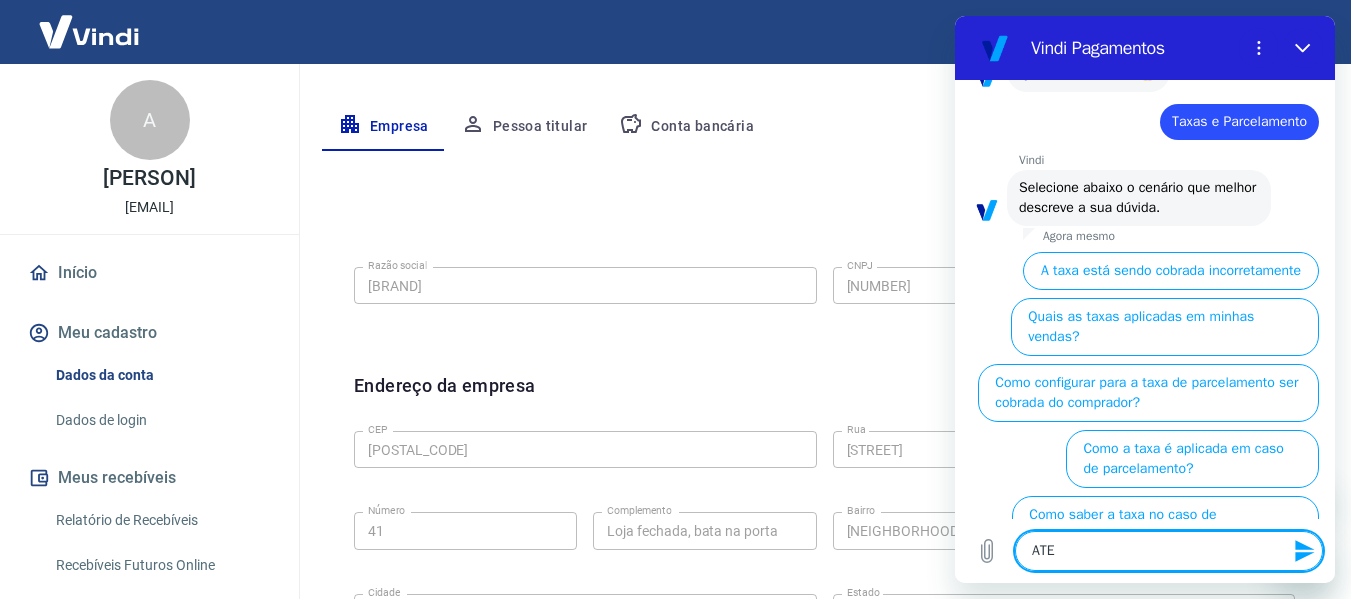 type on "x" 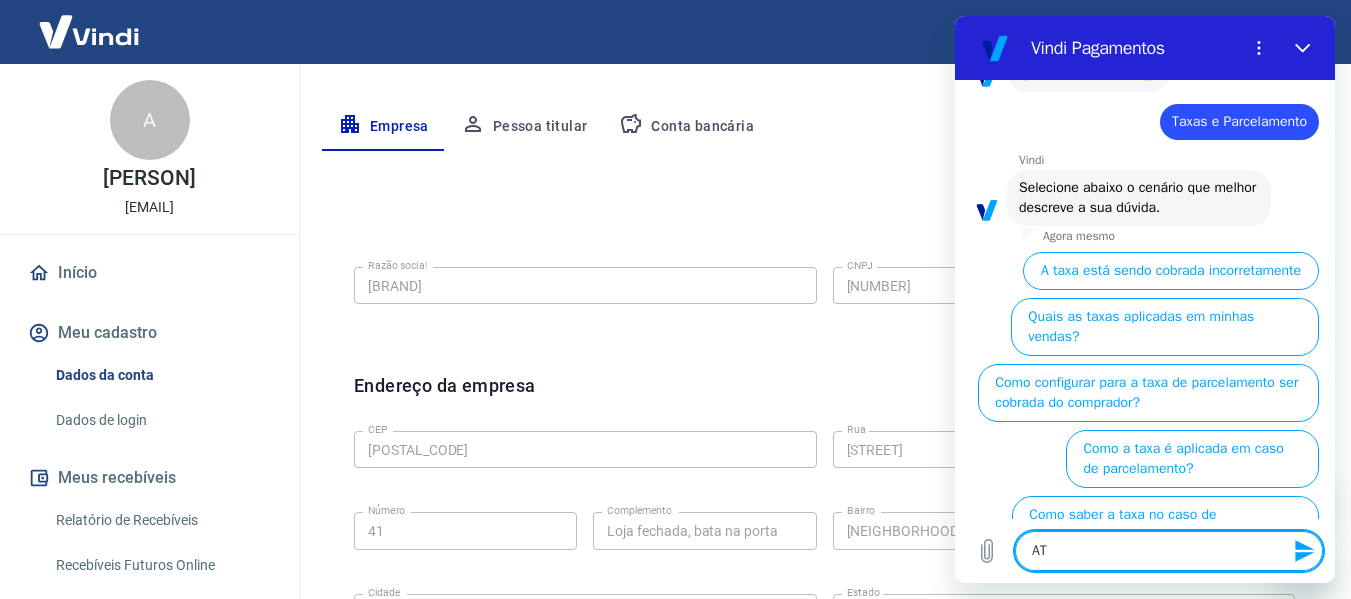 type on "A" 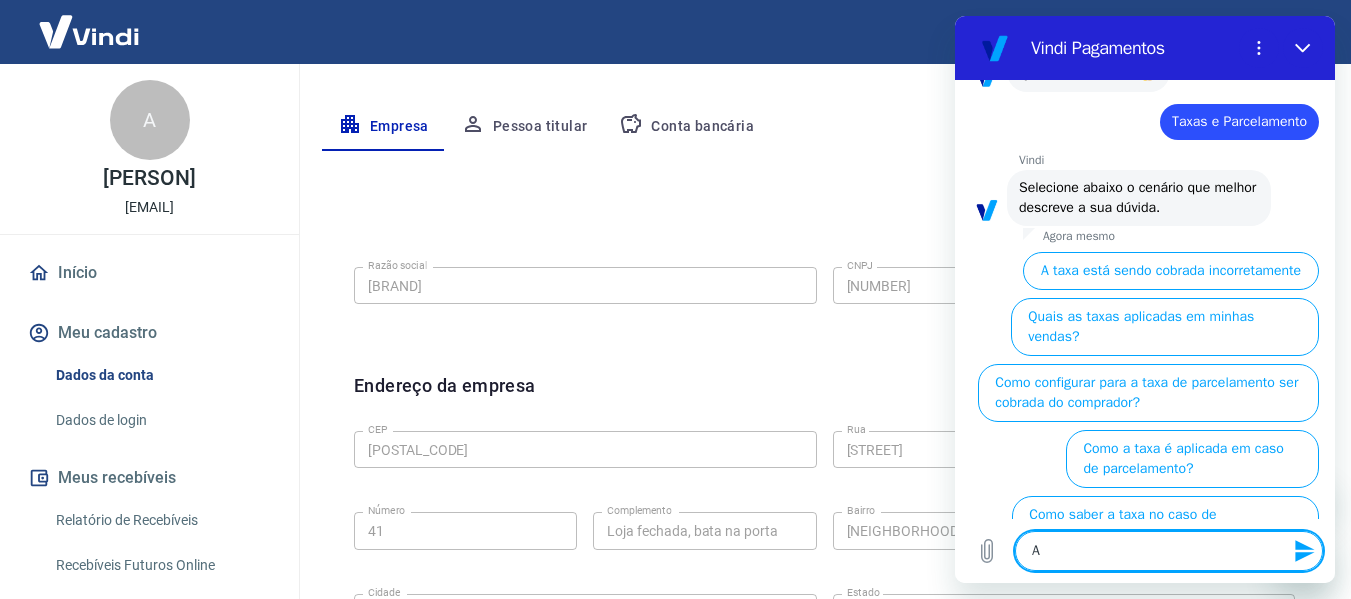 type on "x" 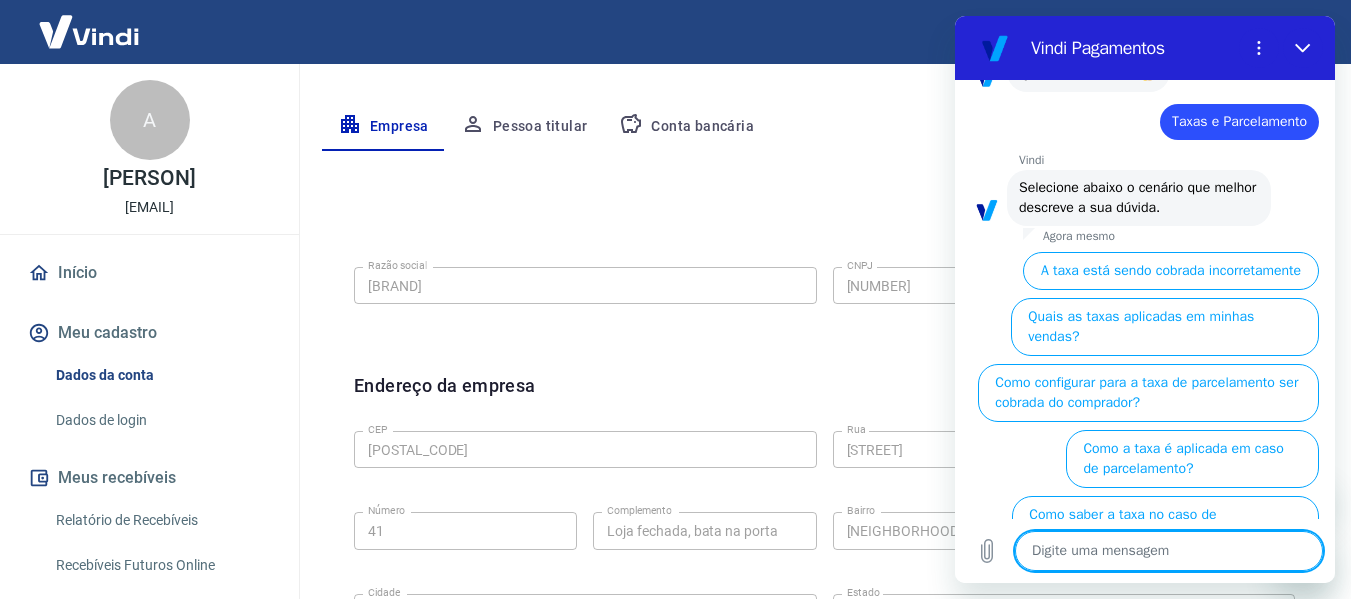 type on "a" 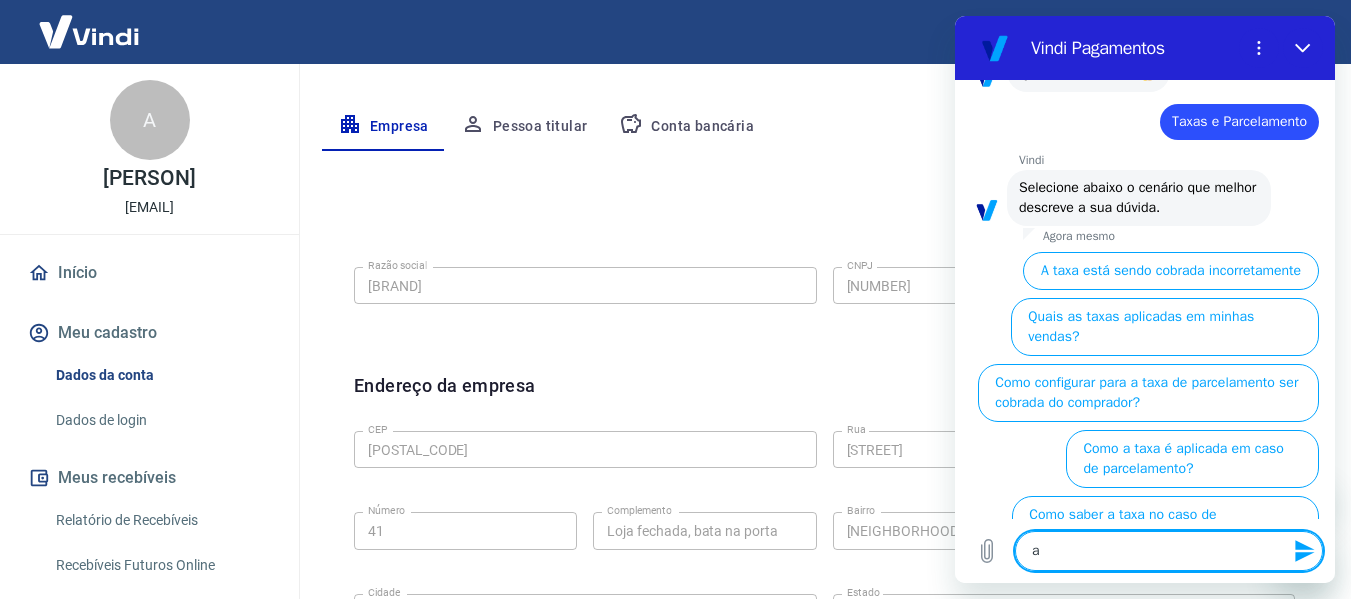 type on "at" 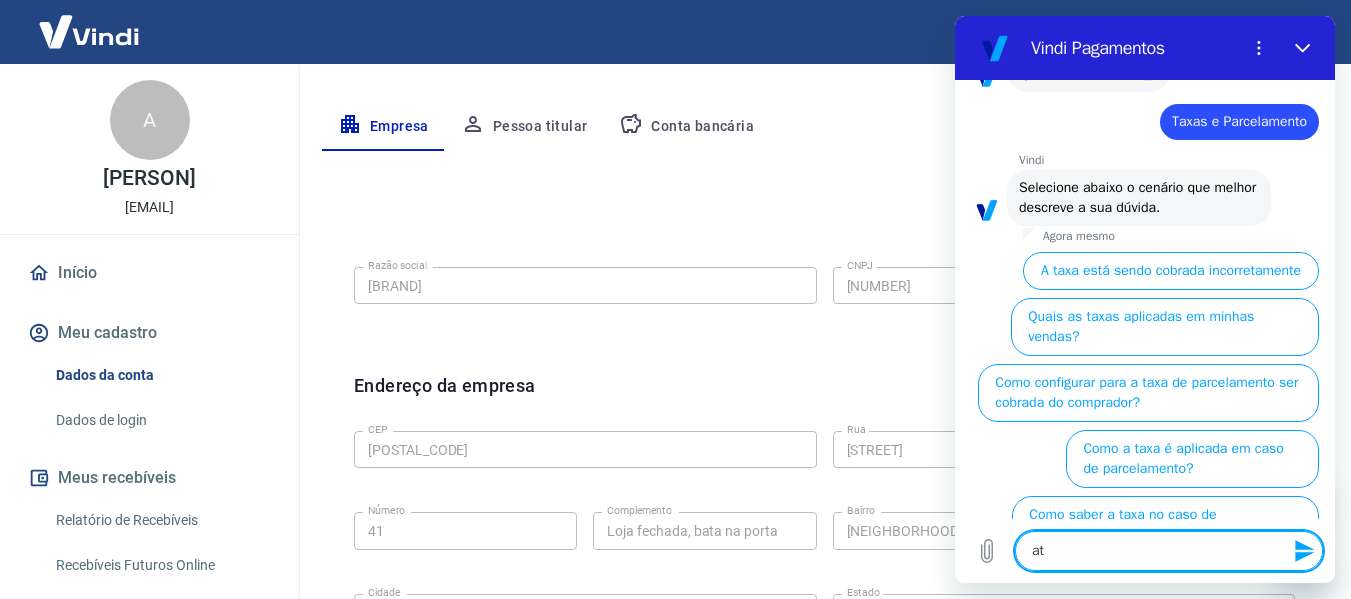 type on "ate" 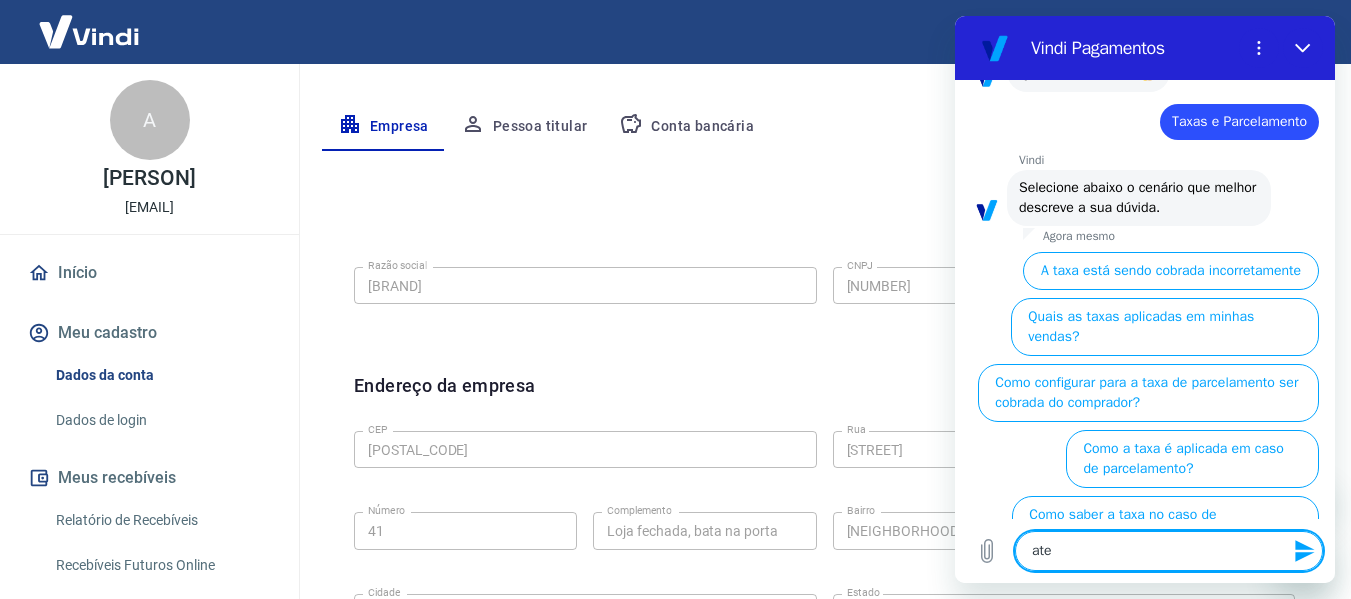 type on "aten" 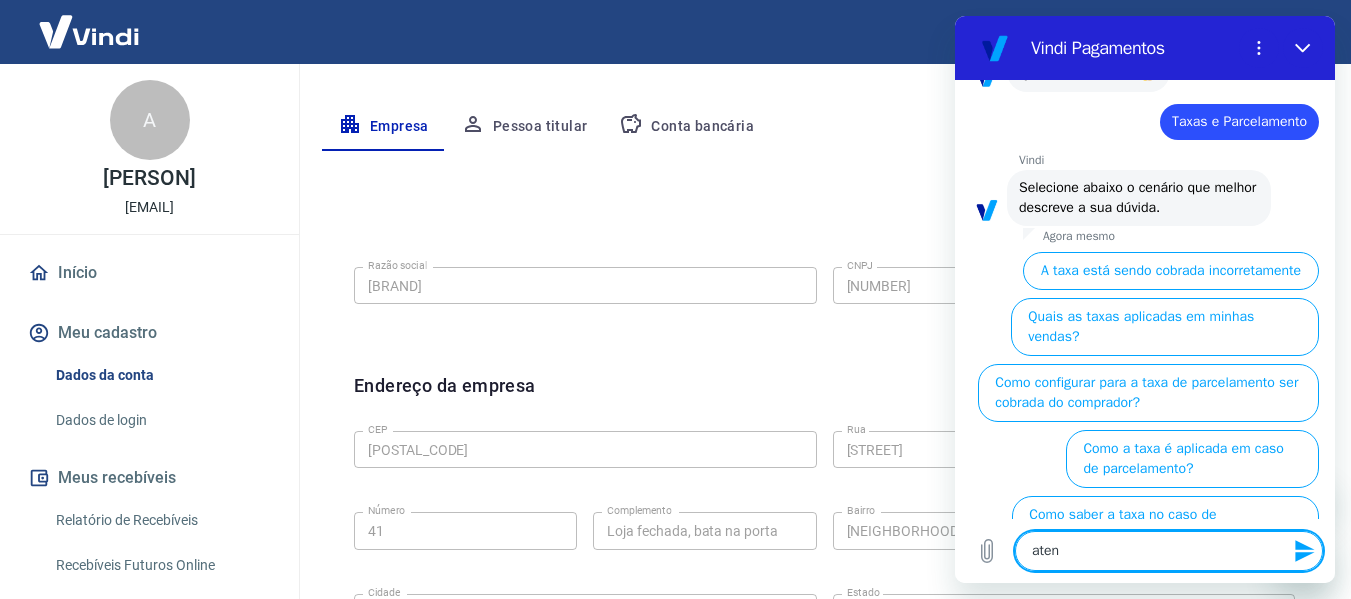 type on "atend" 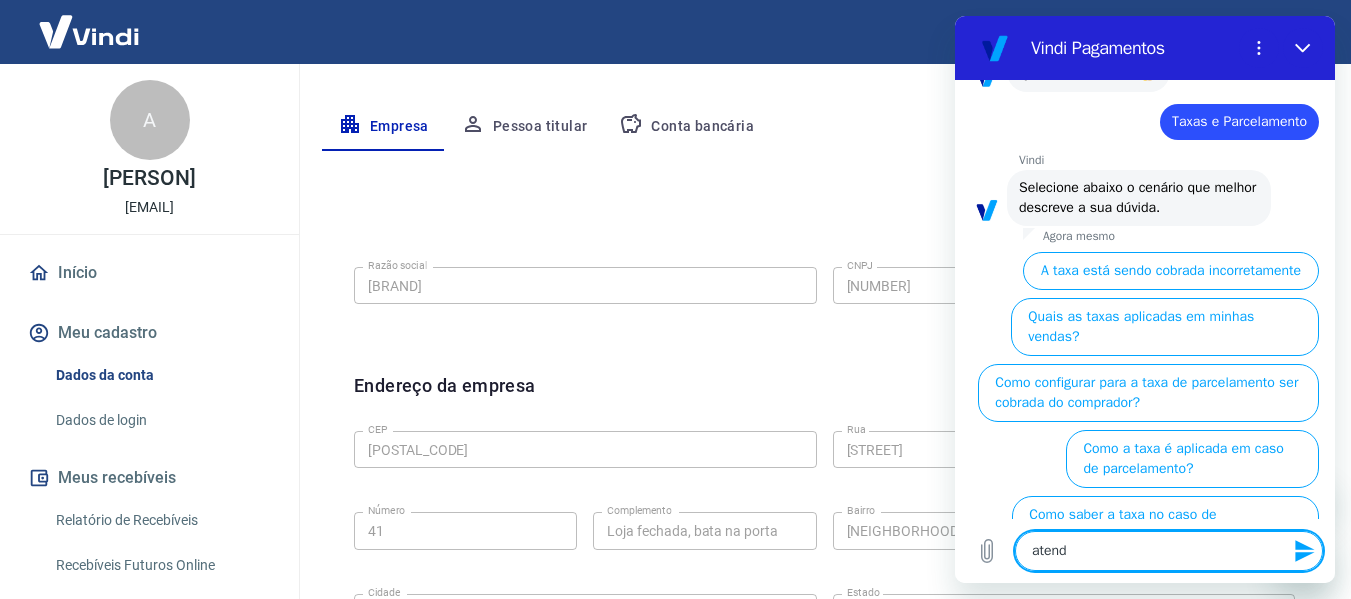 type on "atende" 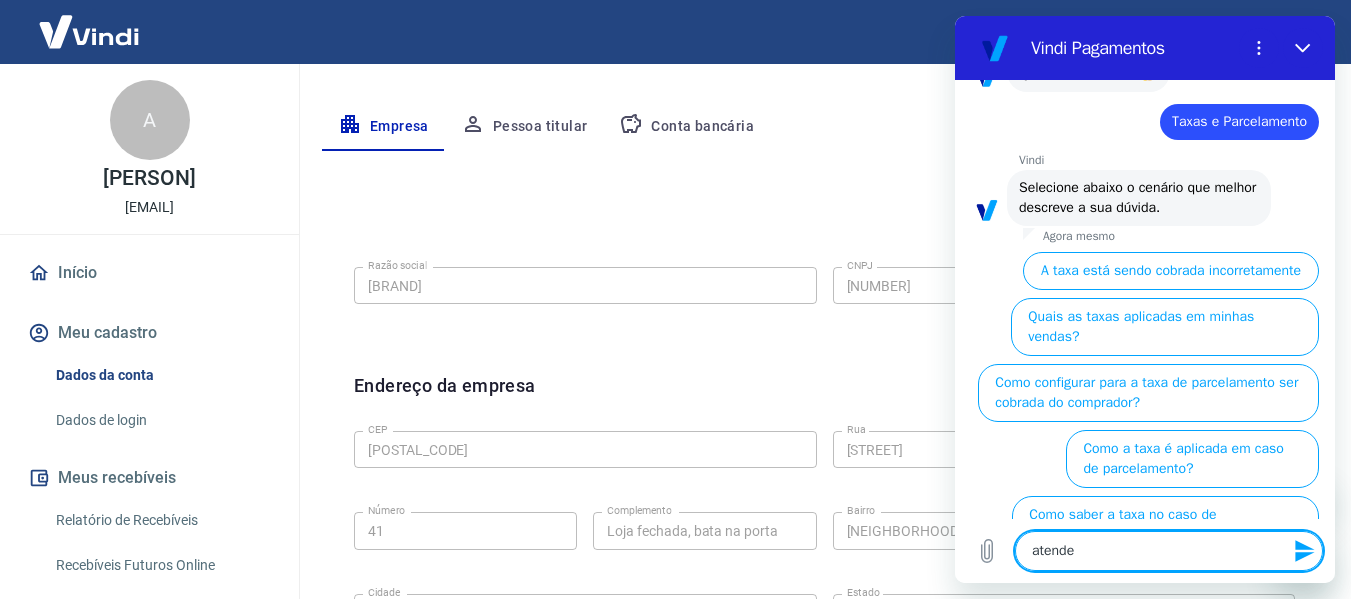 type on "atenden" 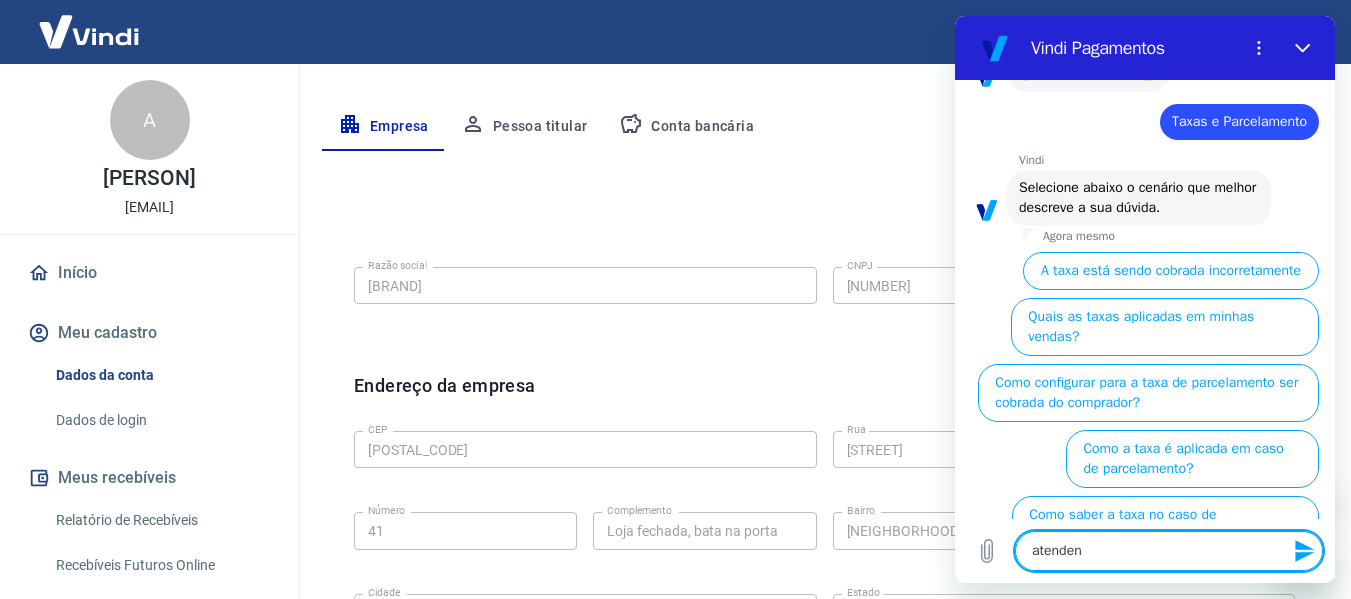 type on "atendent" 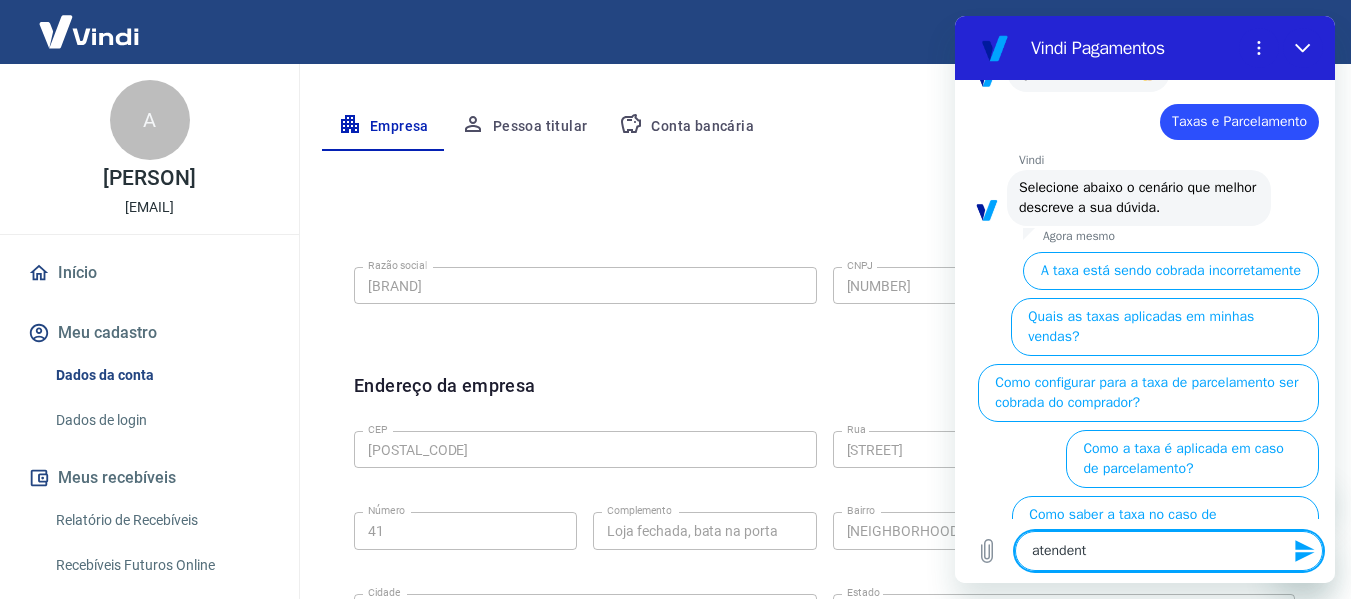 type on "atendente" 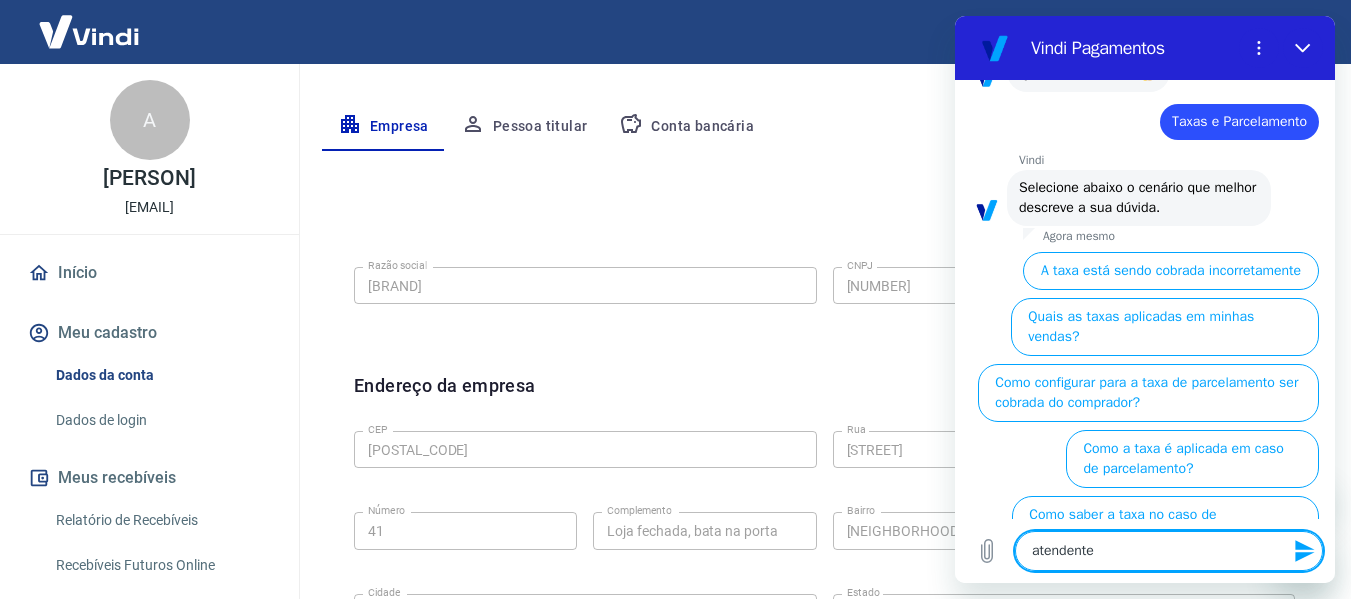 type 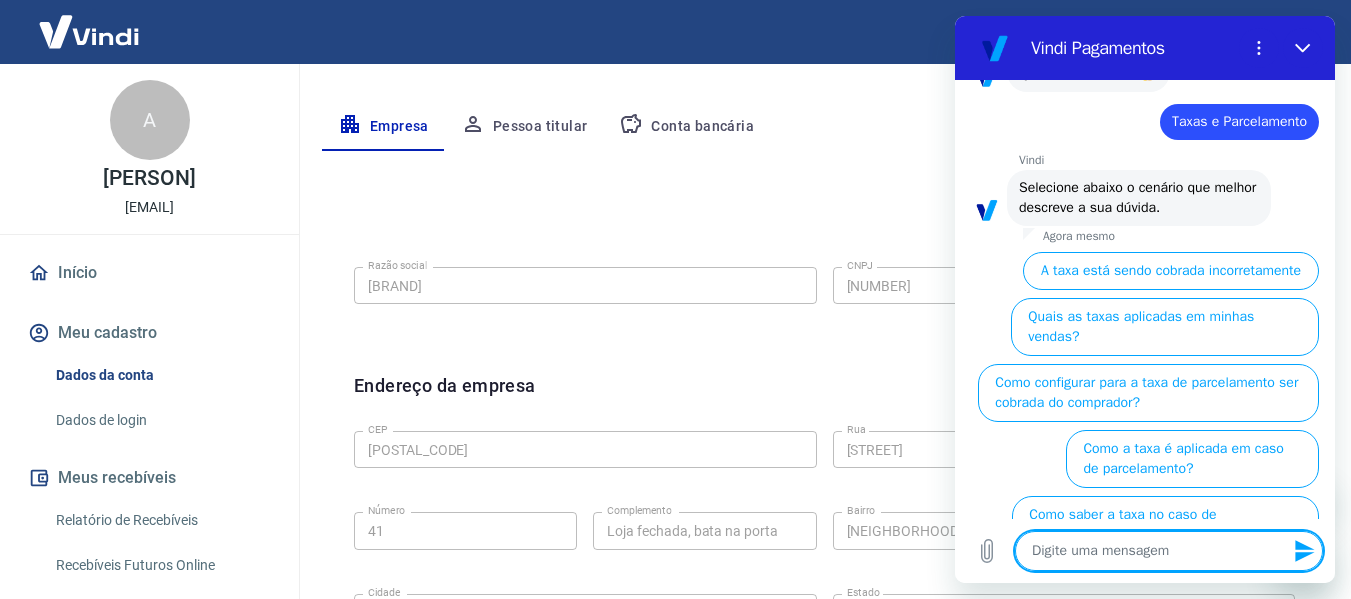 scroll, scrollTop: 0, scrollLeft: 0, axis: both 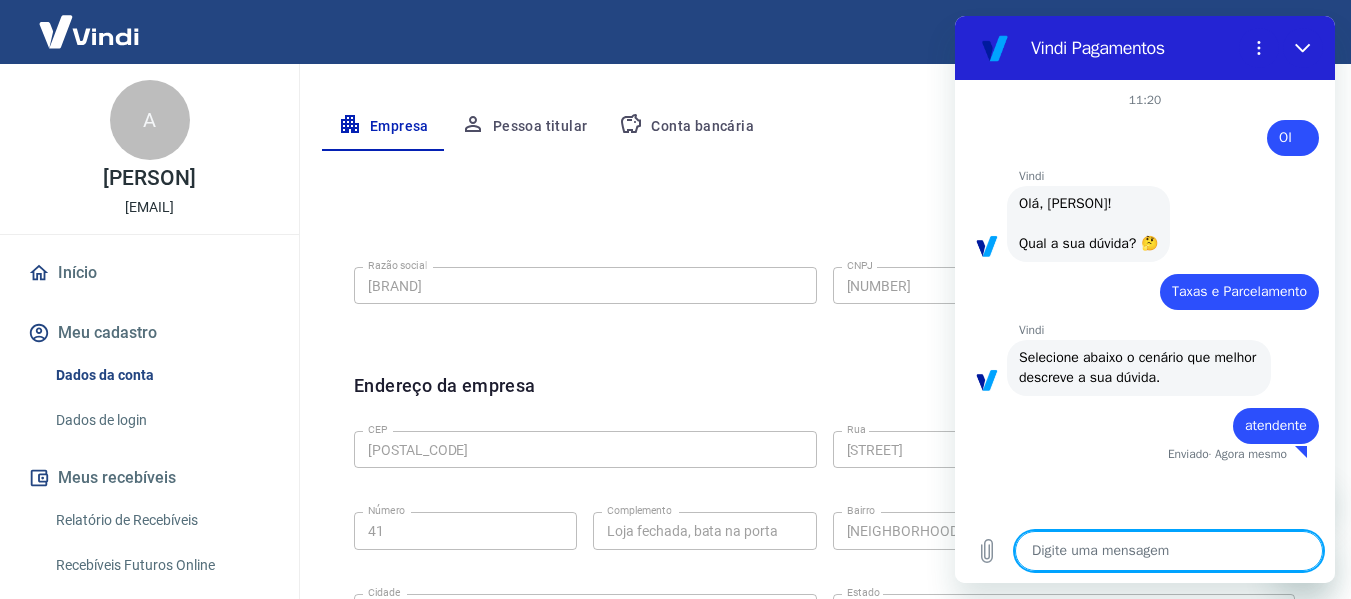 type on "x" 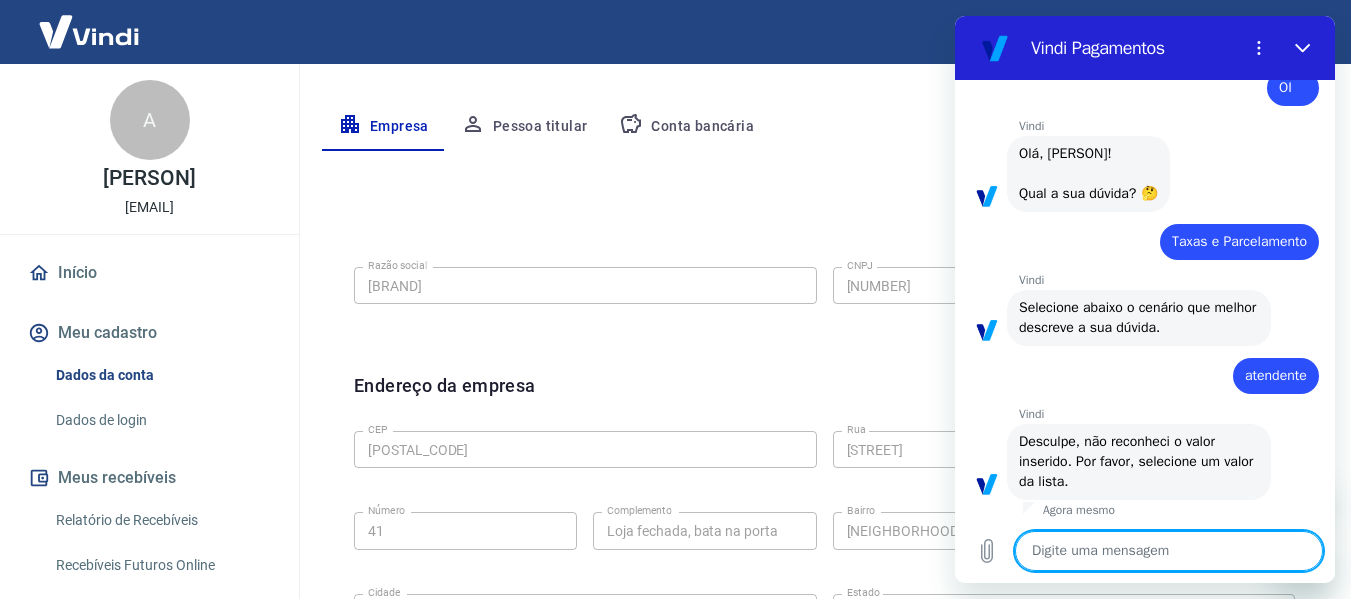 scroll, scrollTop: 54, scrollLeft: 0, axis: vertical 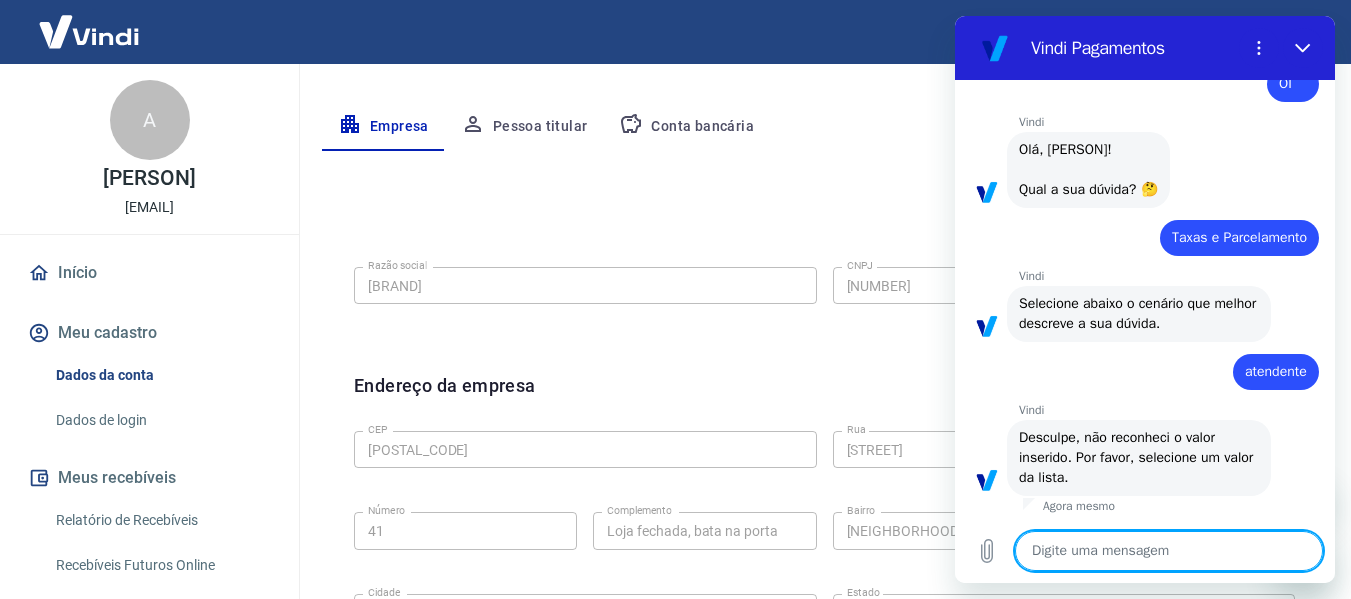 type on "o" 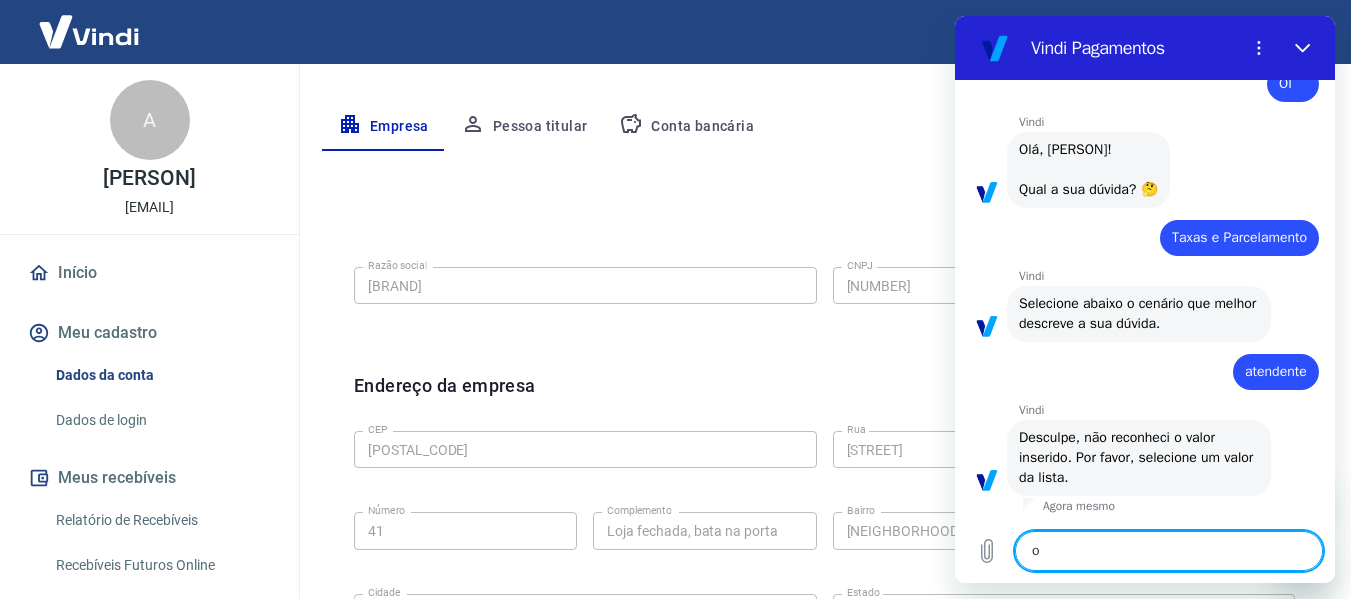 type on "x" 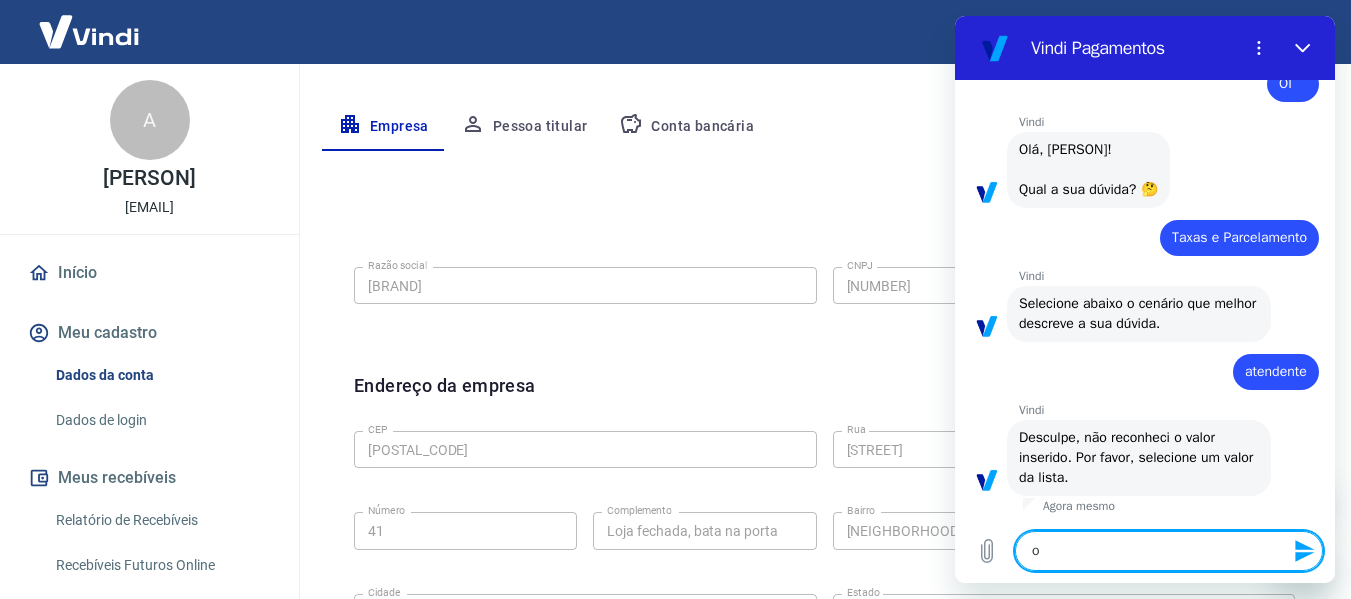 type on "ok" 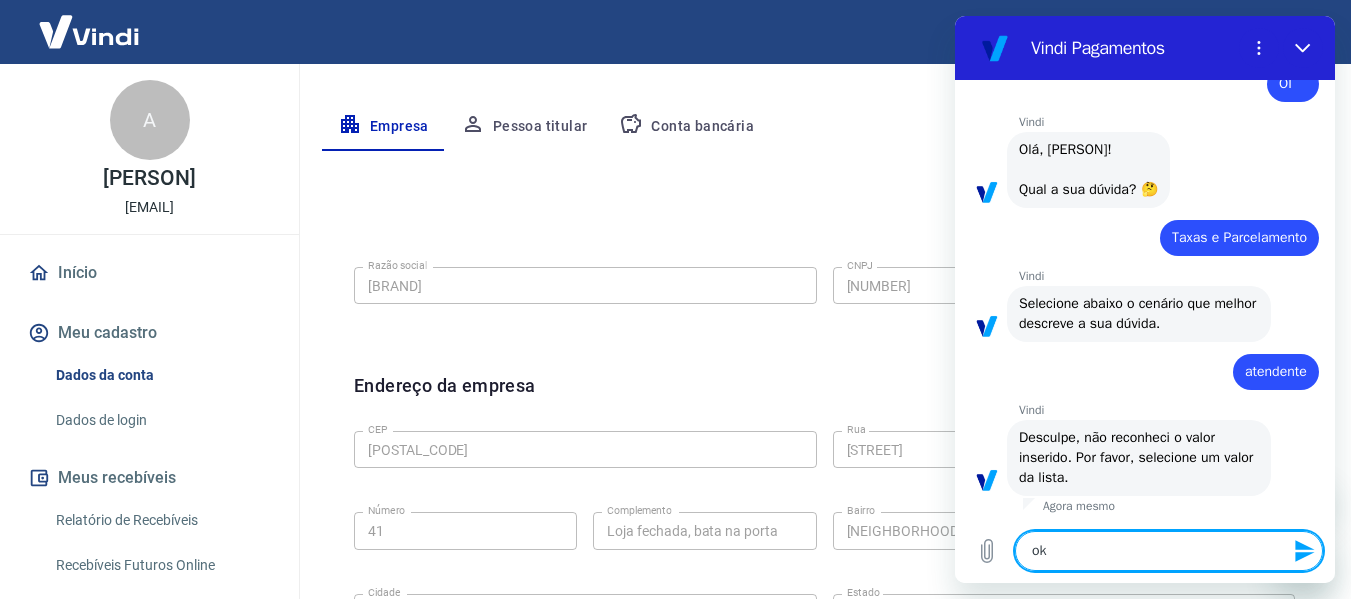 type 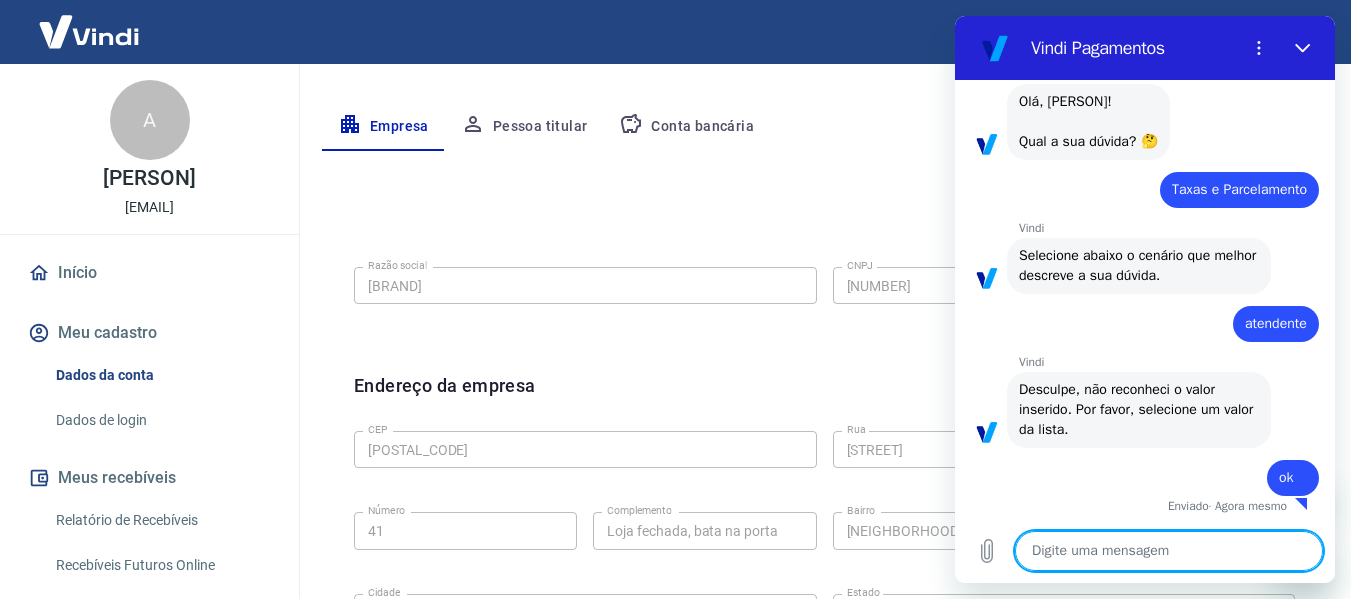 type on "x" 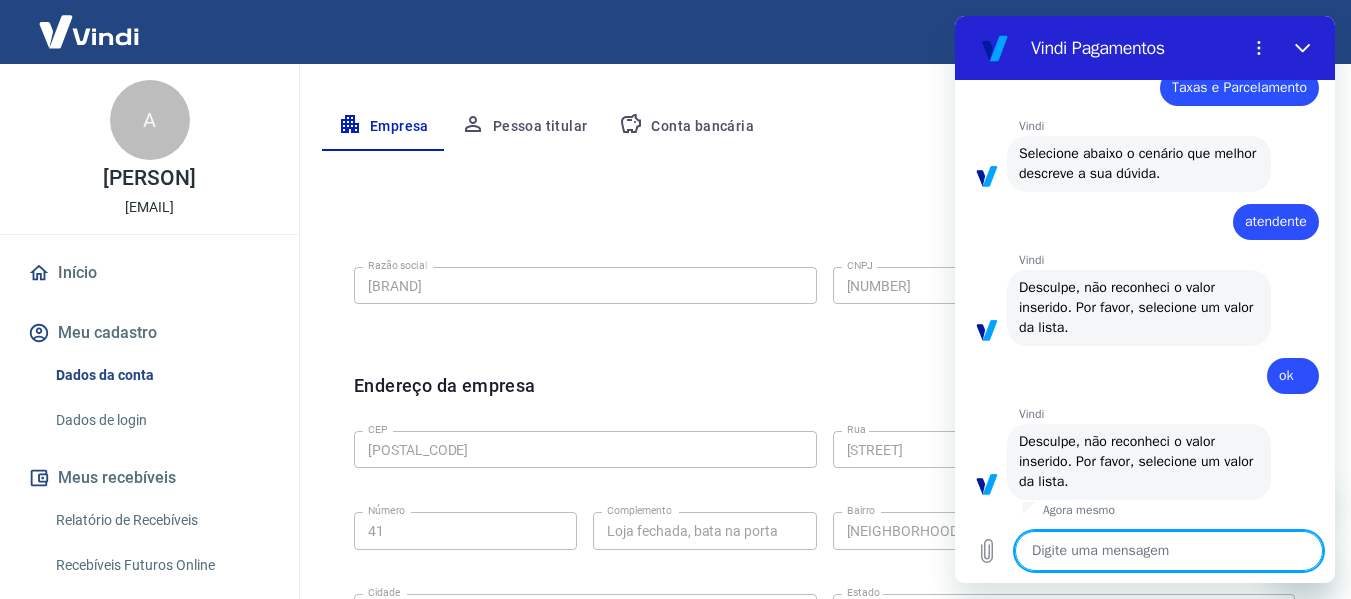 scroll, scrollTop: 208, scrollLeft: 0, axis: vertical 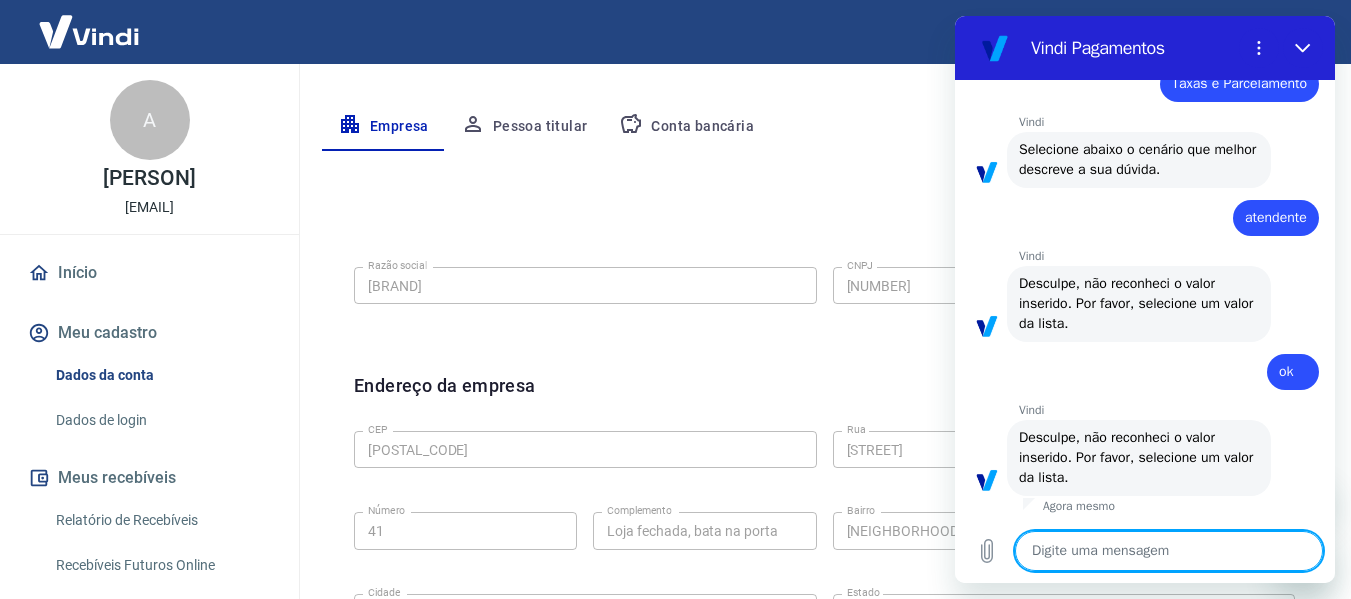 type on "e" 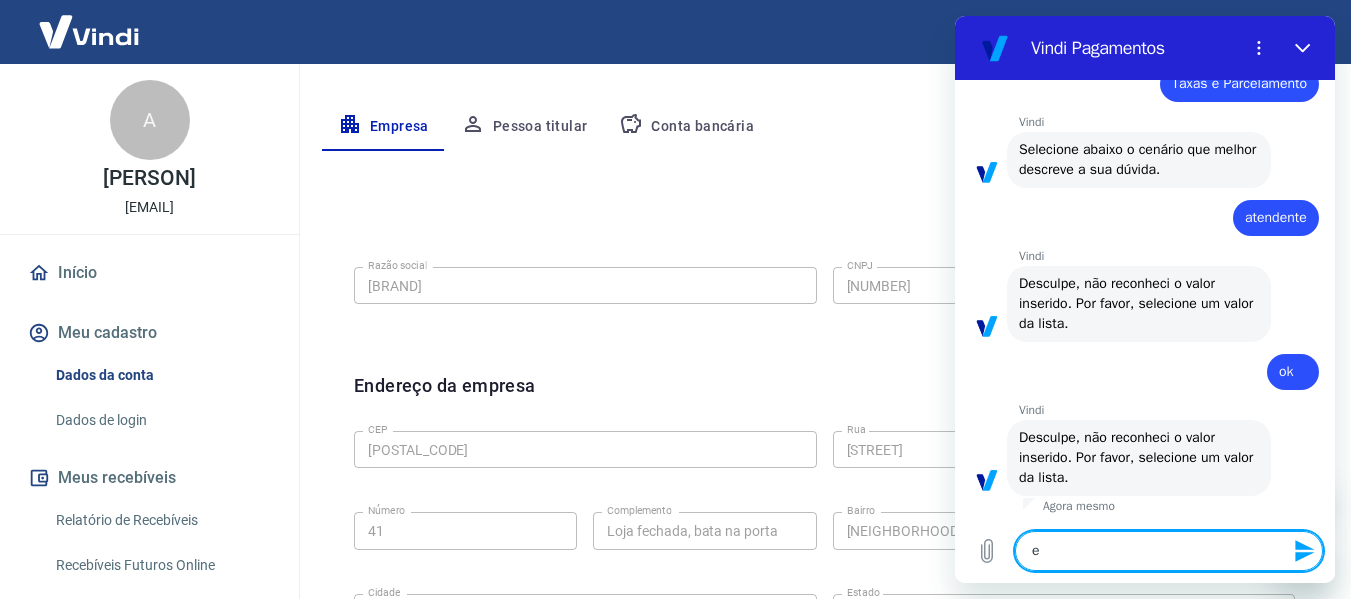 type on "en" 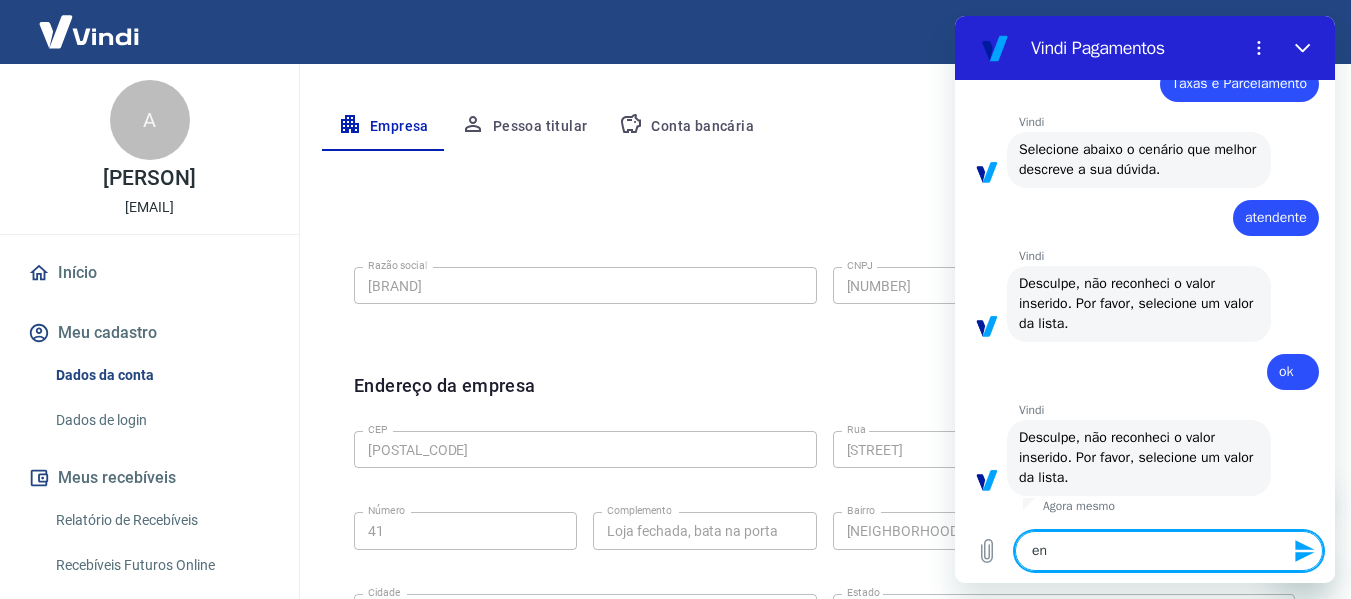 type on "env" 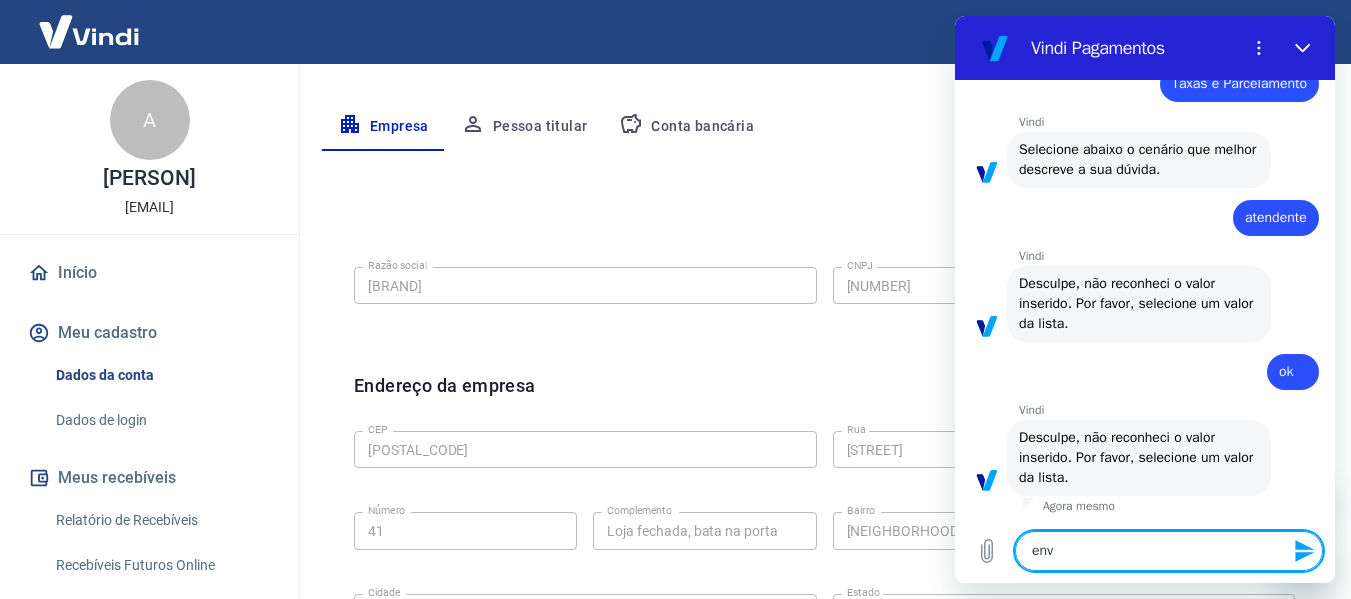 type on "envi" 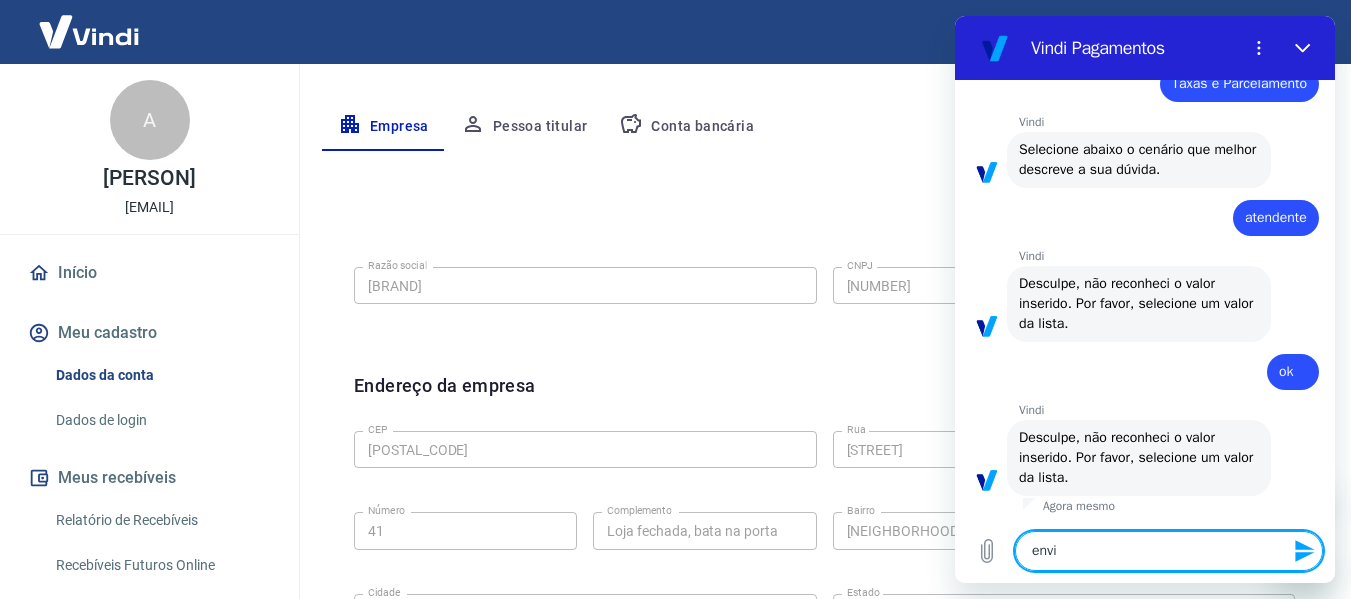 type on "envia" 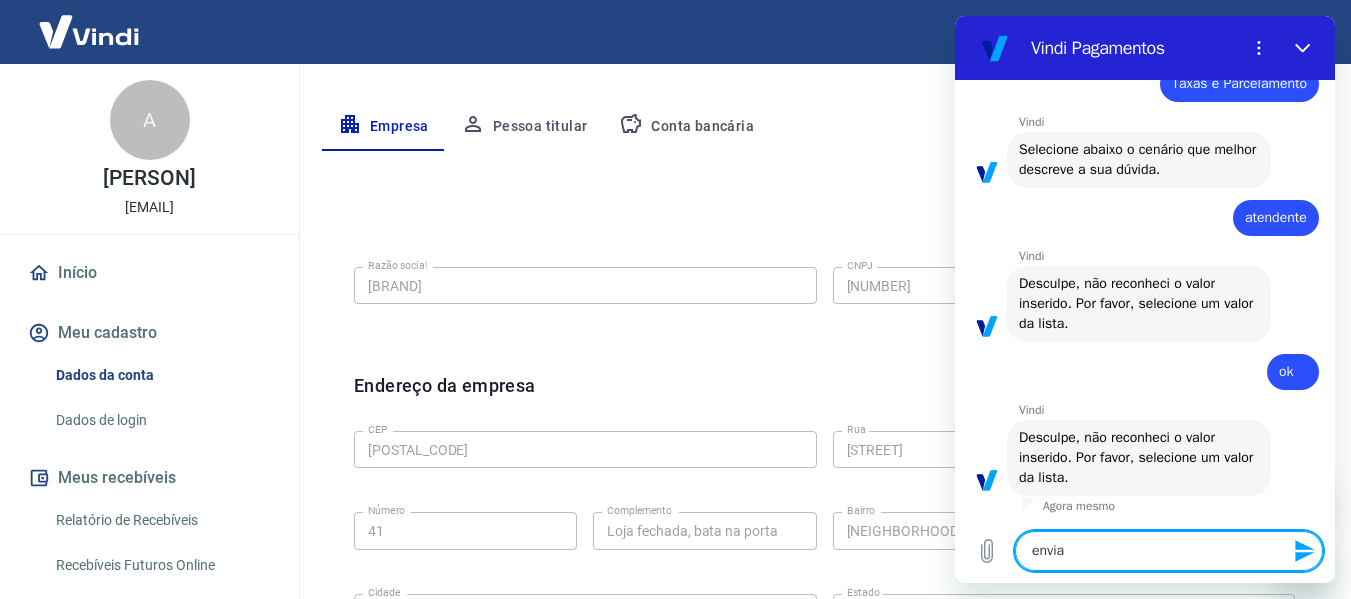 type on "envia" 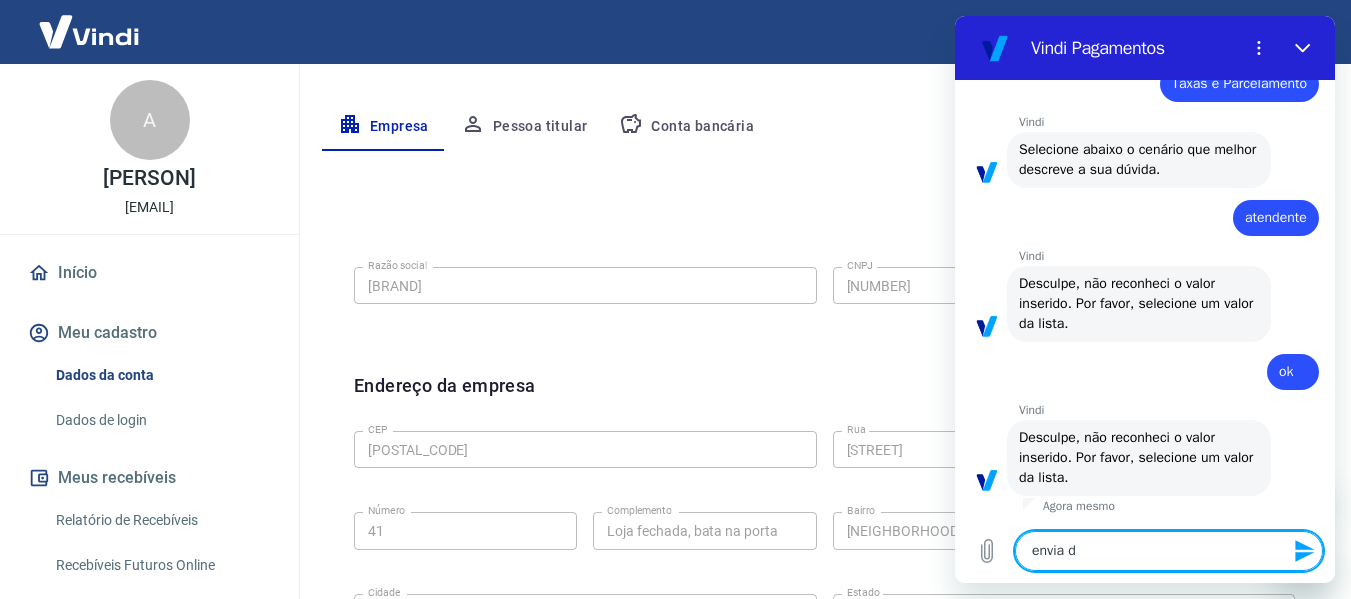 type on "envia de" 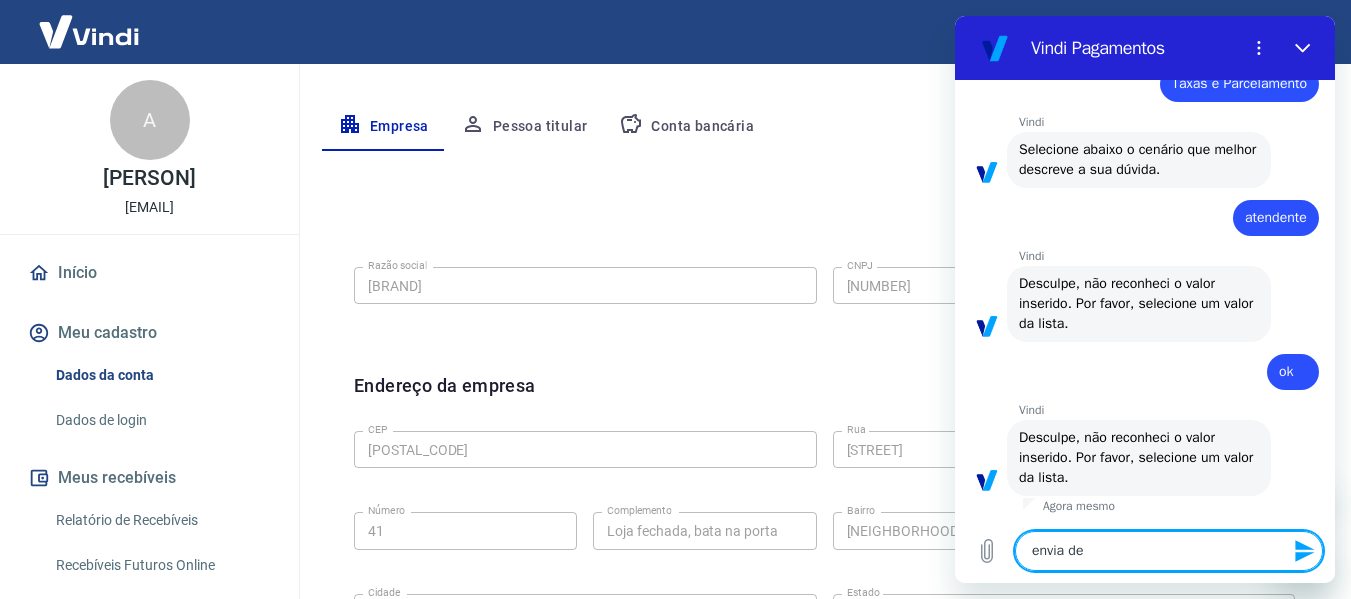 type on "envia de" 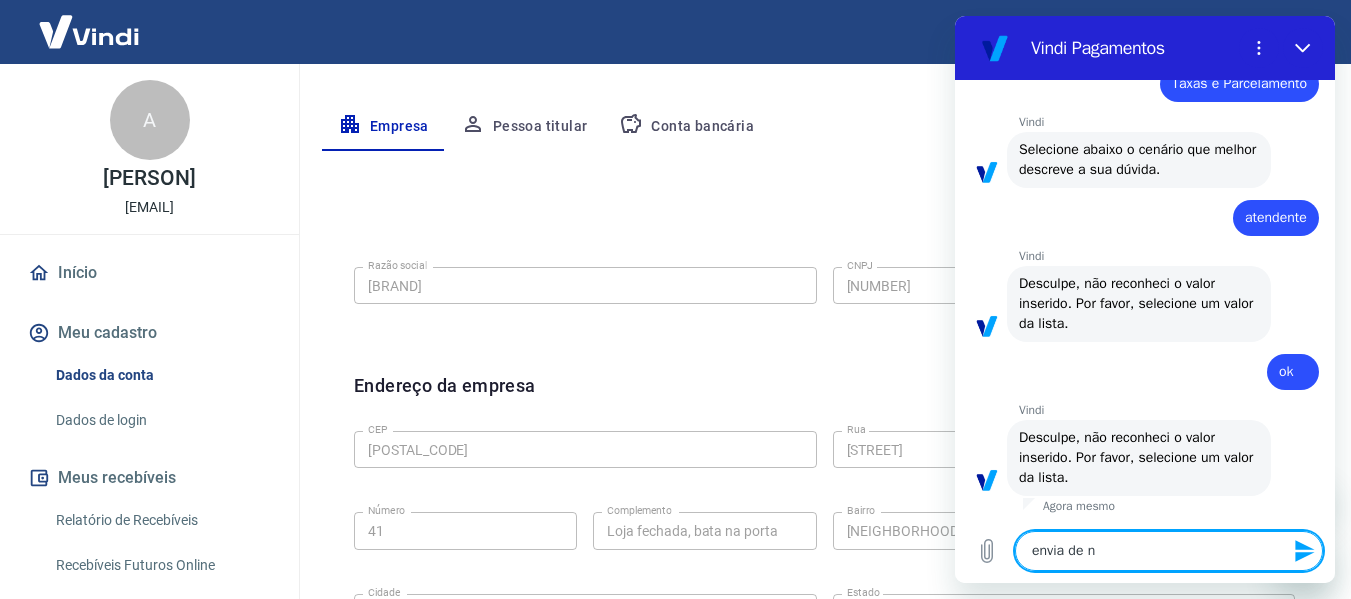 type on "envia de no" 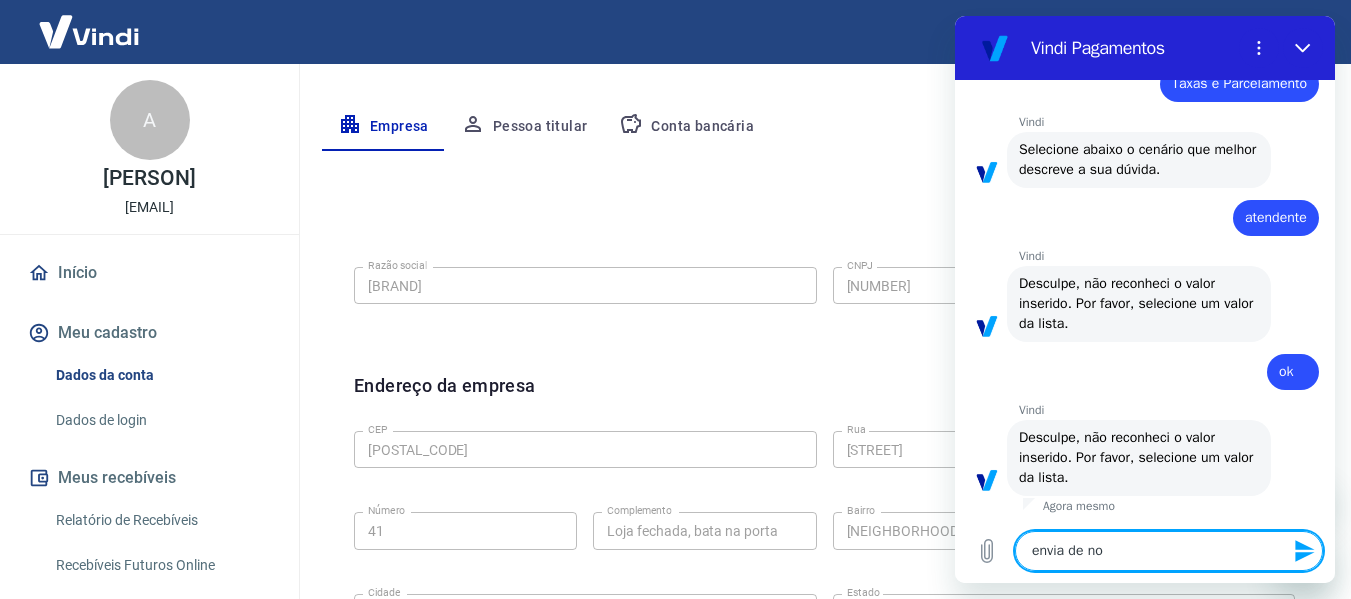 type on "envia de nov" 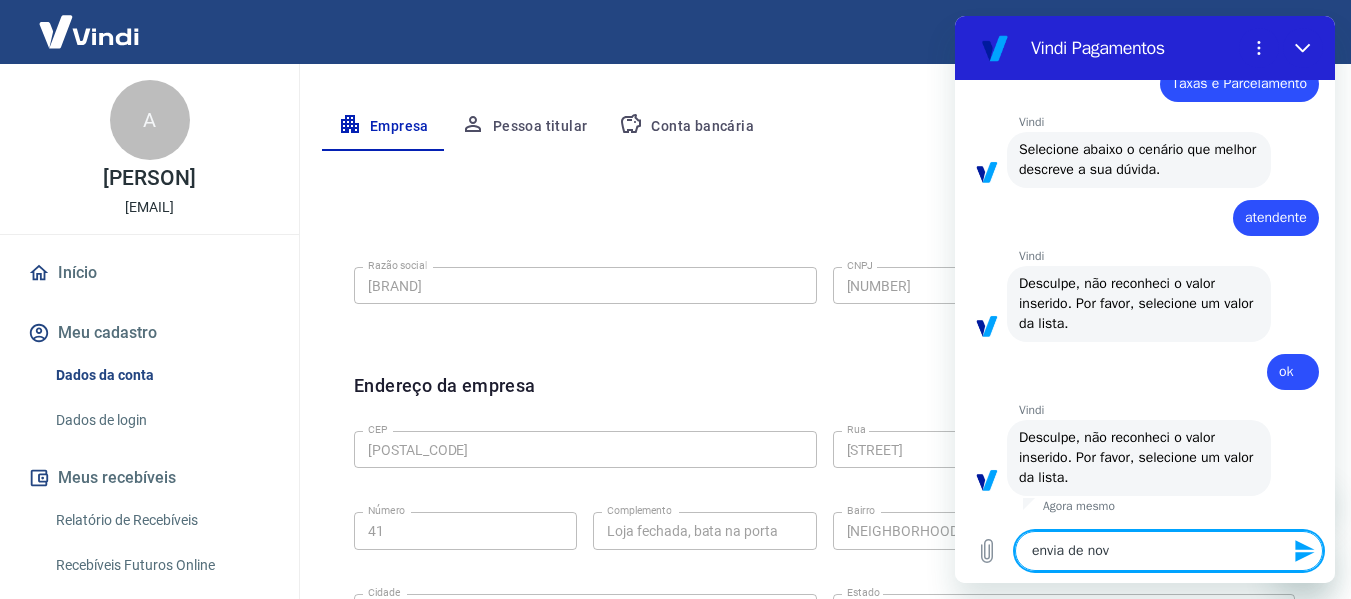 type on "envia de novo" 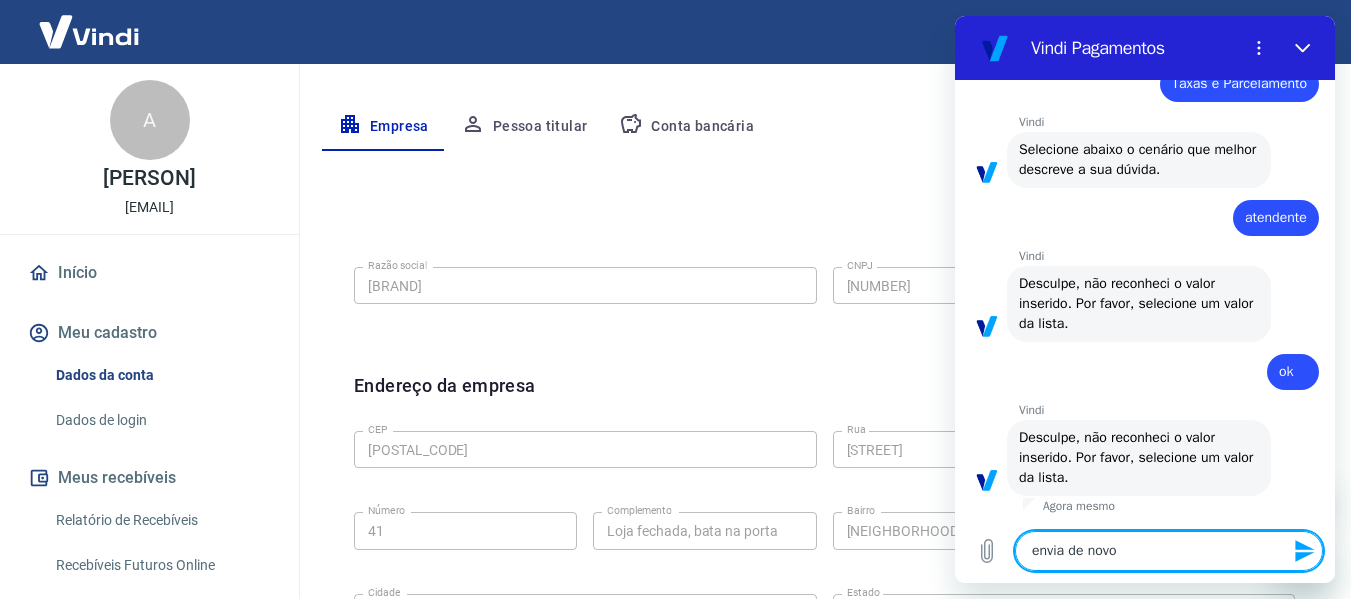 type 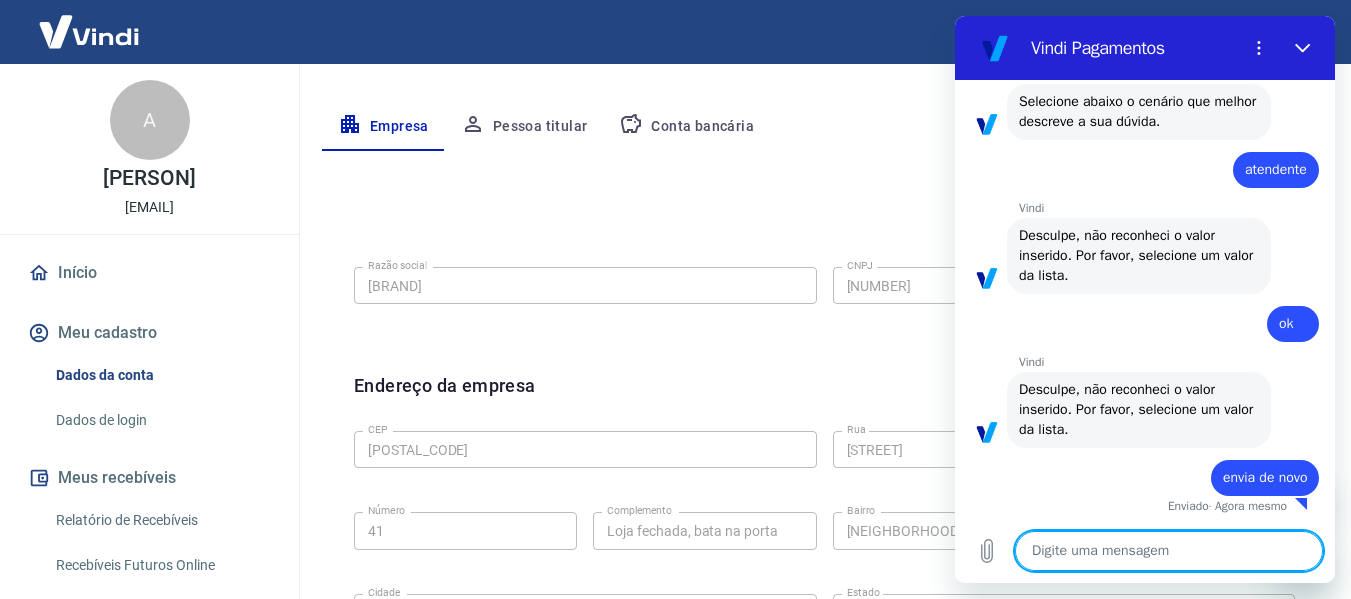 type on "x" 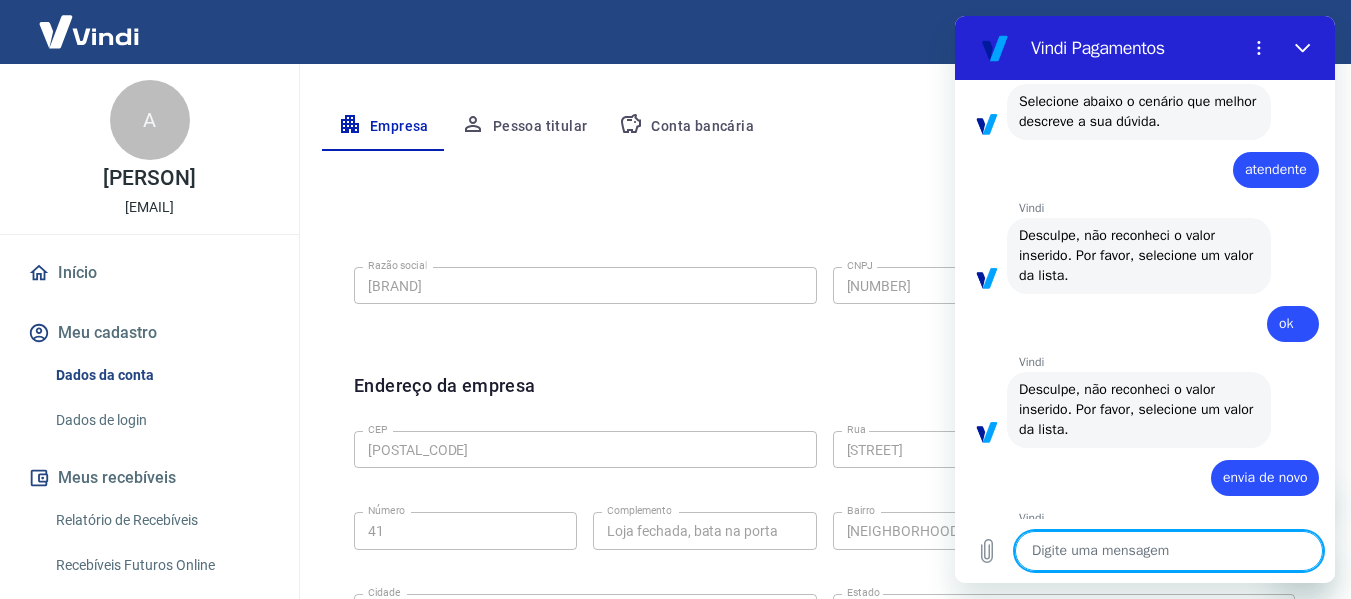 scroll, scrollTop: 360, scrollLeft: 0, axis: vertical 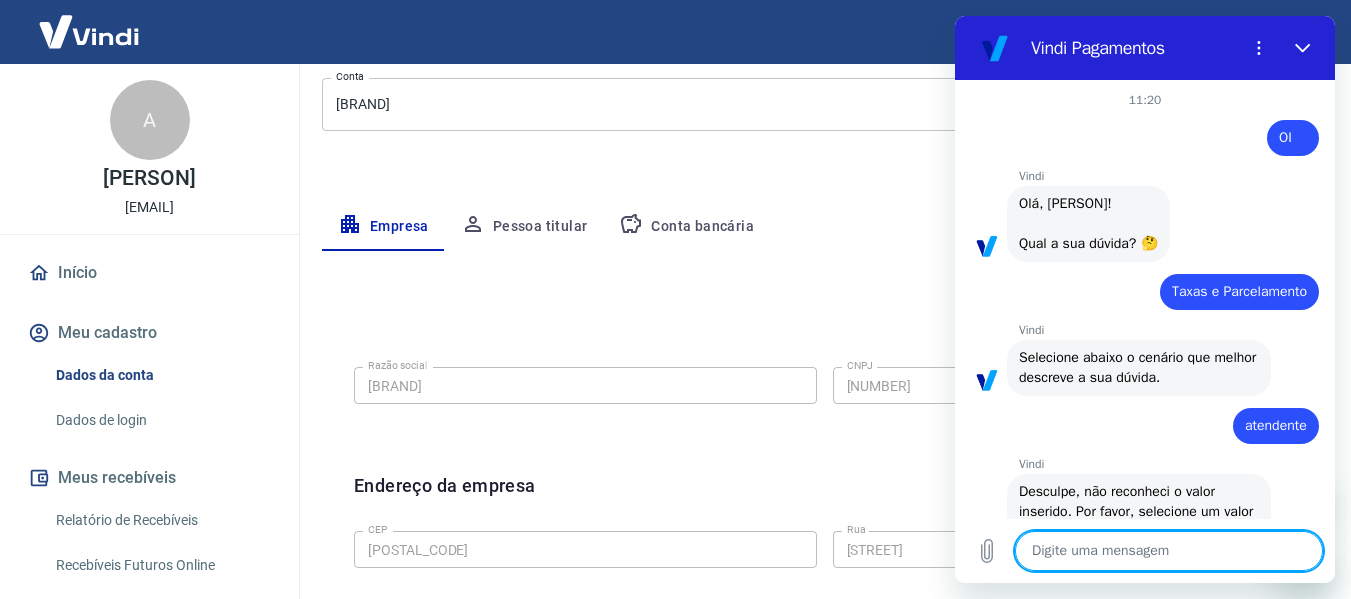 click at bounding box center (1169, 551) 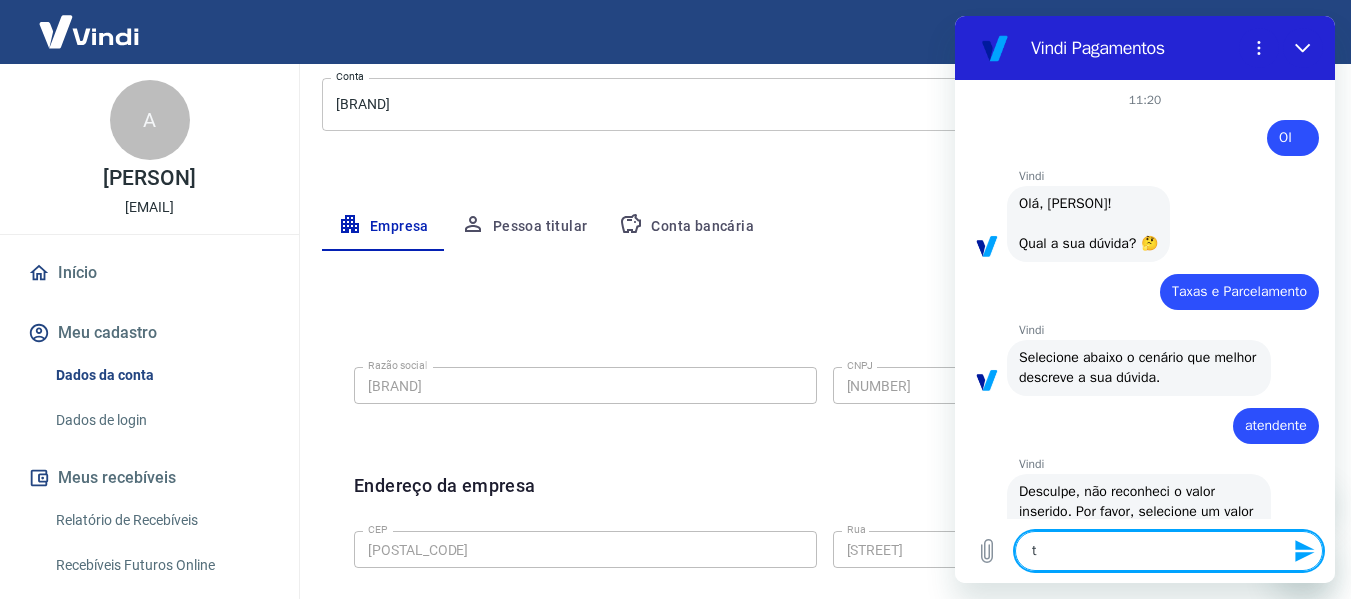 type on "ta" 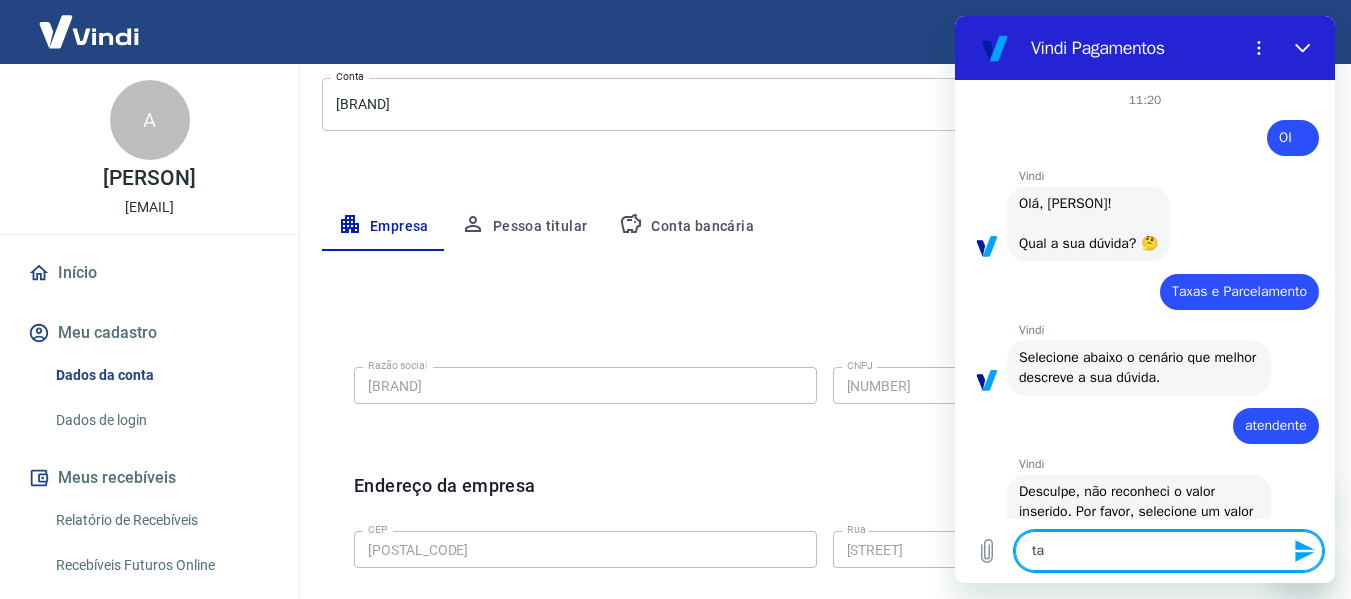 type on "tax" 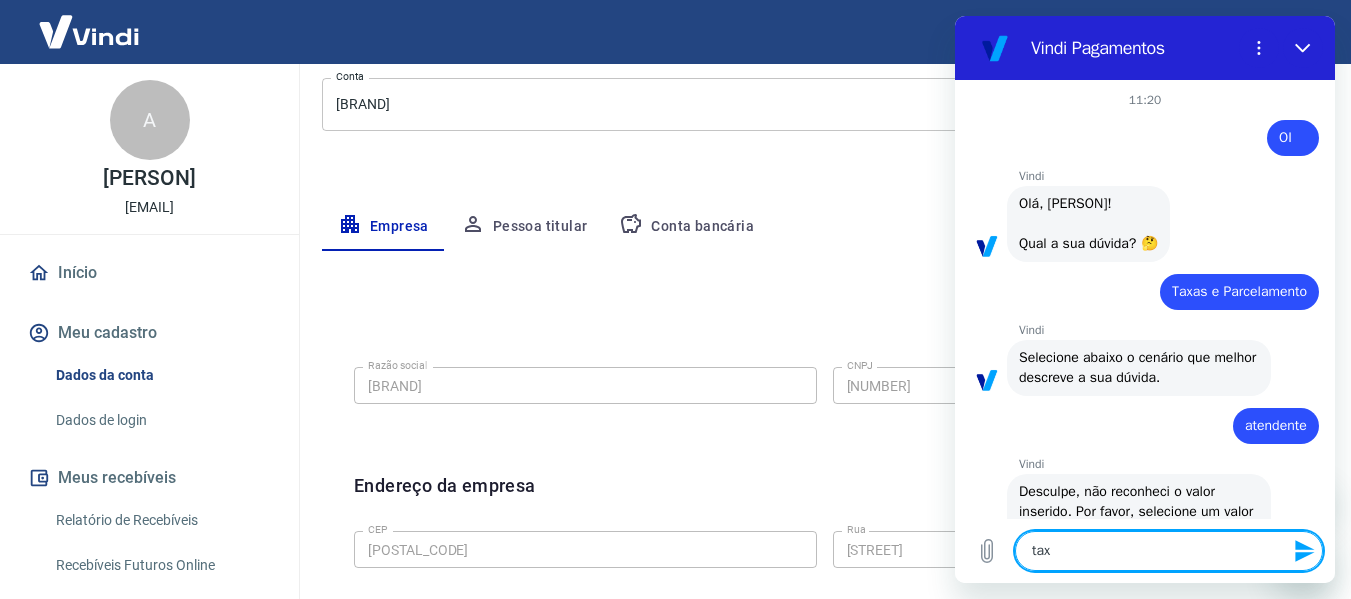 type on "taxa" 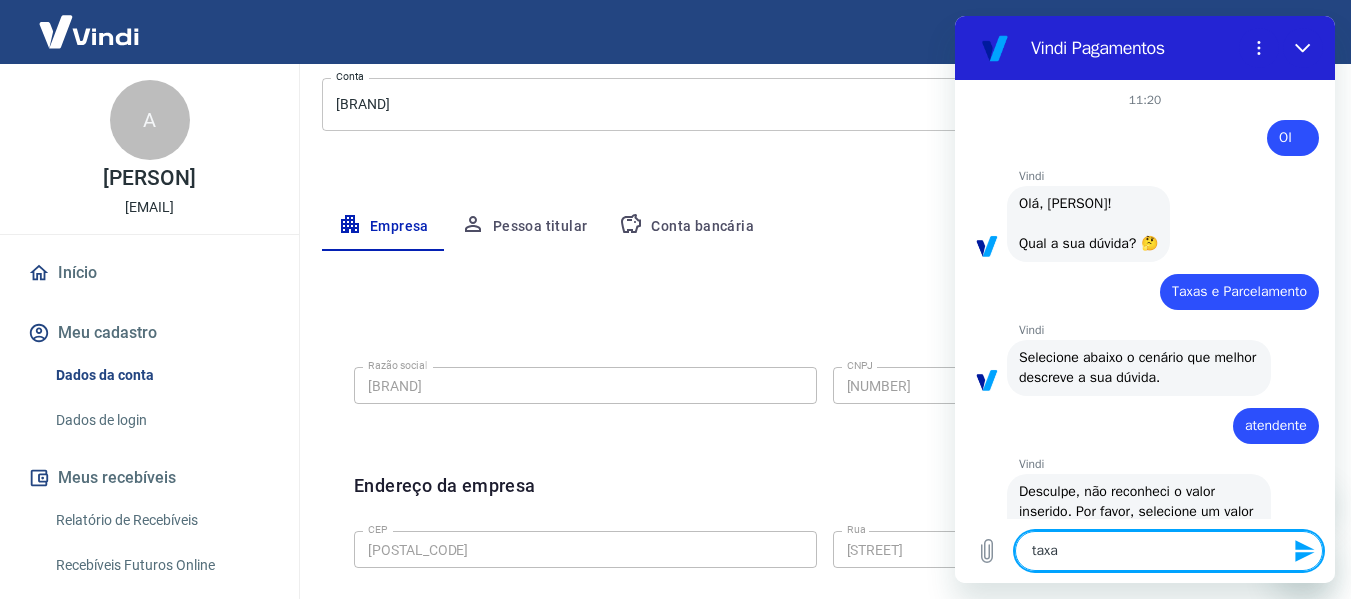 type on "taxa" 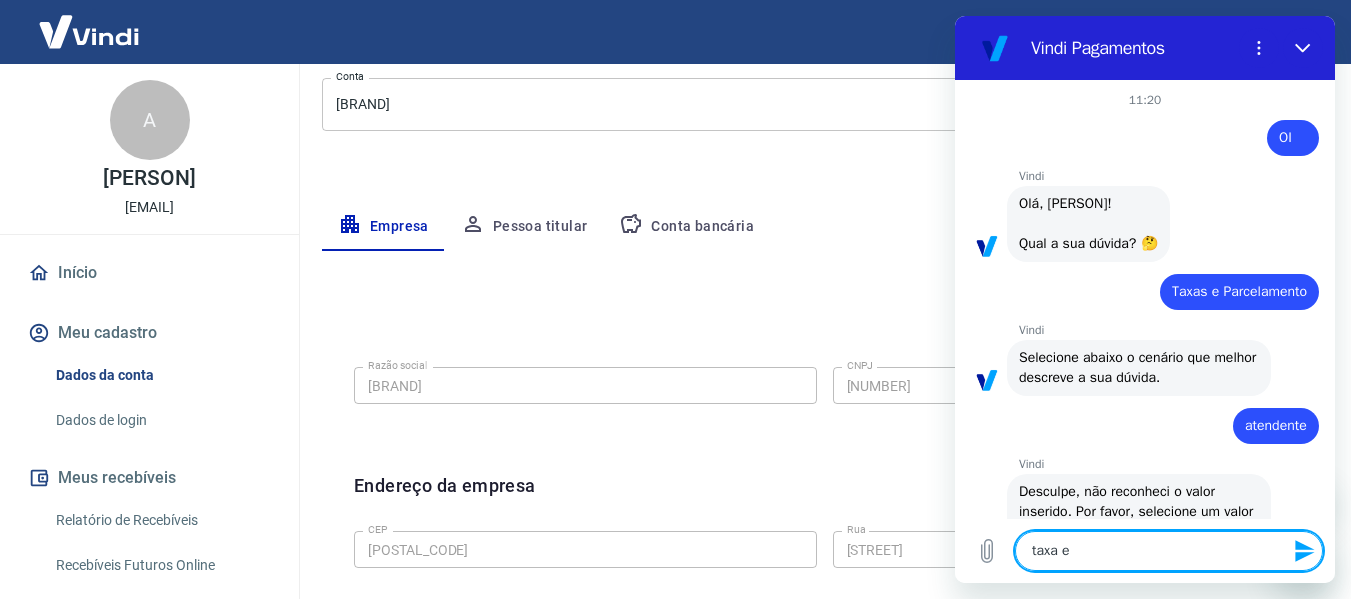 type on "taxa e" 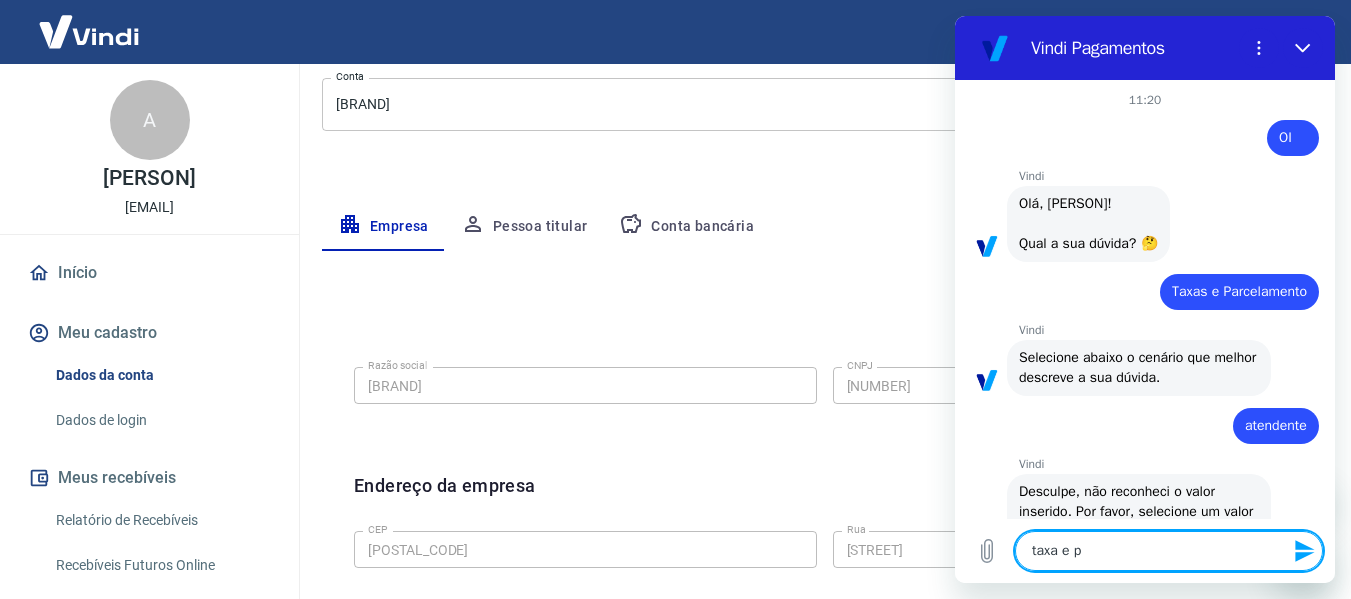 type on "taxa e pa" 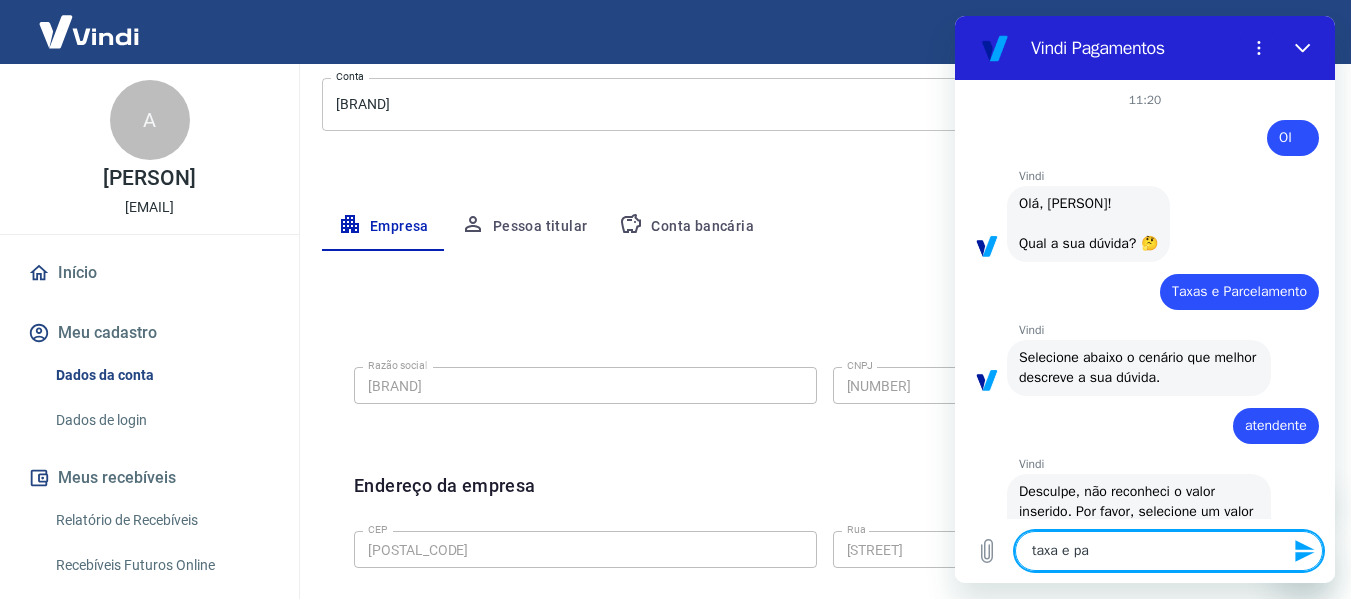 type on "taxa e par" 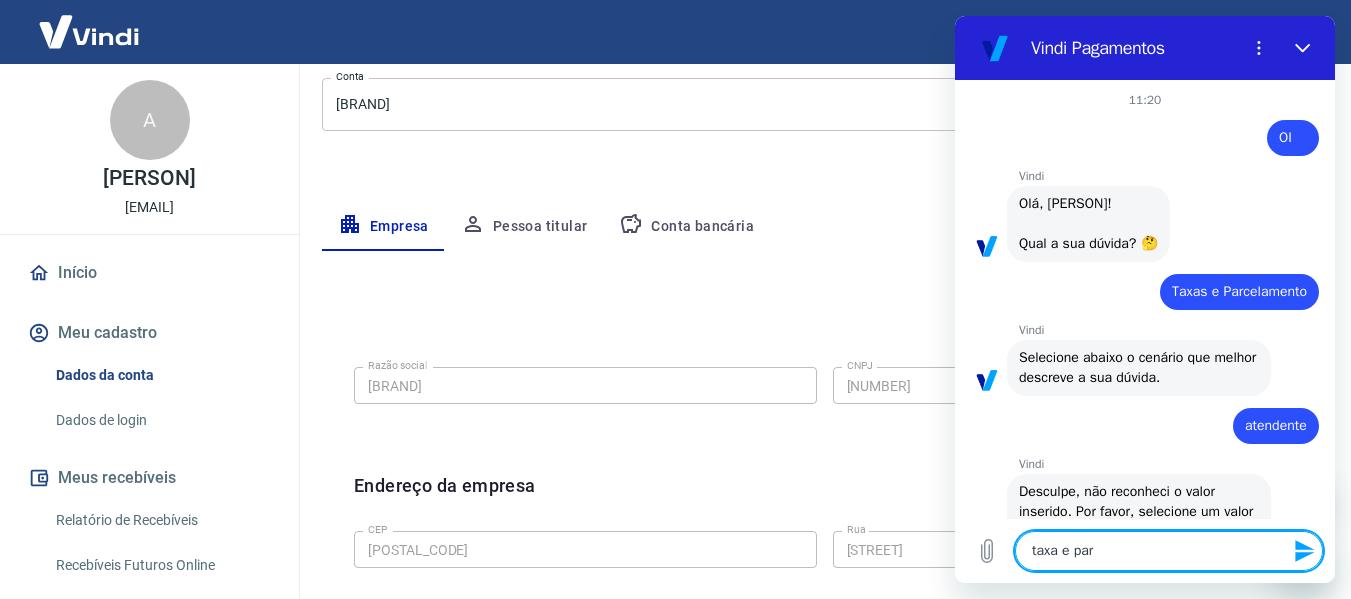 type on "taxa e parc" 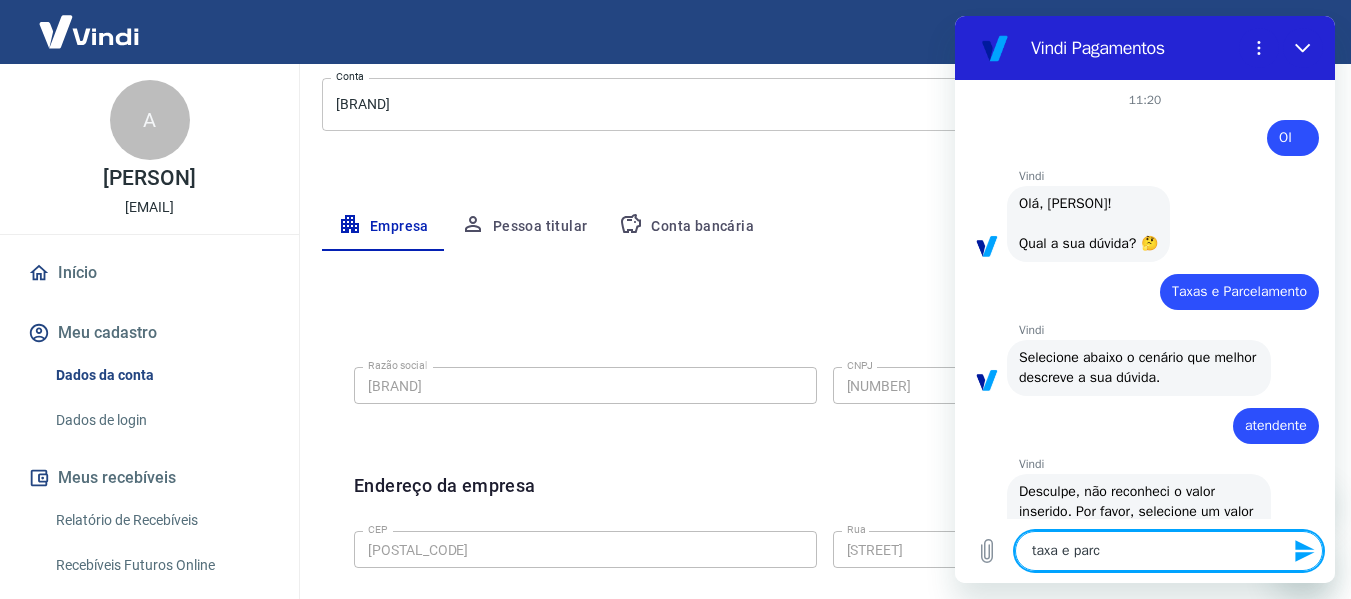 type on "taxa e parce" 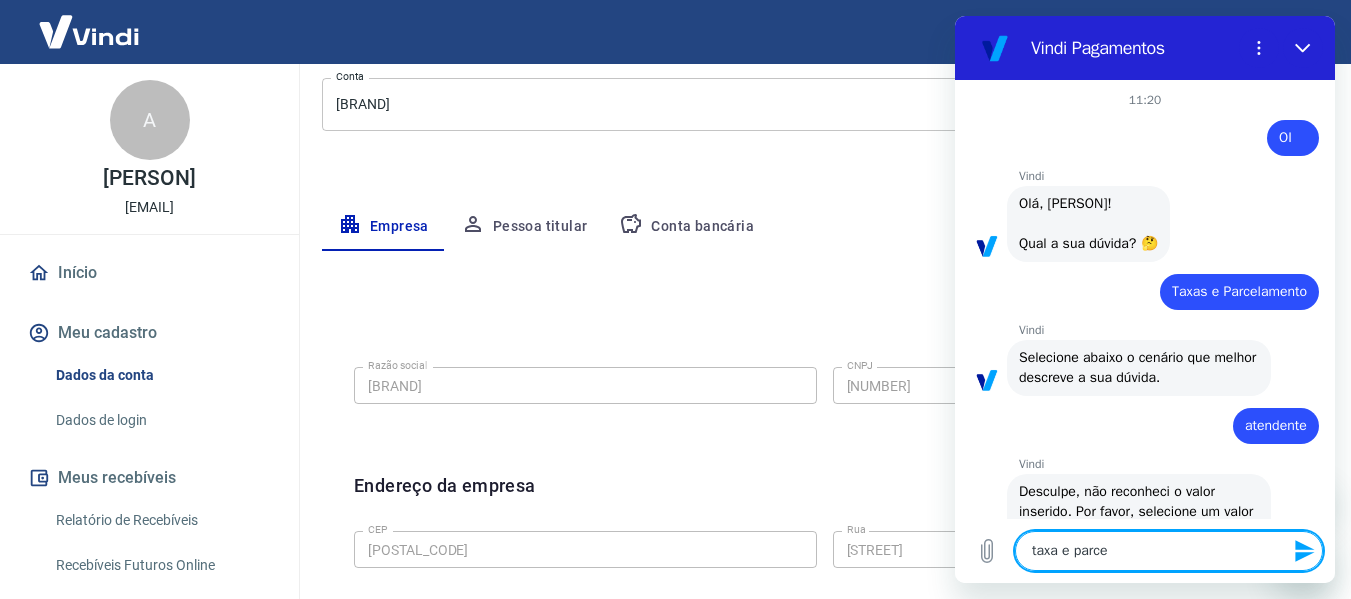 type on "taxa e parcel" 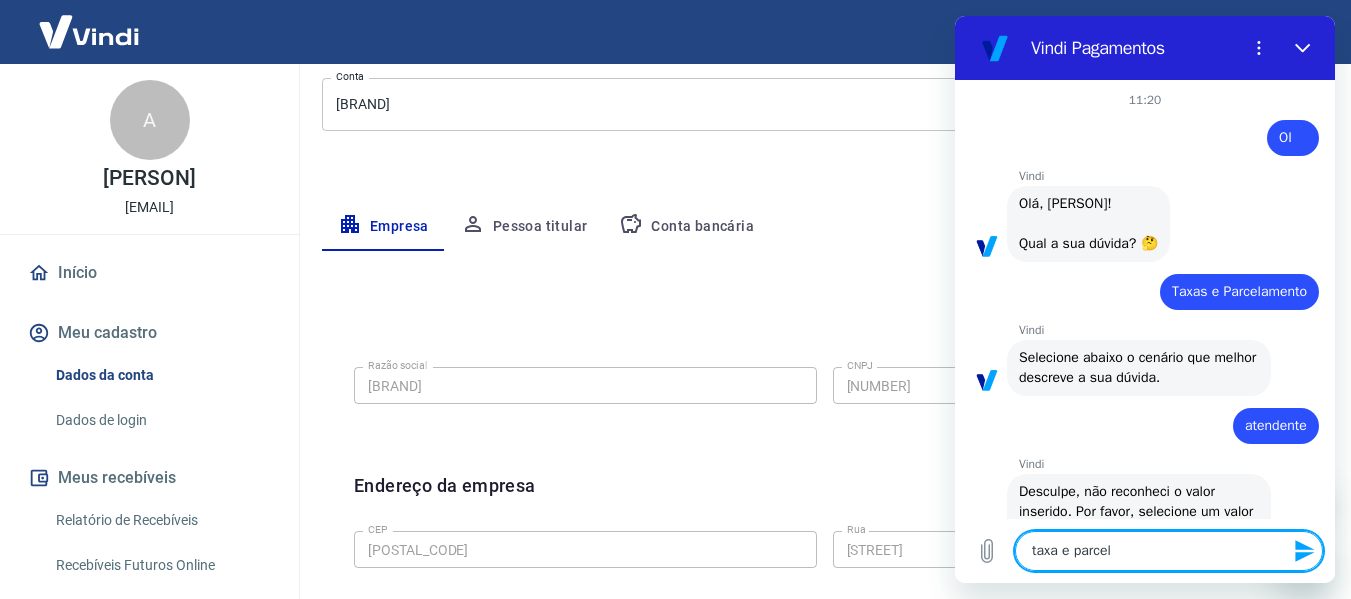 type on "x" 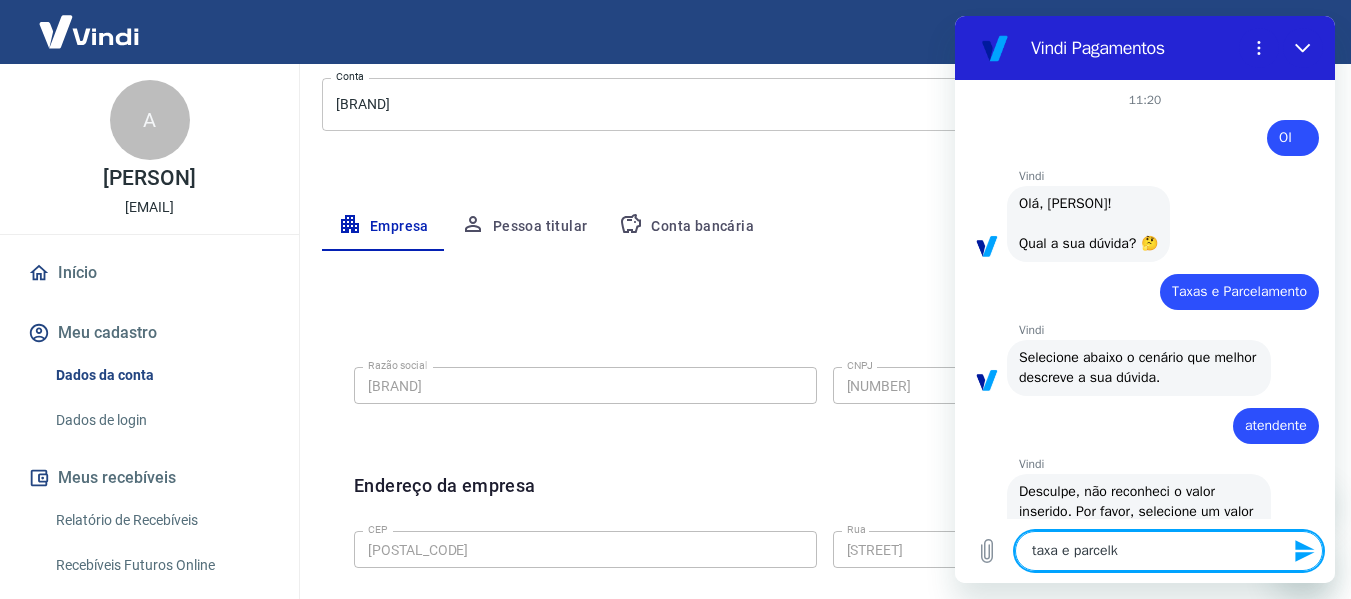 type on "taxa e parcelkm" 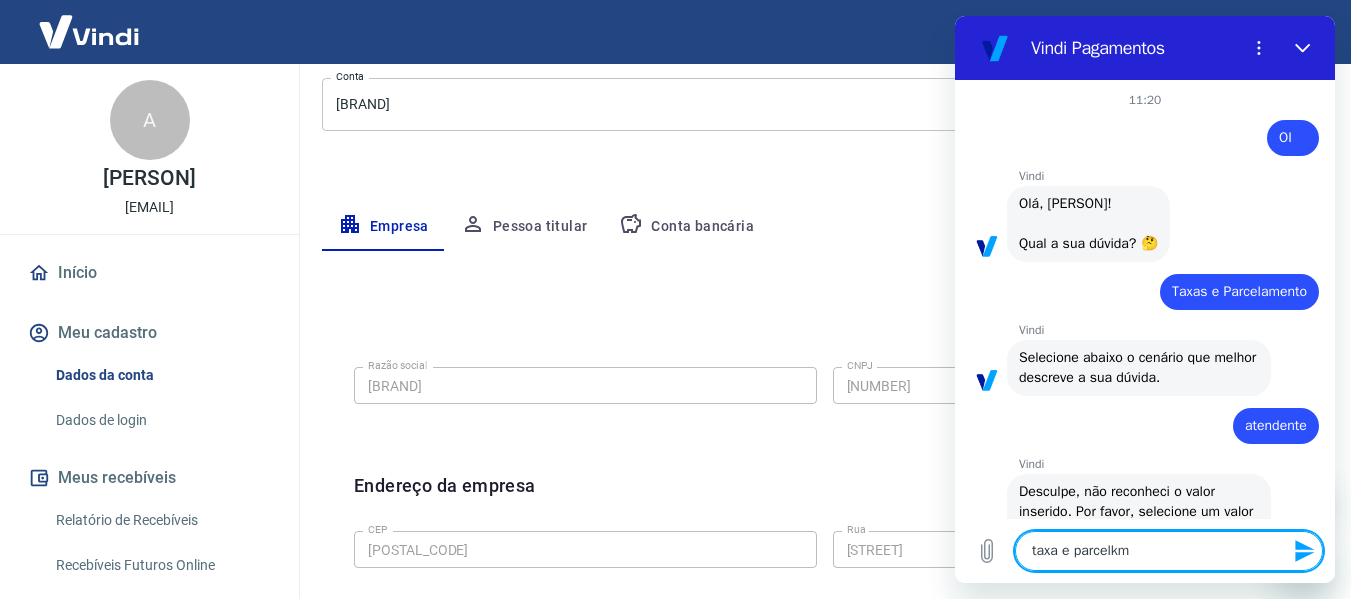 type on "taxa e parcelk" 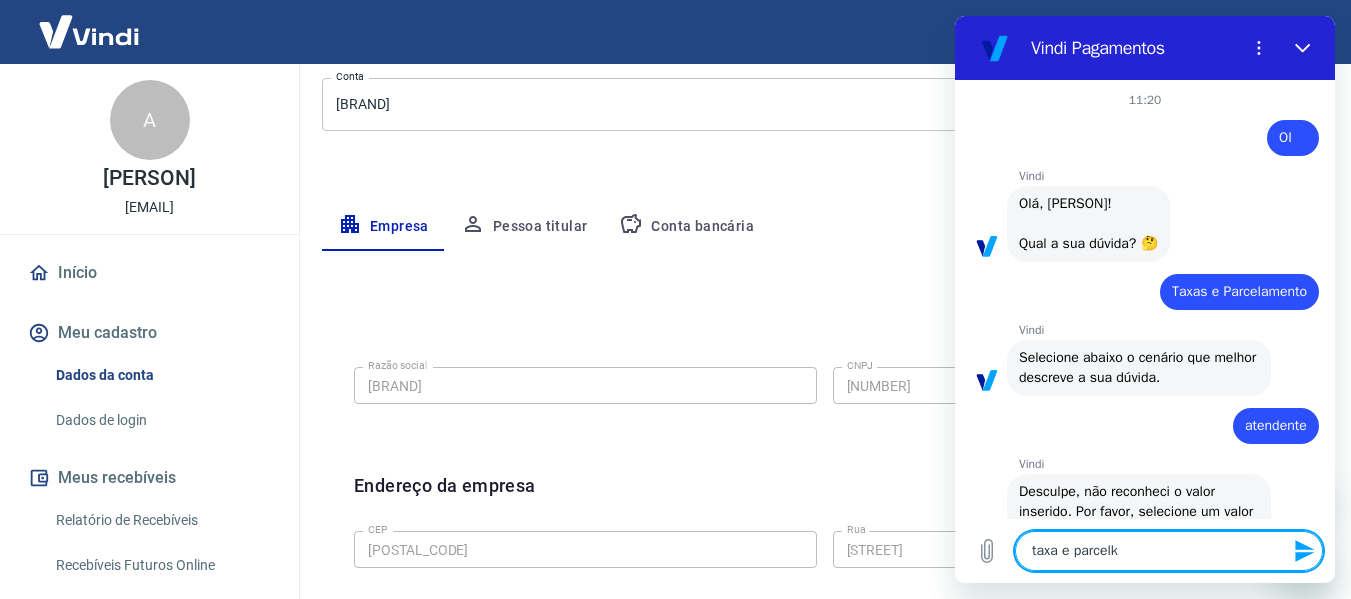 type on "taxa e parcelka" 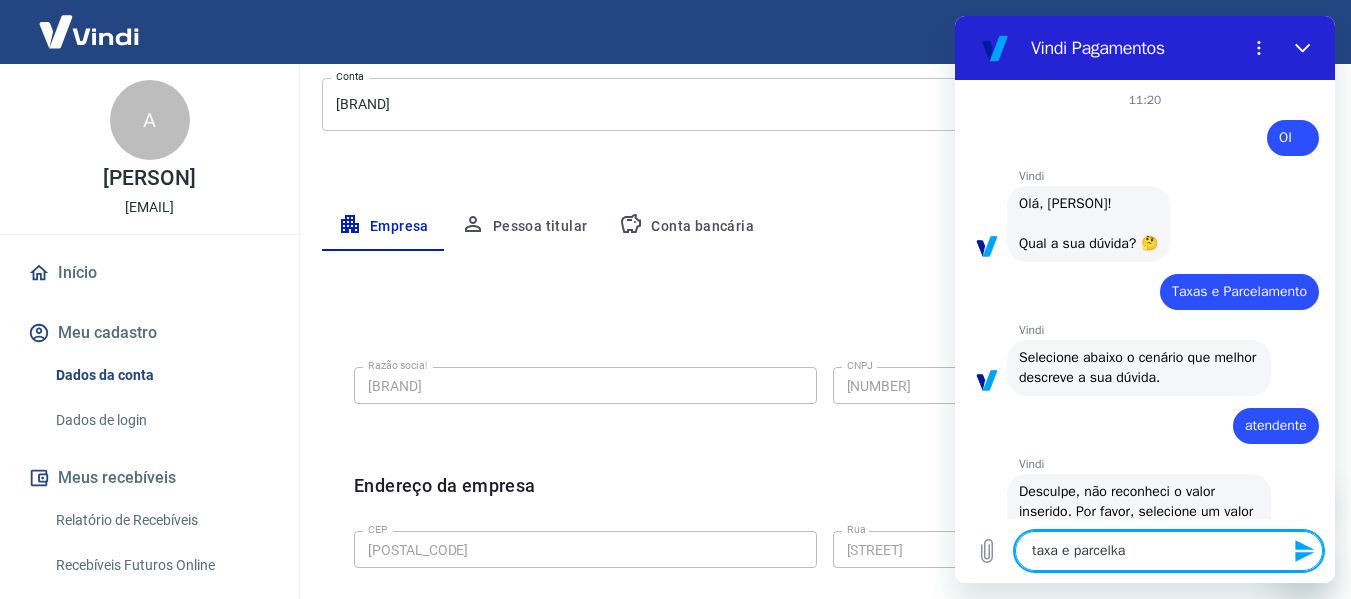 type on "taxa e parcelk" 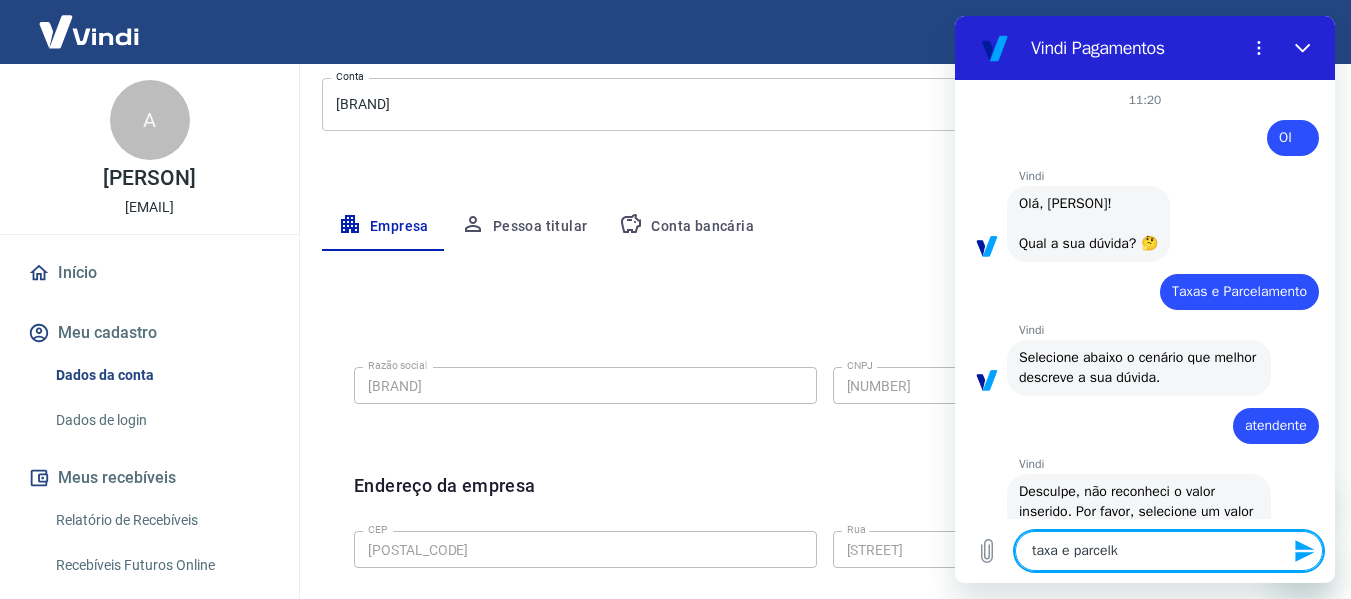 type on "taxa e parcel" 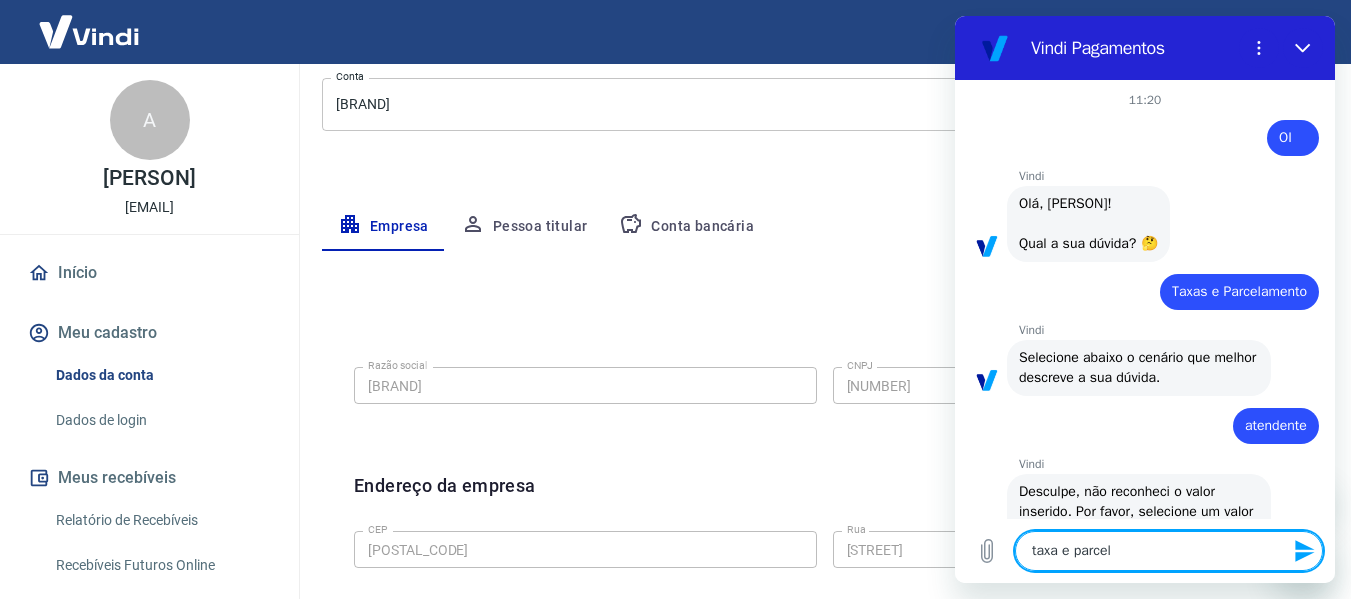 type on "taxa e parcela" 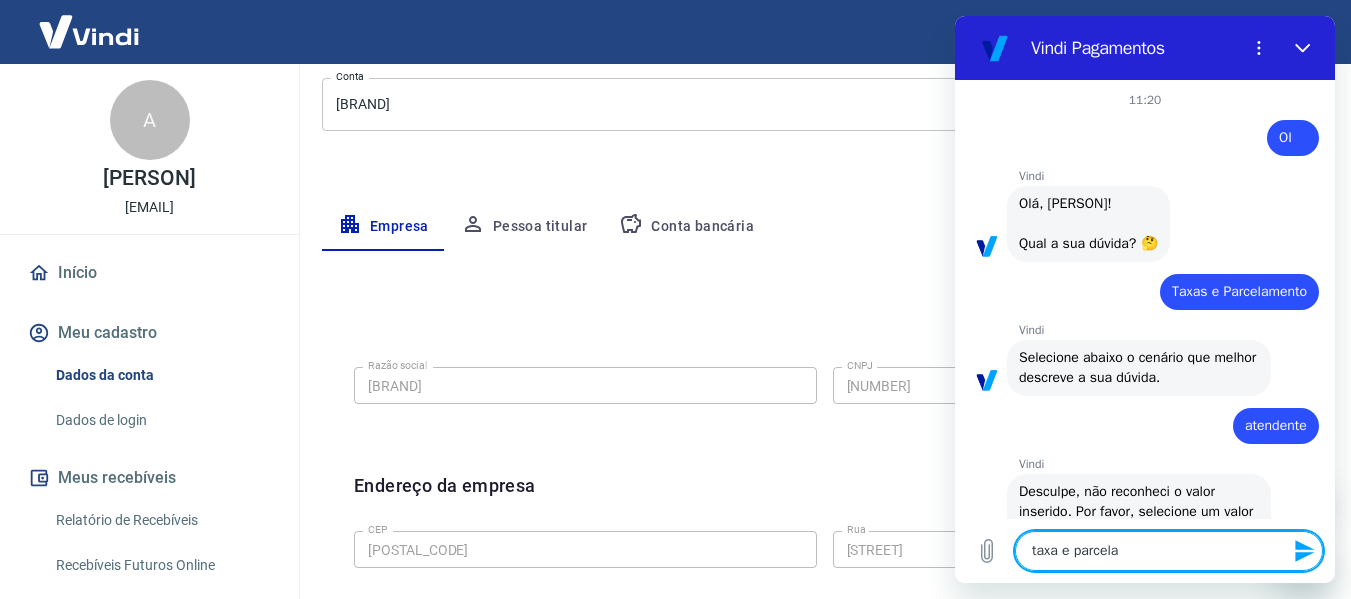 type on "taxa e parcelam" 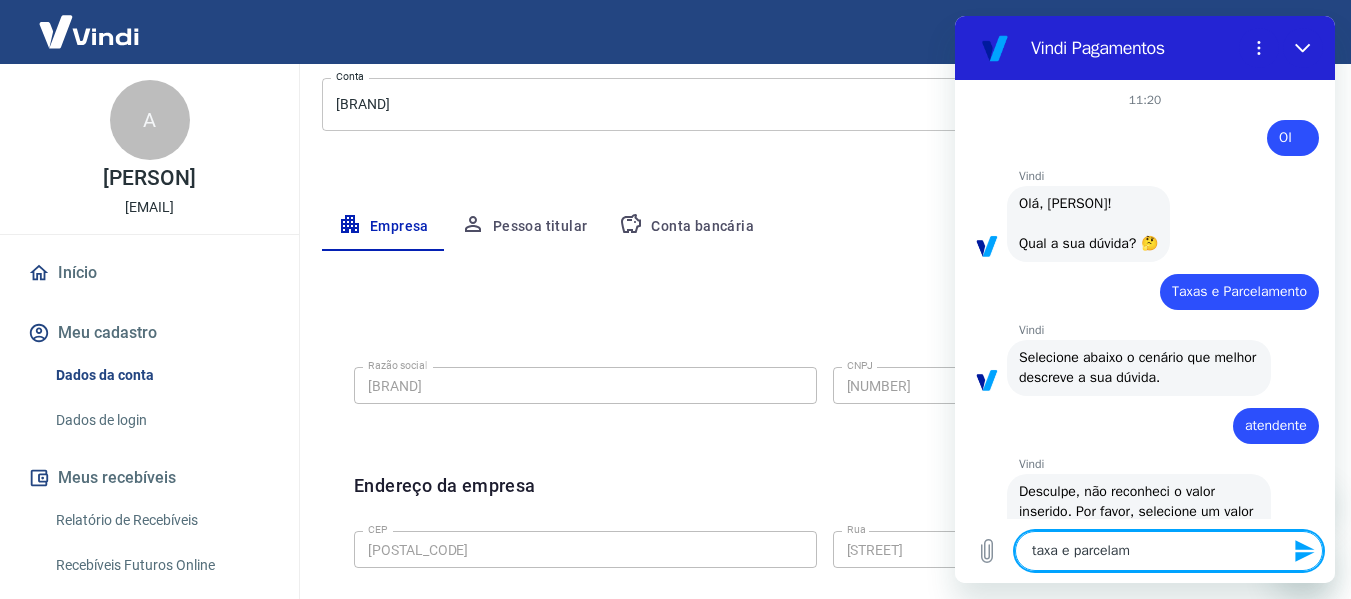 type on "taxa e parcelame" 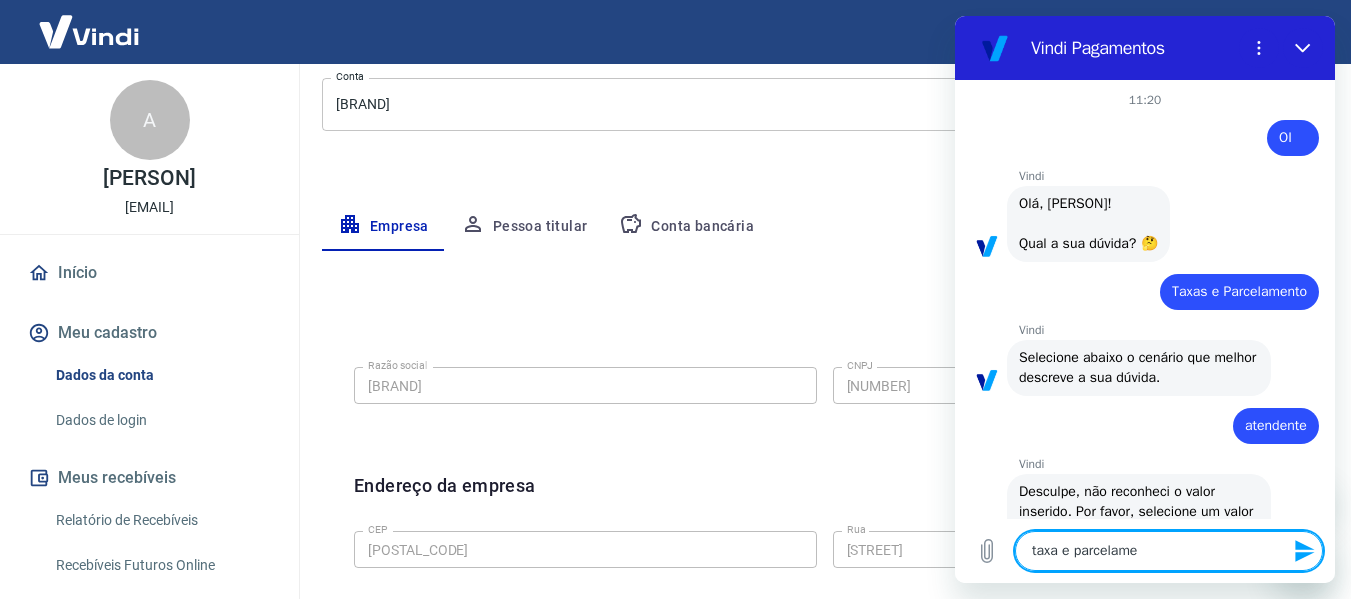 type on "taxa e parcelamen" 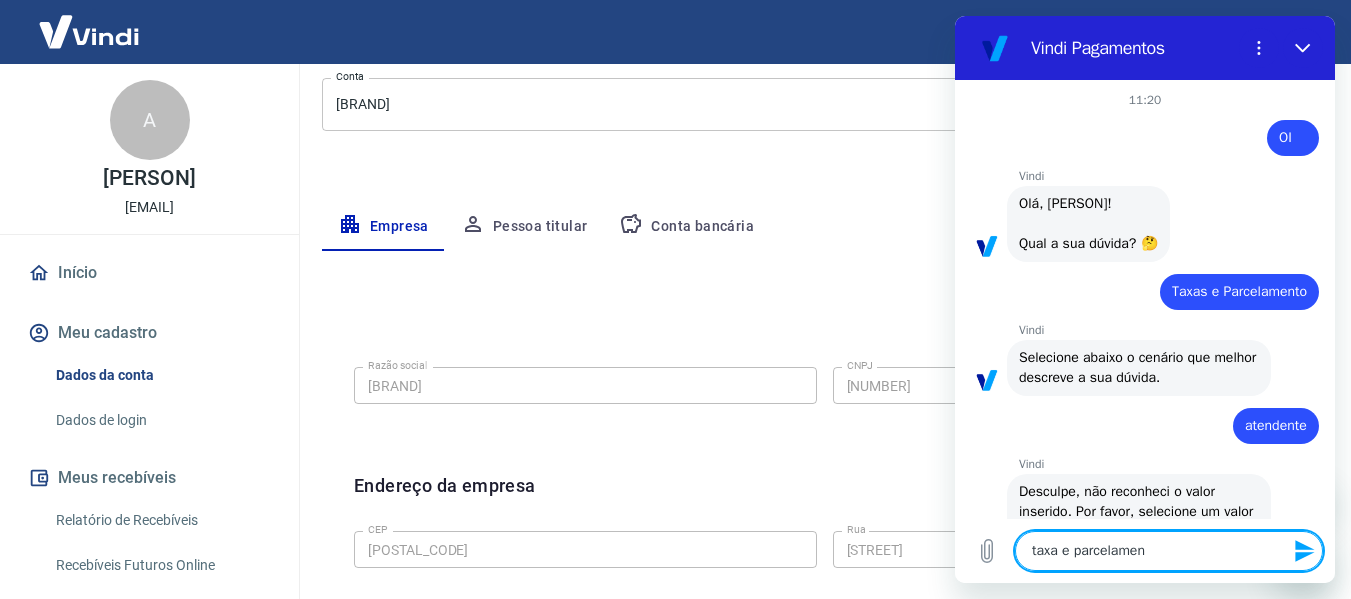 type on "taxa e parcelament" 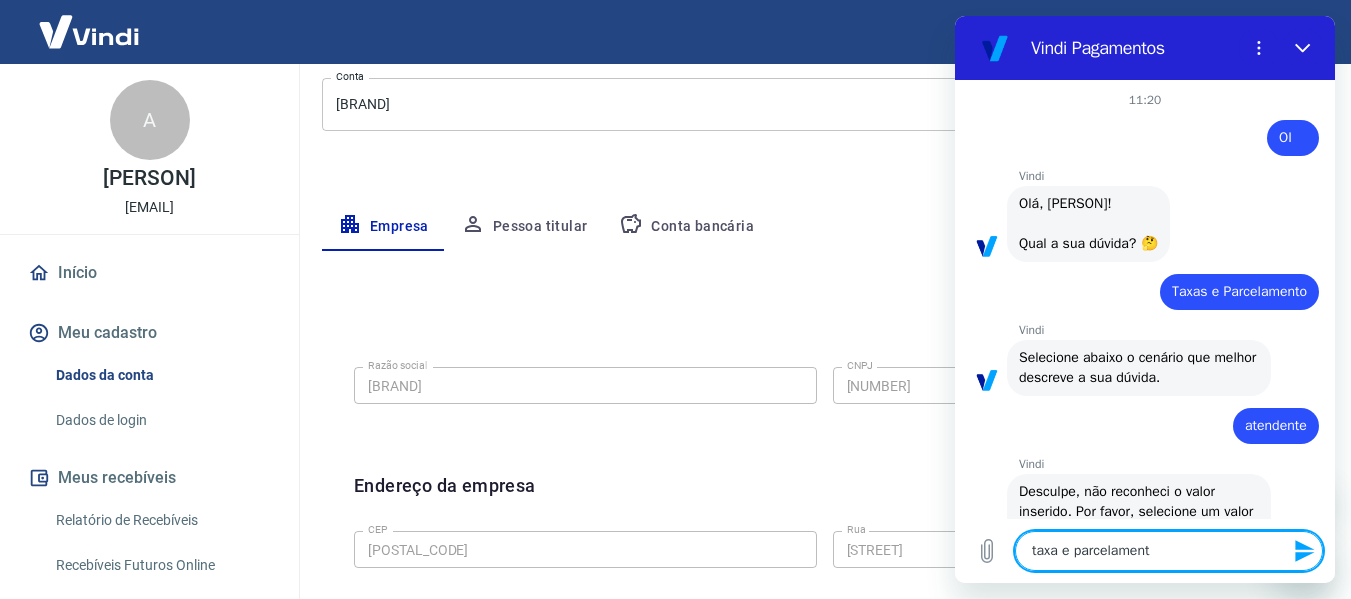 type on "taxa e parcelamento" 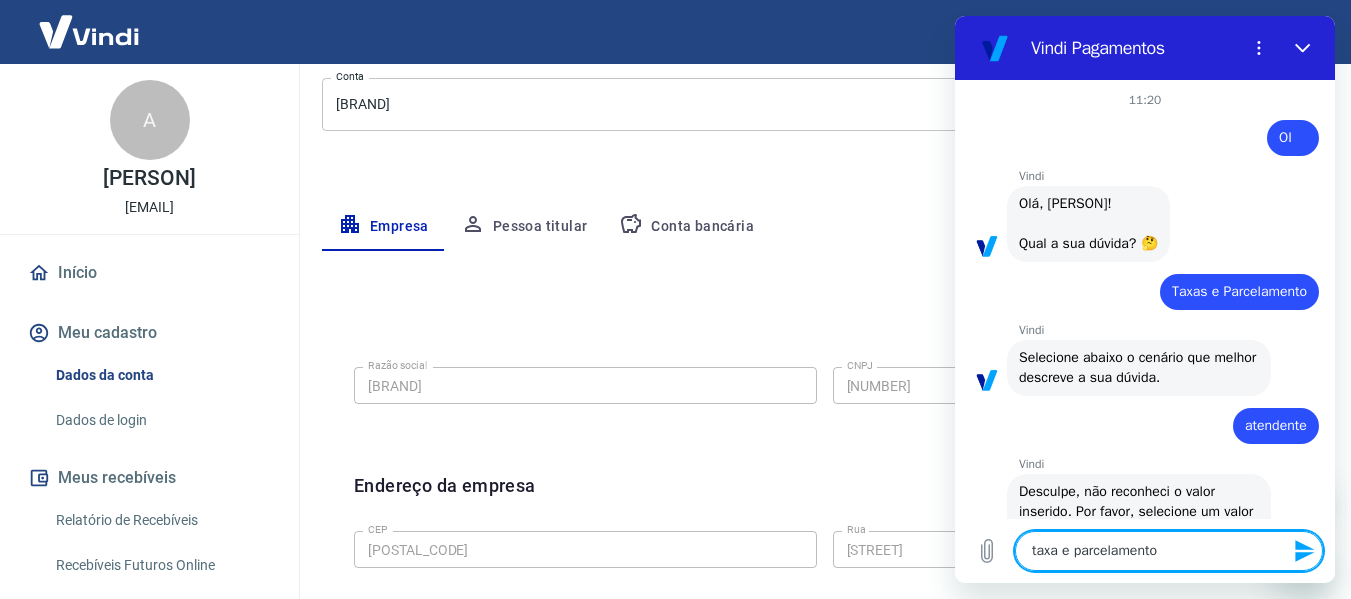 type 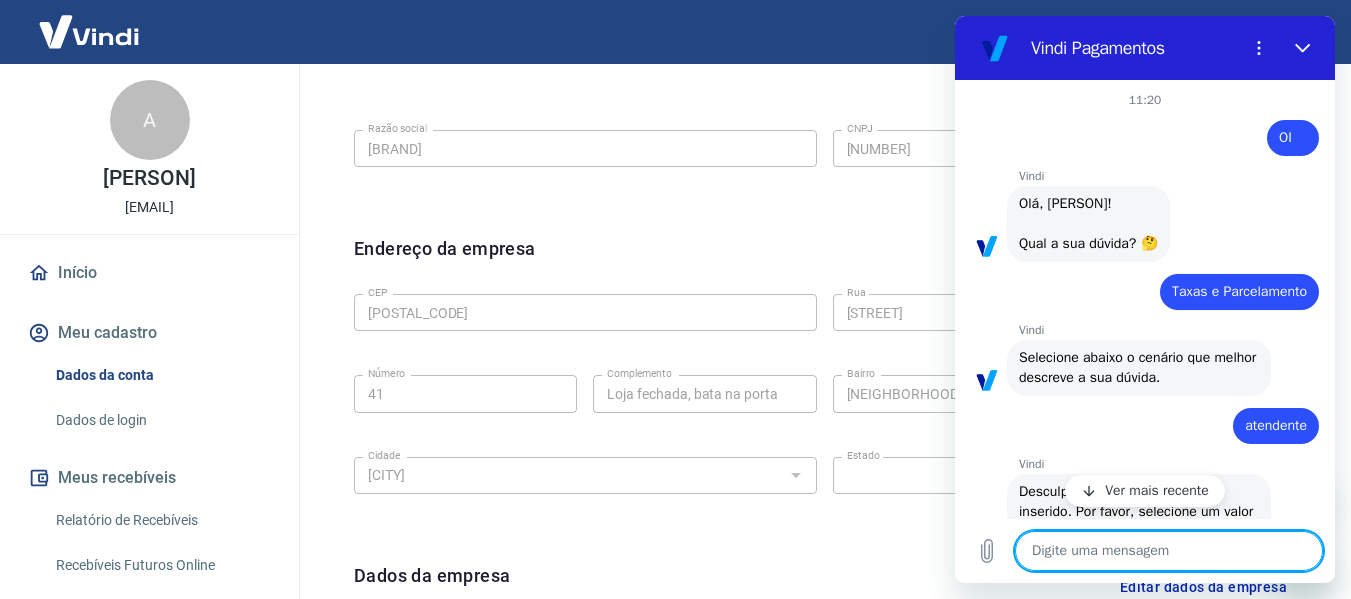 scroll, scrollTop: 843, scrollLeft: 0, axis: vertical 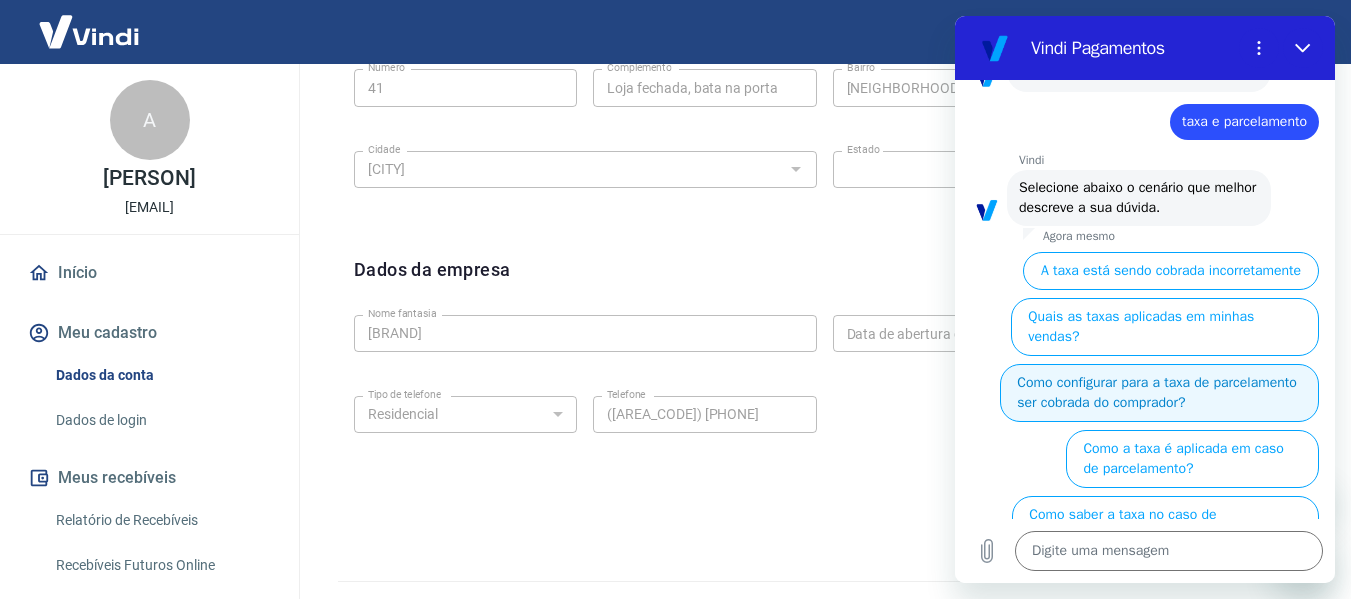 click on "Como configurar para a taxa de parcelamento ser cobrada do comprador?" at bounding box center [1159, 393] 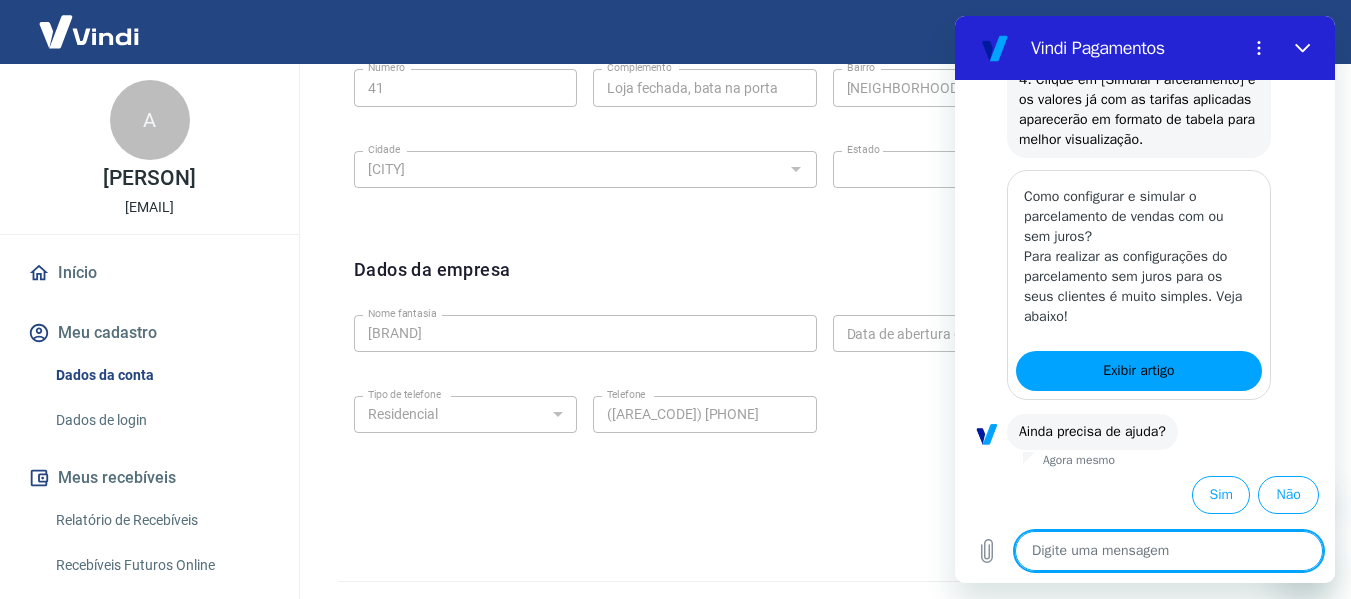 scroll, scrollTop: 1828, scrollLeft: 0, axis: vertical 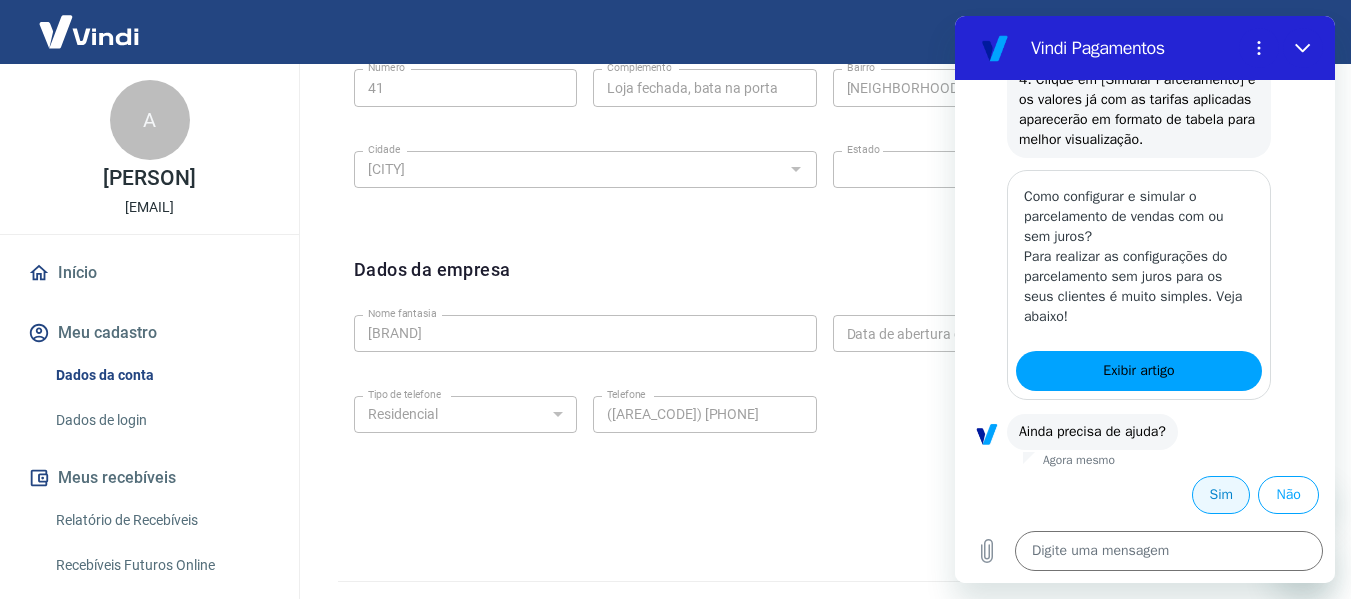click on "Sim" at bounding box center [1221, 495] 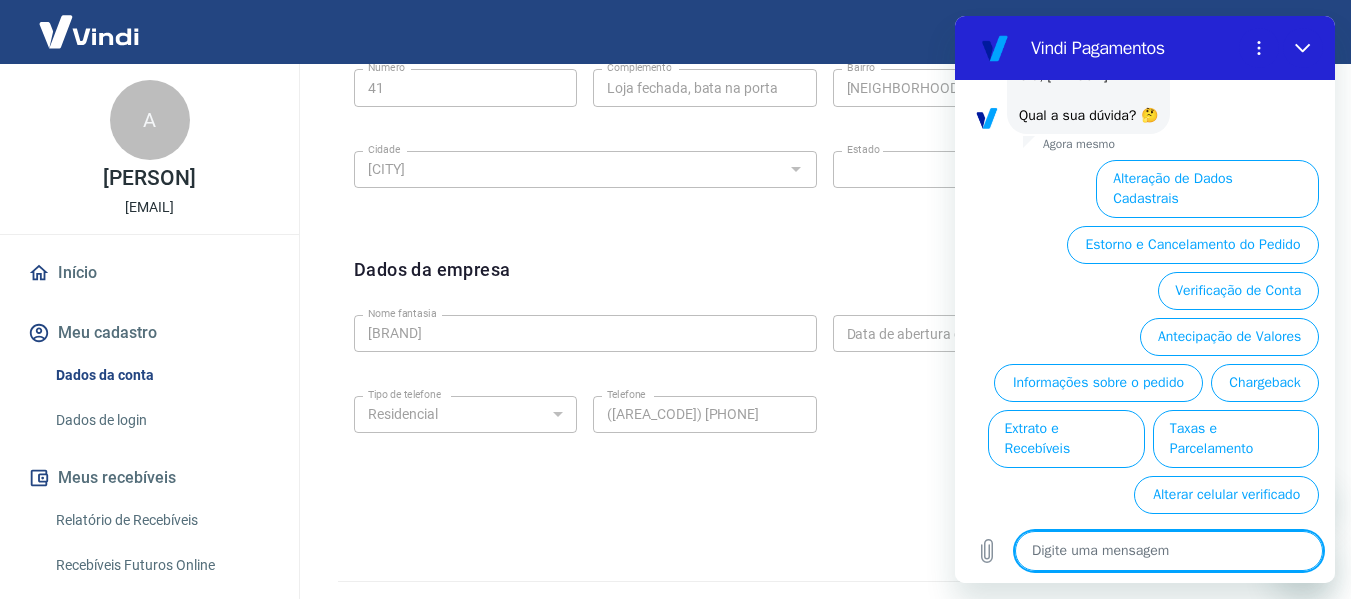 scroll, scrollTop: 2304, scrollLeft: 0, axis: vertical 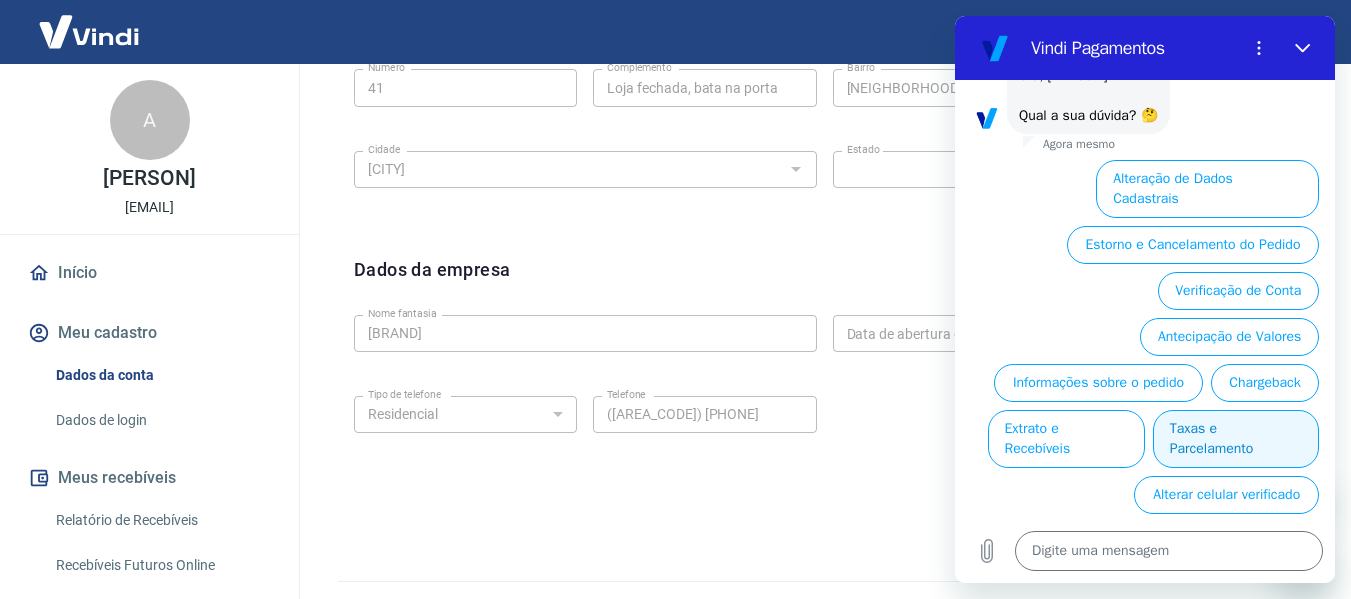 click on "Taxas e Parcelamento" at bounding box center (1236, 439) 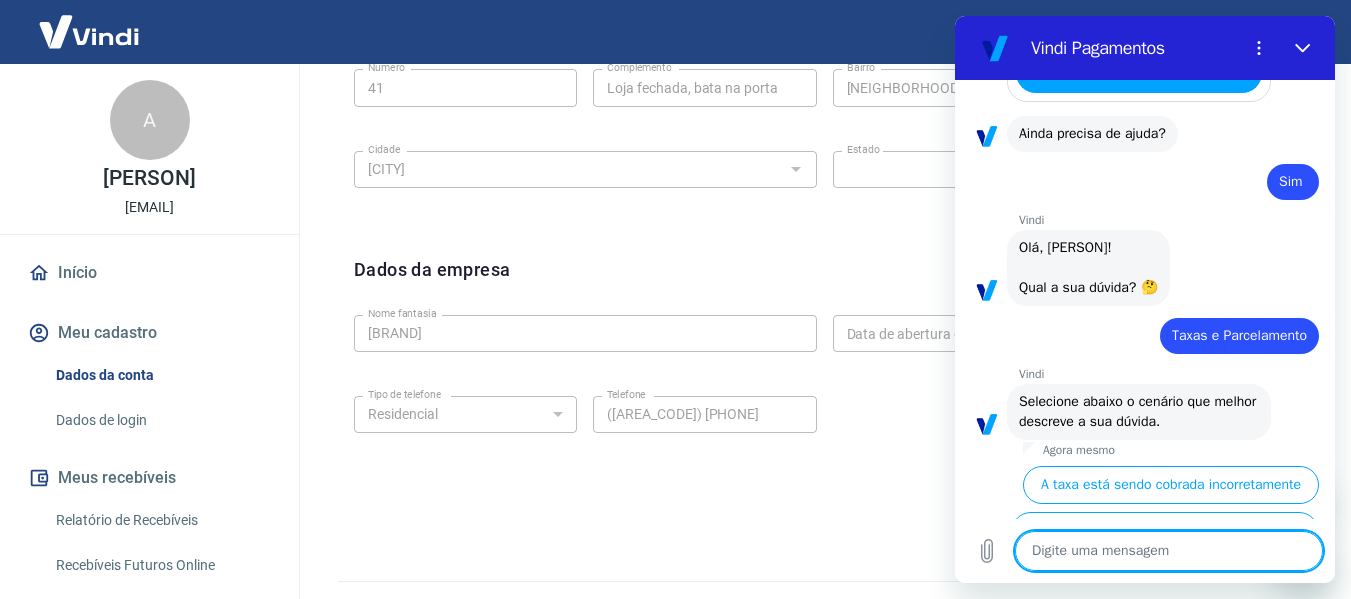 scroll, scrollTop: 2340, scrollLeft: 0, axis: vertical 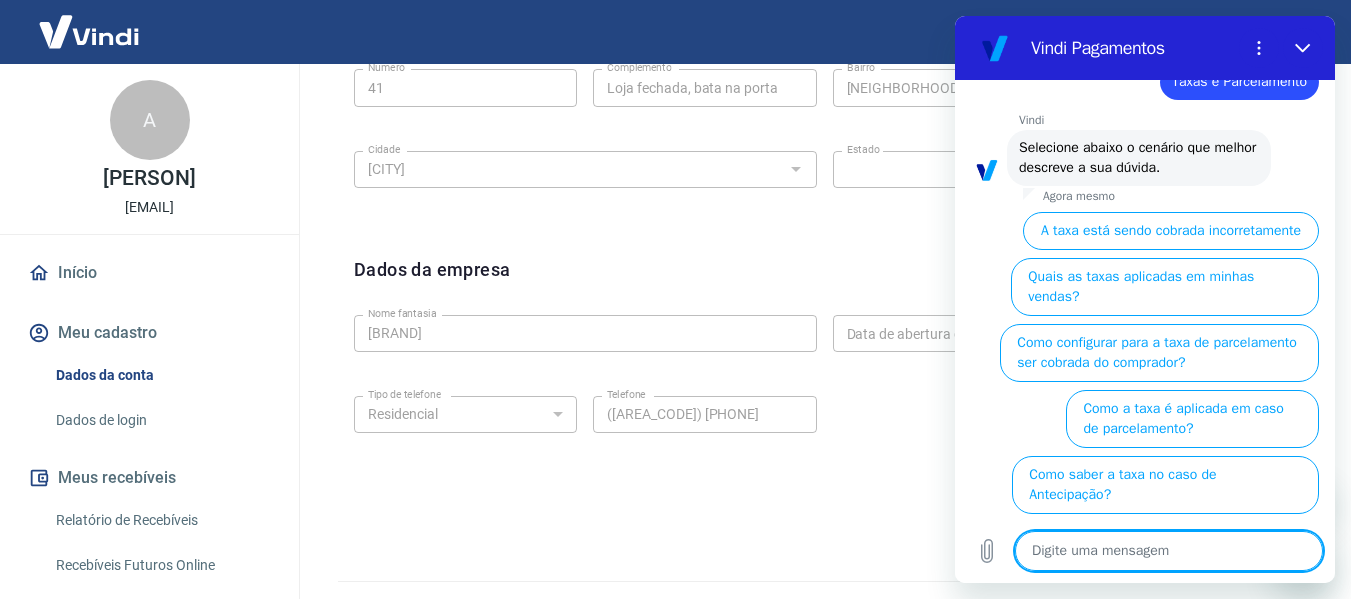 click on "Como configurar para a taxa de parcelamento ser cobrada do comprador?" at bounding box center (1159, 353) 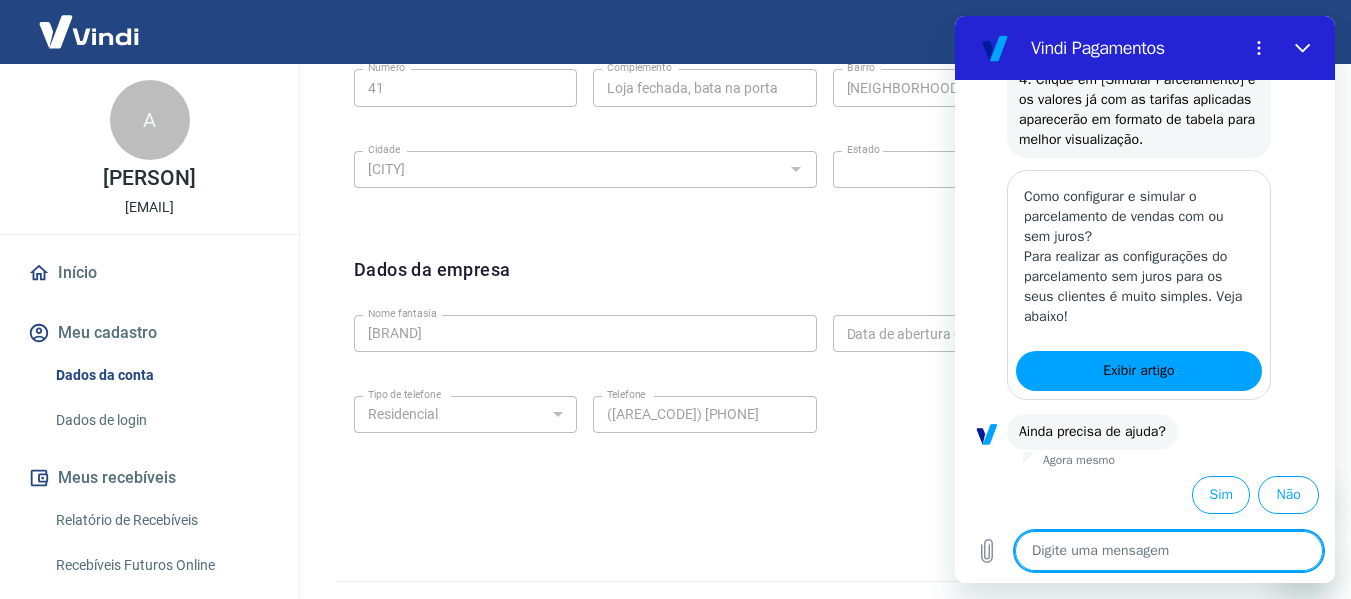 scroll, scrollTop: 3402, scrollLeft: 0, axis: vertical 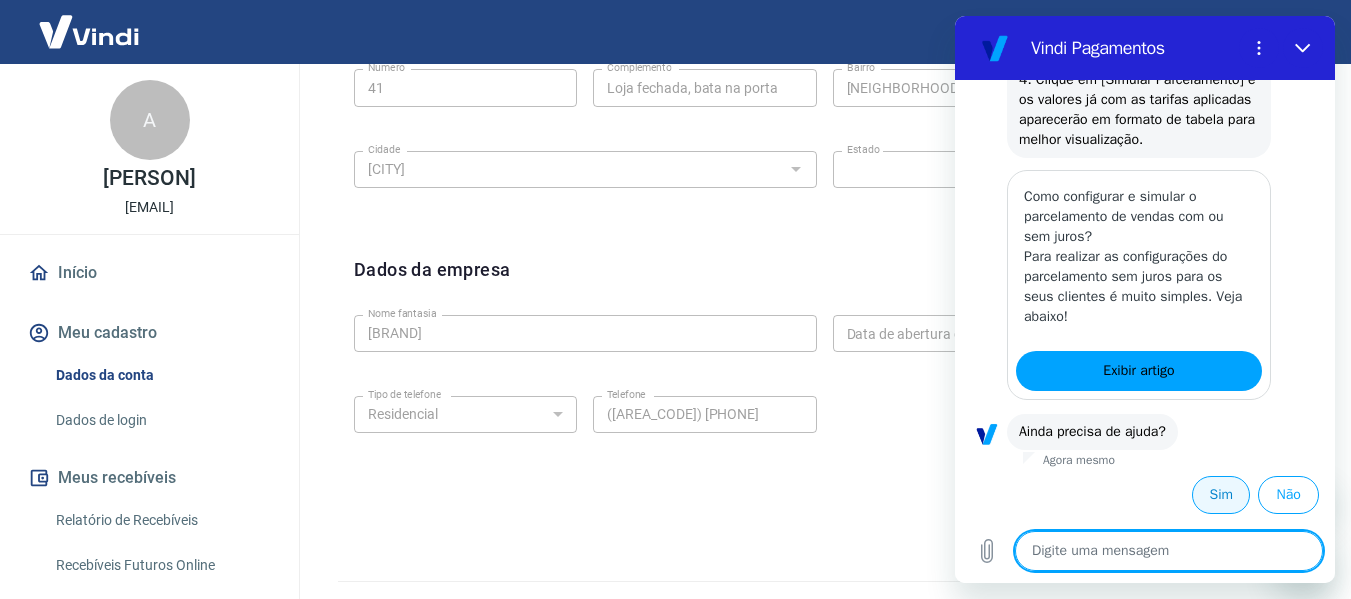 click on "Sim" at bounding box center [1221, 495] 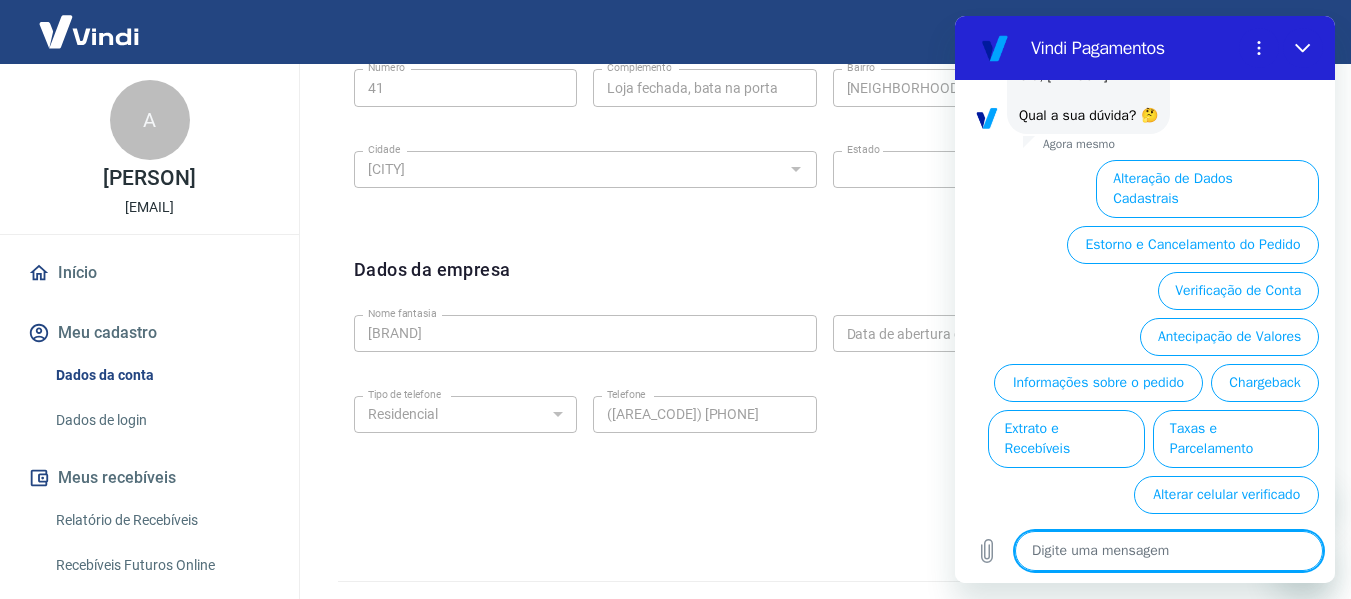 scroll, scrollTop: 3878, scrollLeft: 0, axis: vertical 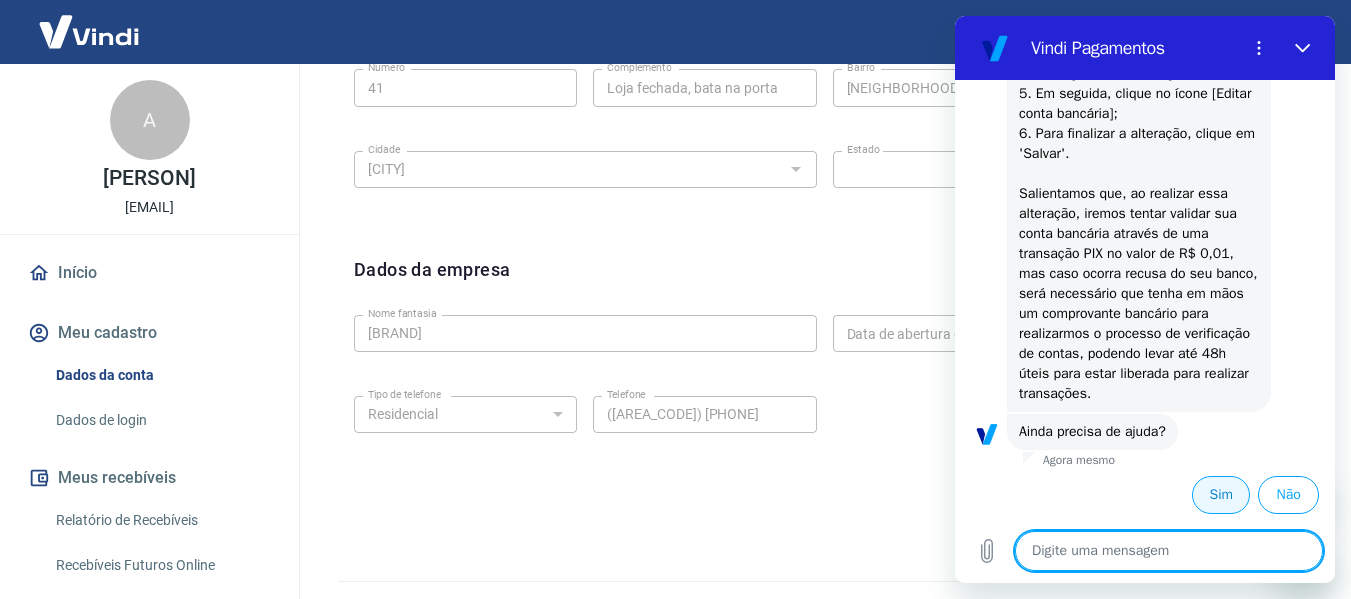 click on "Sim" at bounding box center (1221, 495) 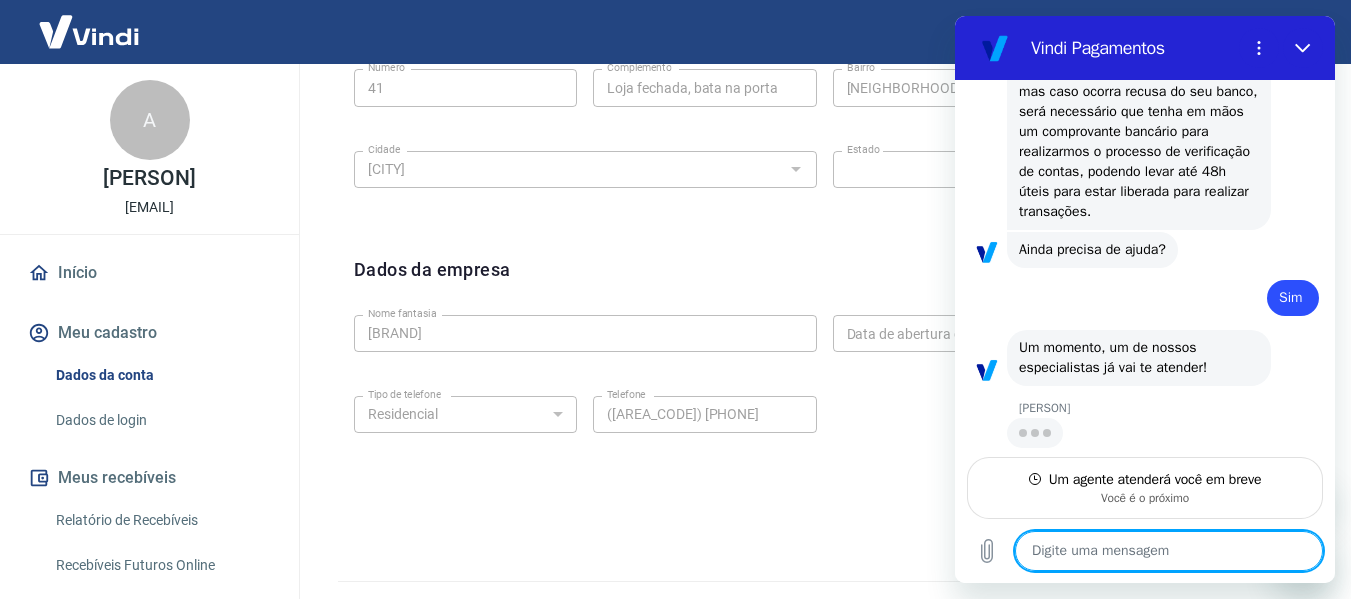 scroll, scrollTop: 4428, scrollLeft: 0, axis: vertical 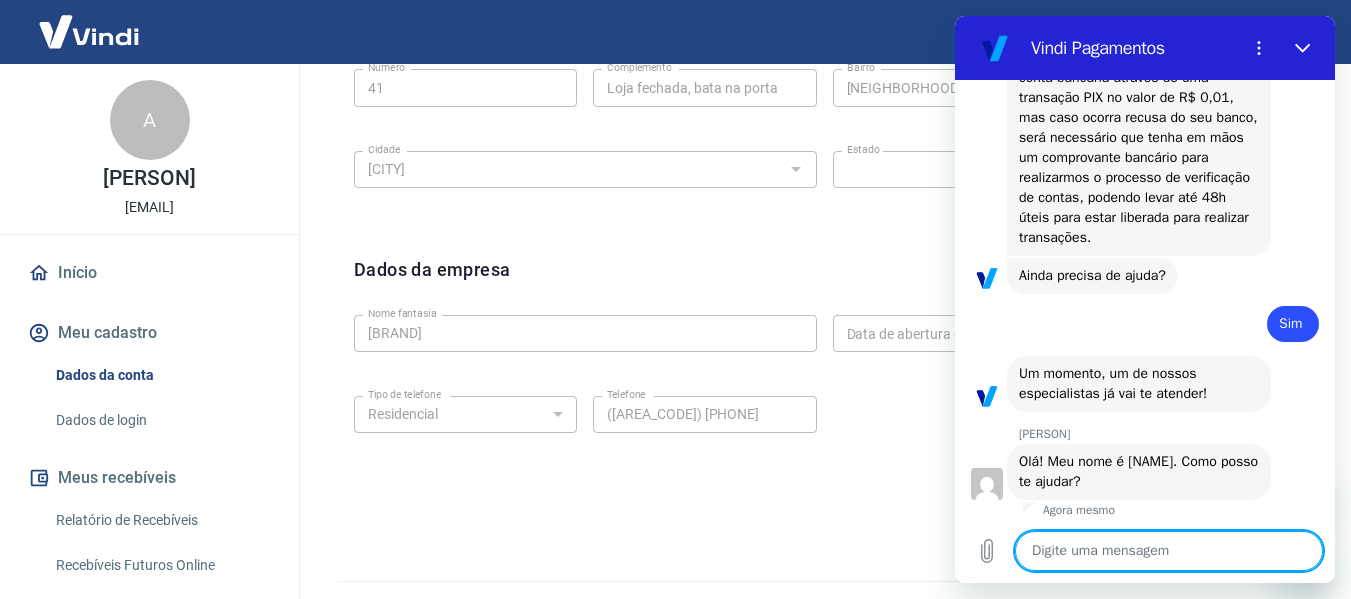 type on "x" 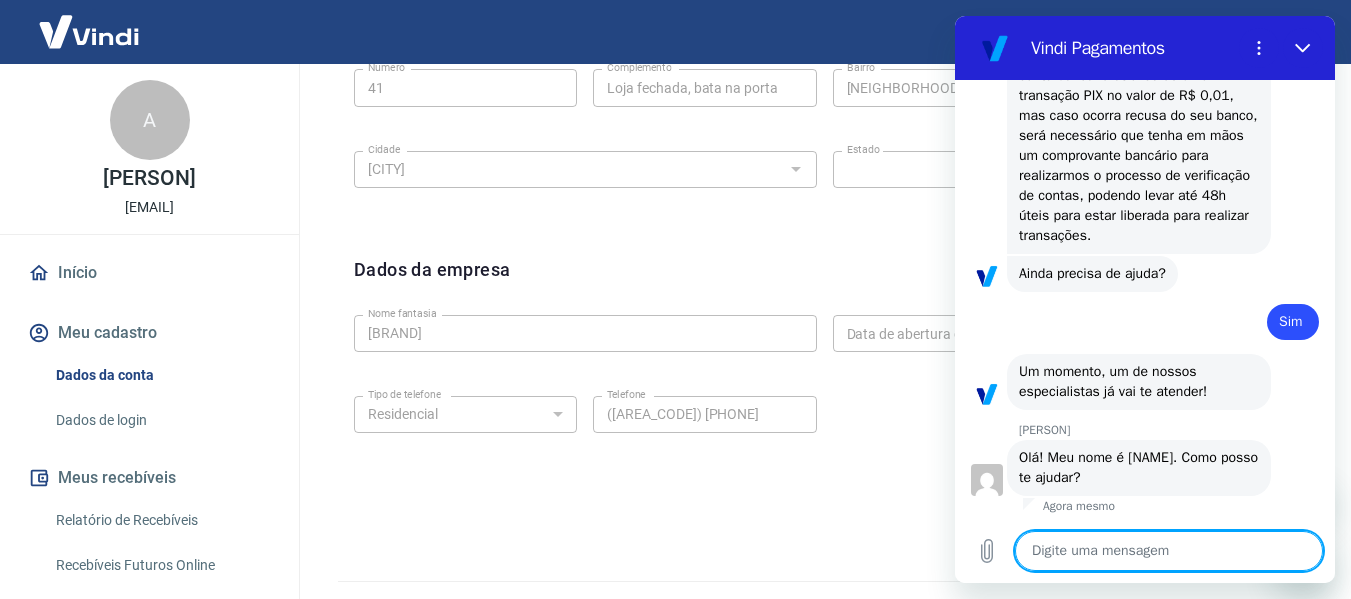 scroll, scrollTop: 4406, scrollLeft: 0, axis: vertical 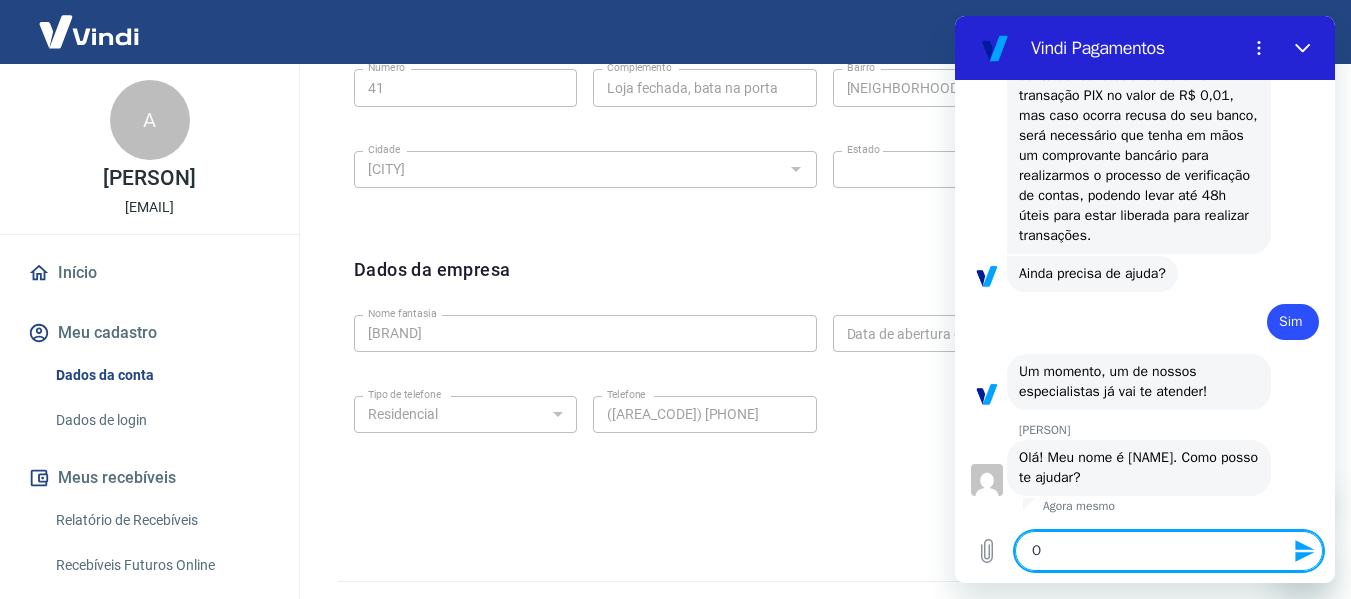type on "Oi" 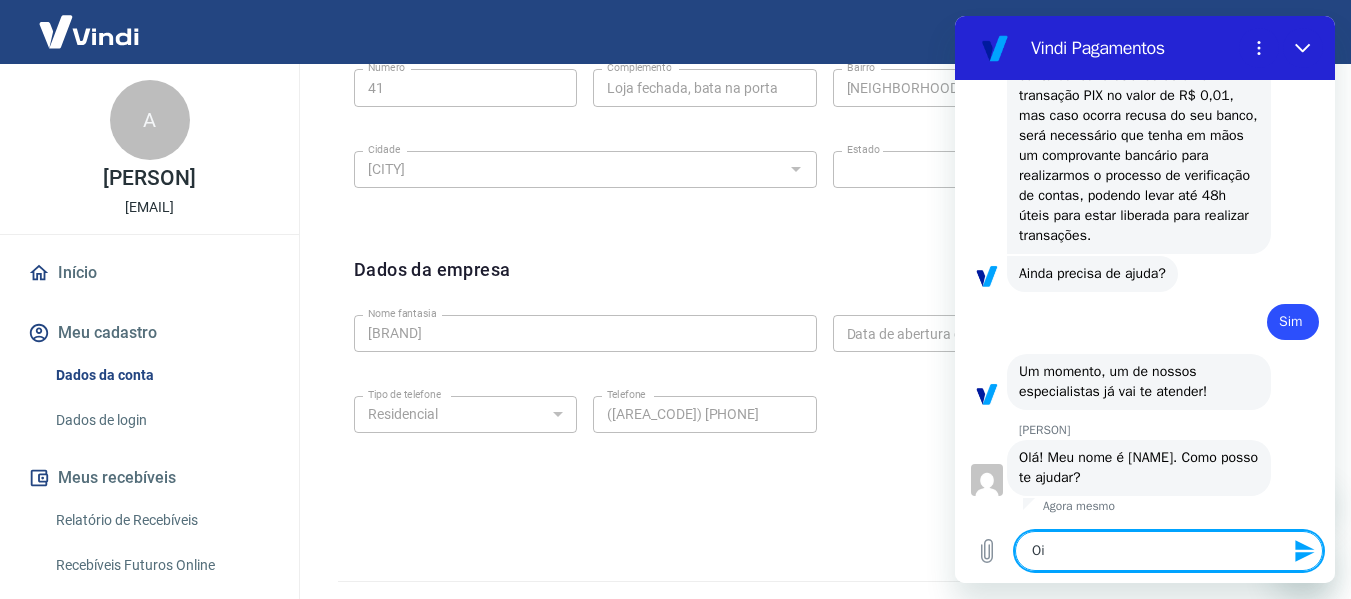 type on "Oi" 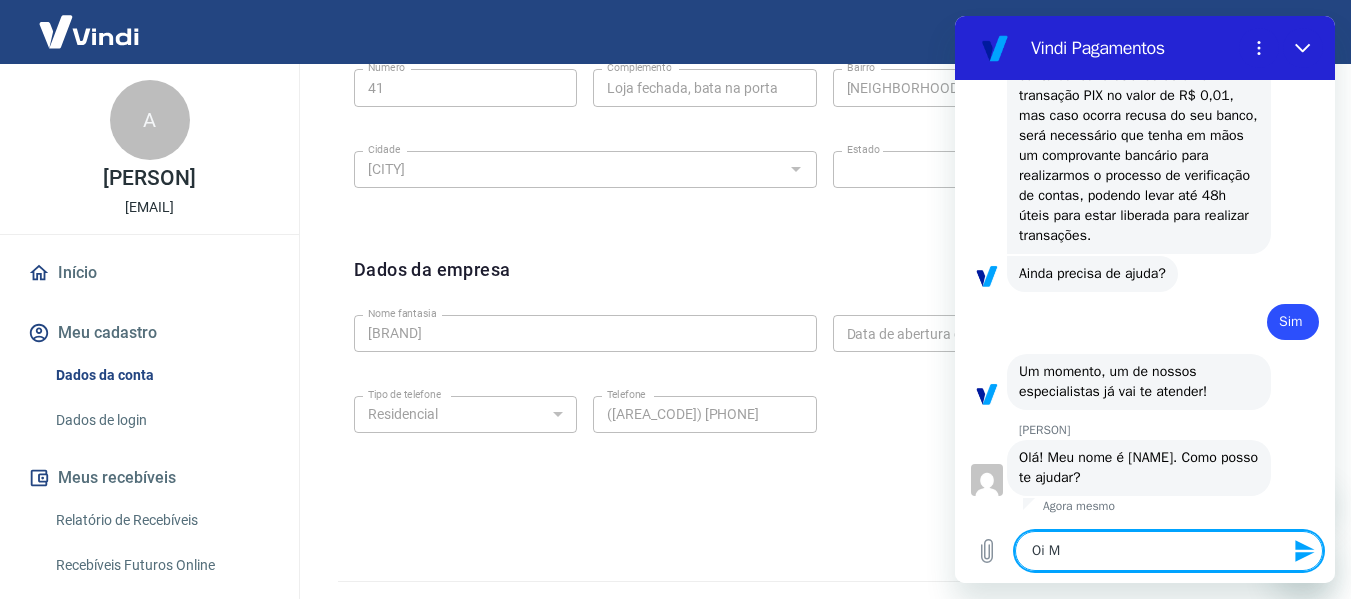 type on "Oi Ma" 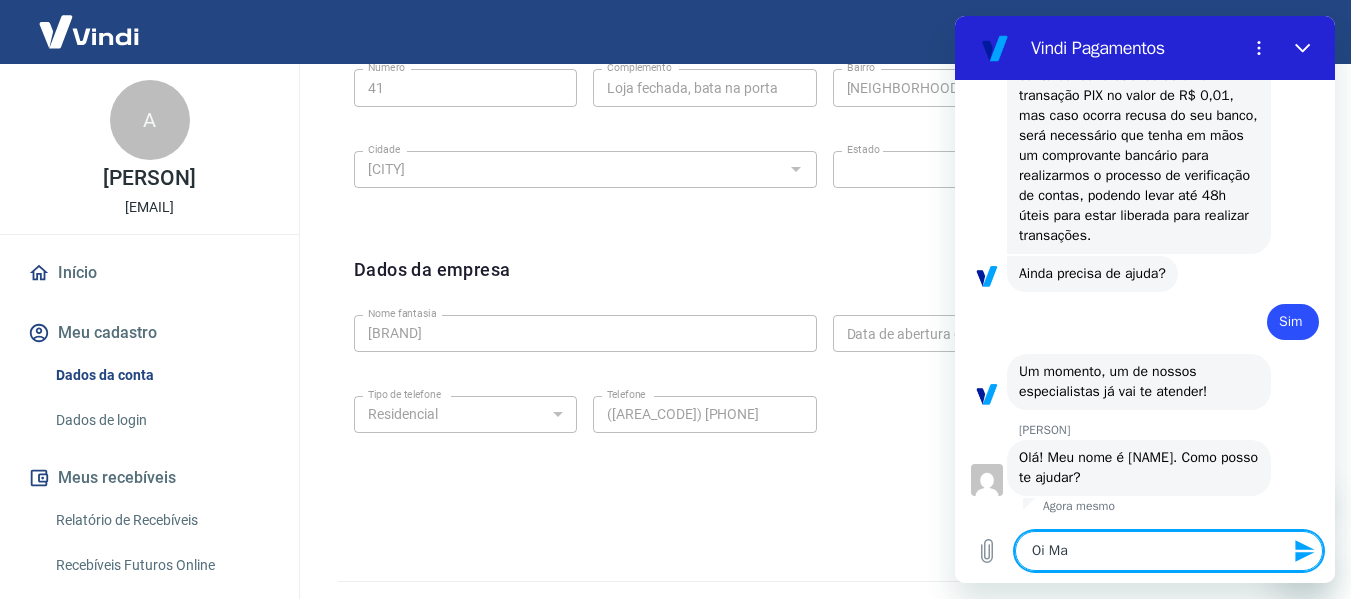 type on "Oi Mar" 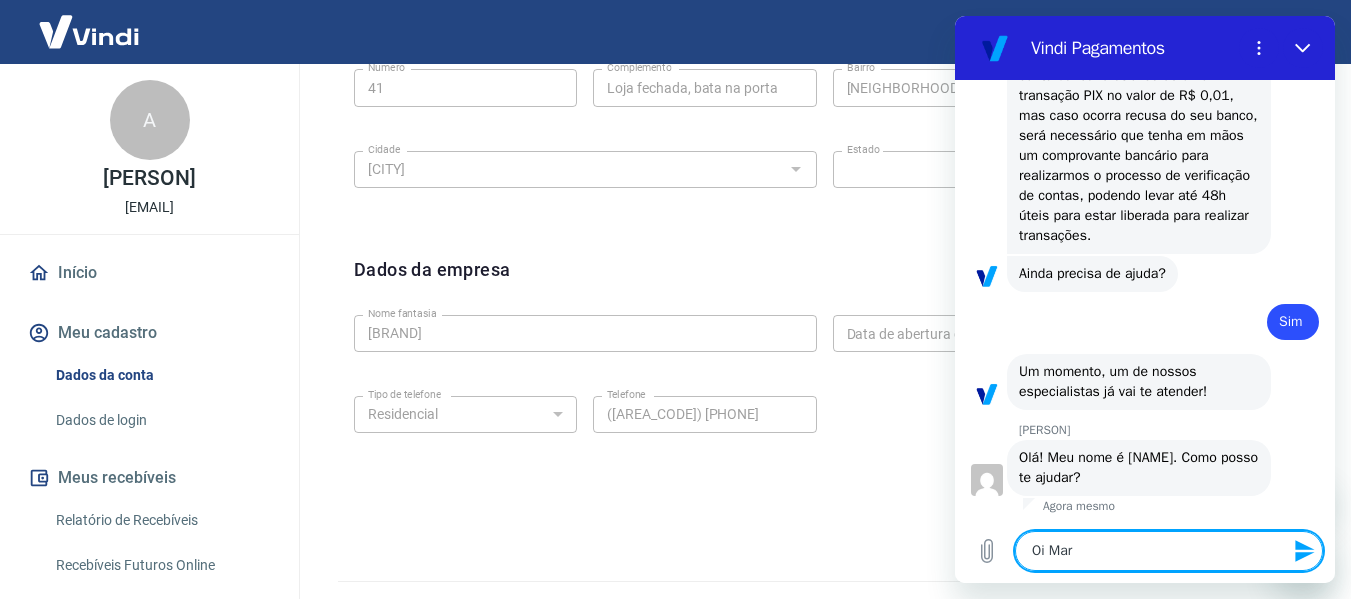 type on "Oi Mari" 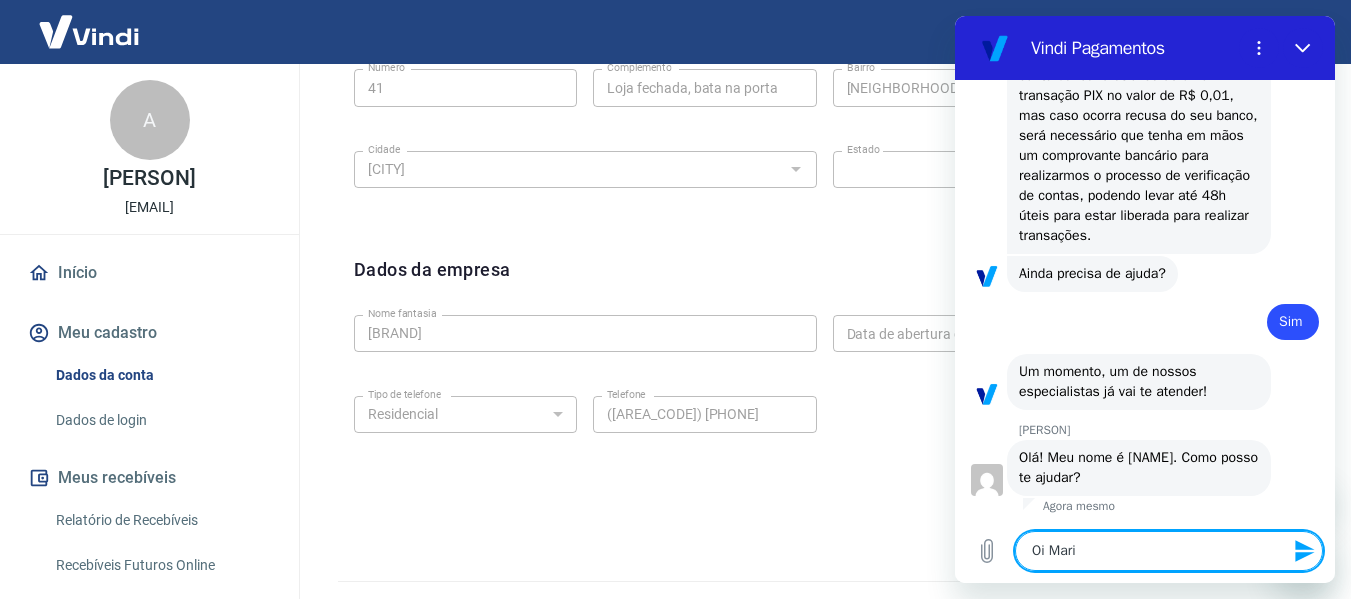type on "Oi Maria" 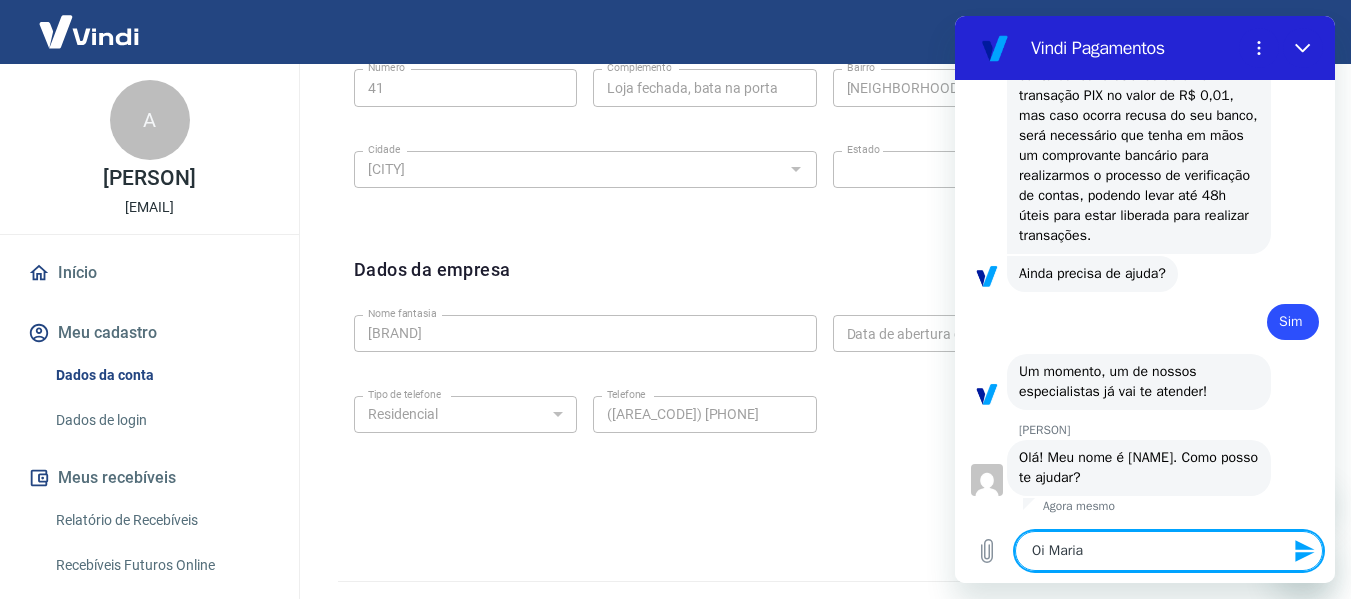 type on "Oi Marian" 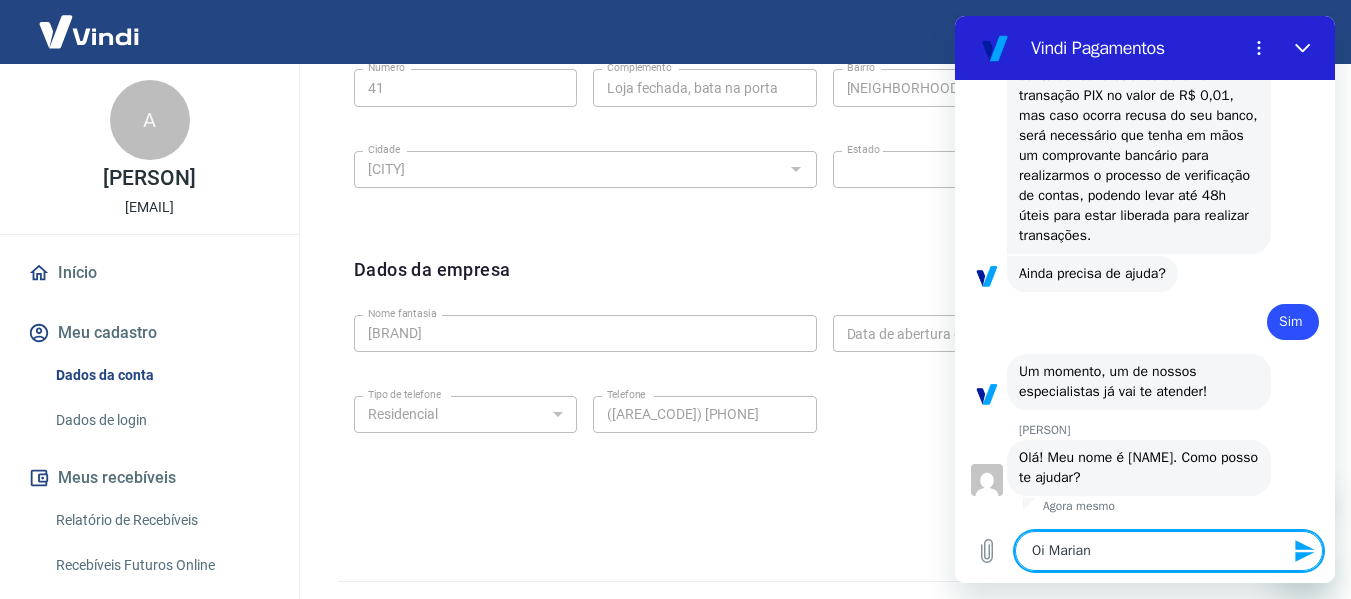 type on "x" 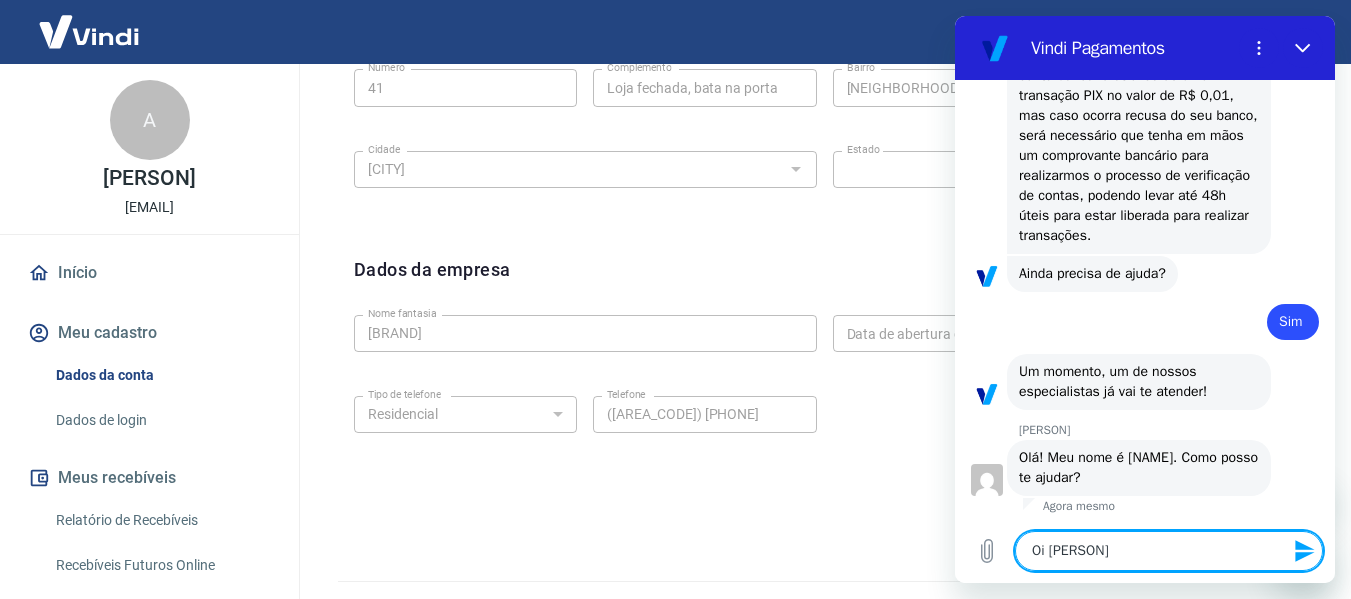 type on "Oi [PERSON]" 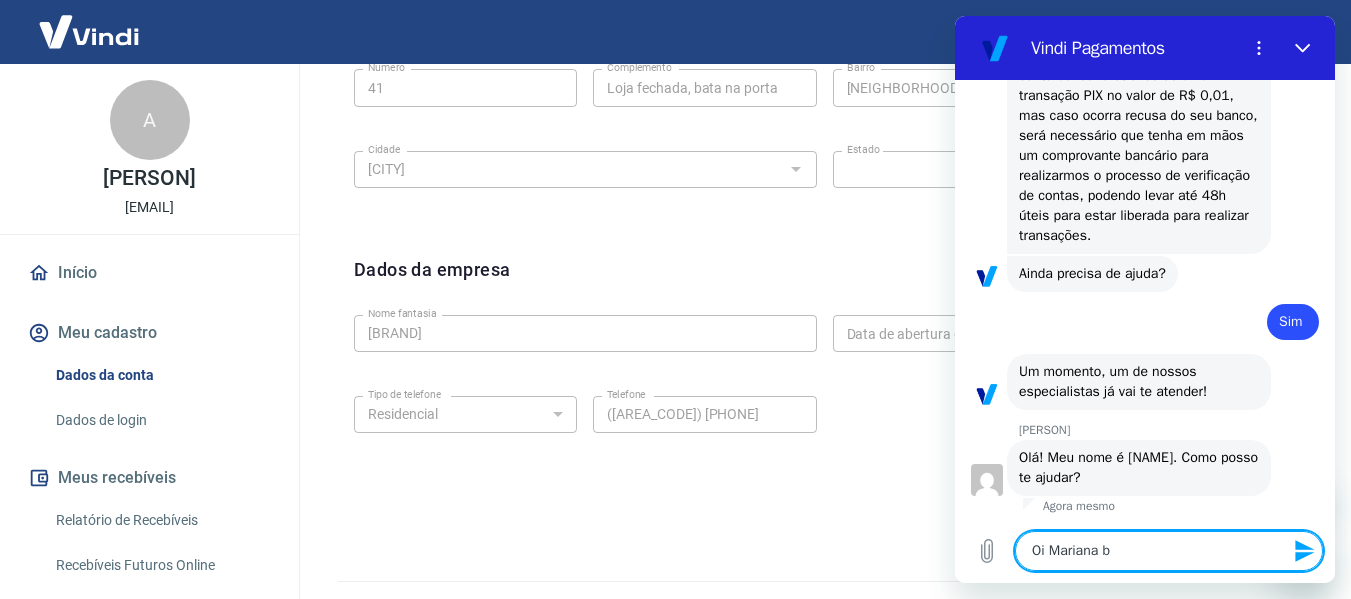 type on "Oi [PERSON] bo" 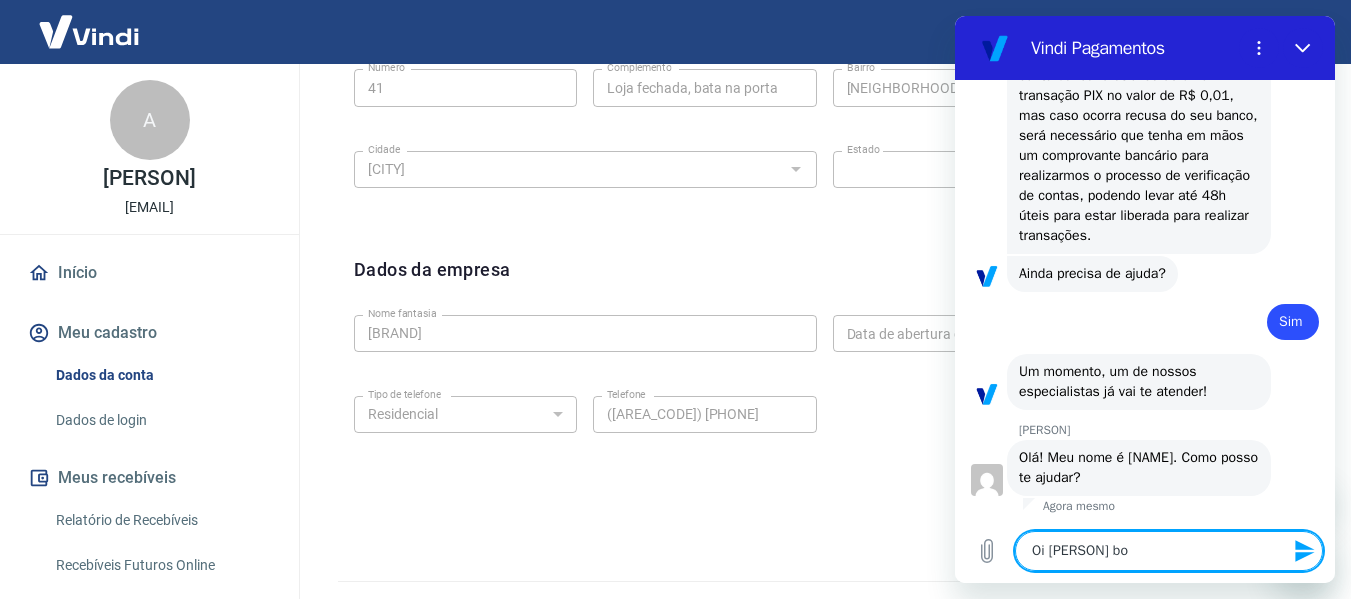 type on "Oi Mariana b" 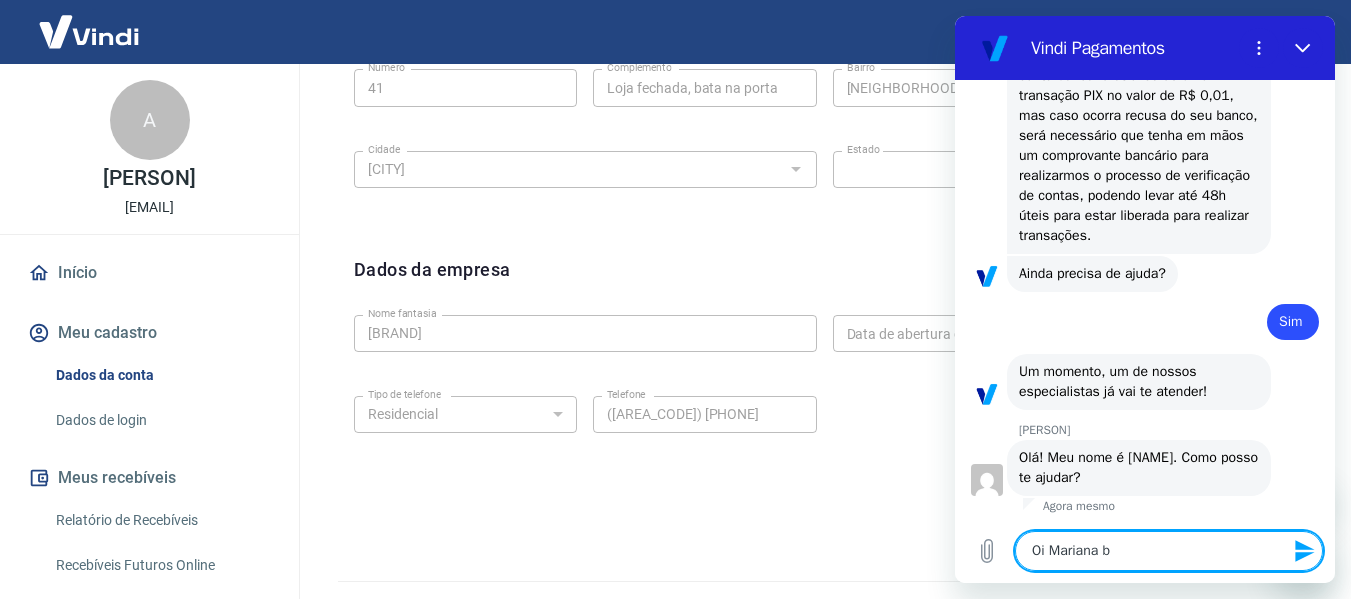 type on "Oi [PERSON] bo" 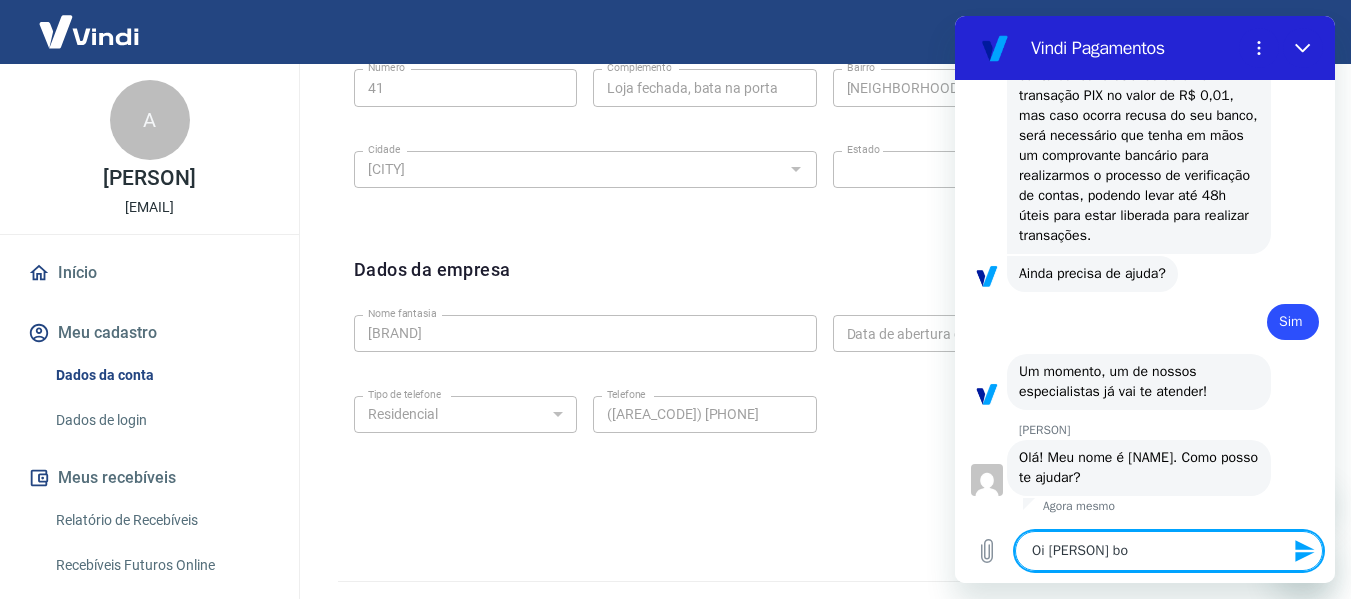 type on "Oi [NAME] bom" 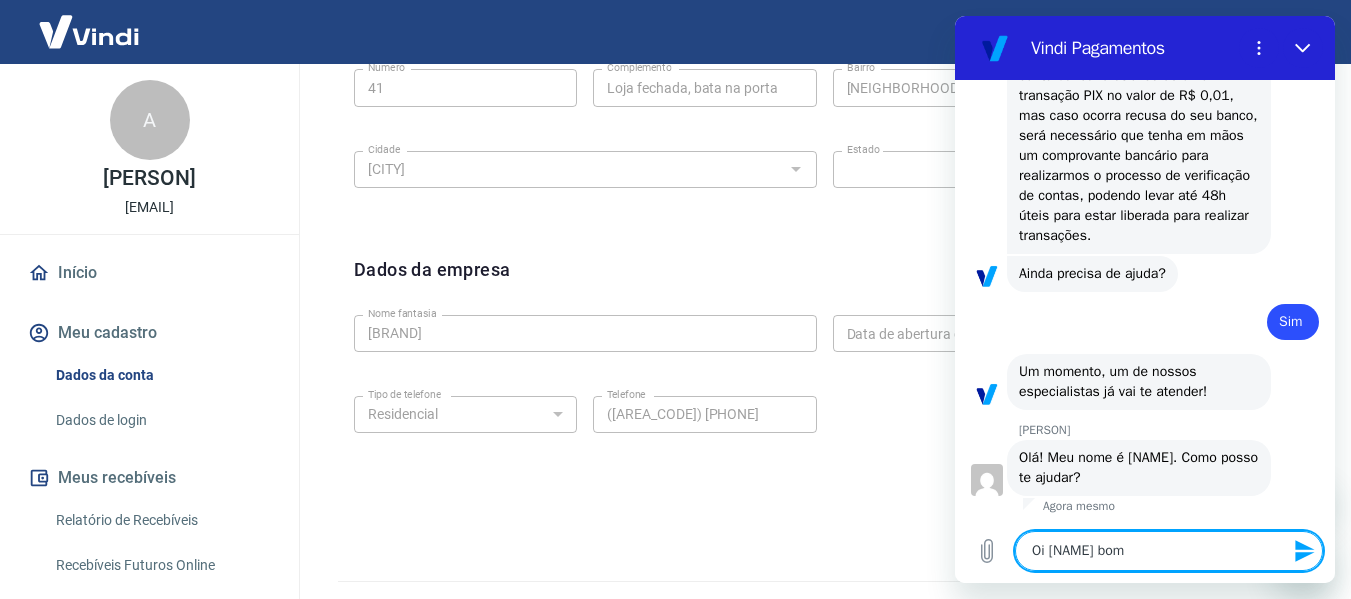 type on "Oi [NAME] bom" 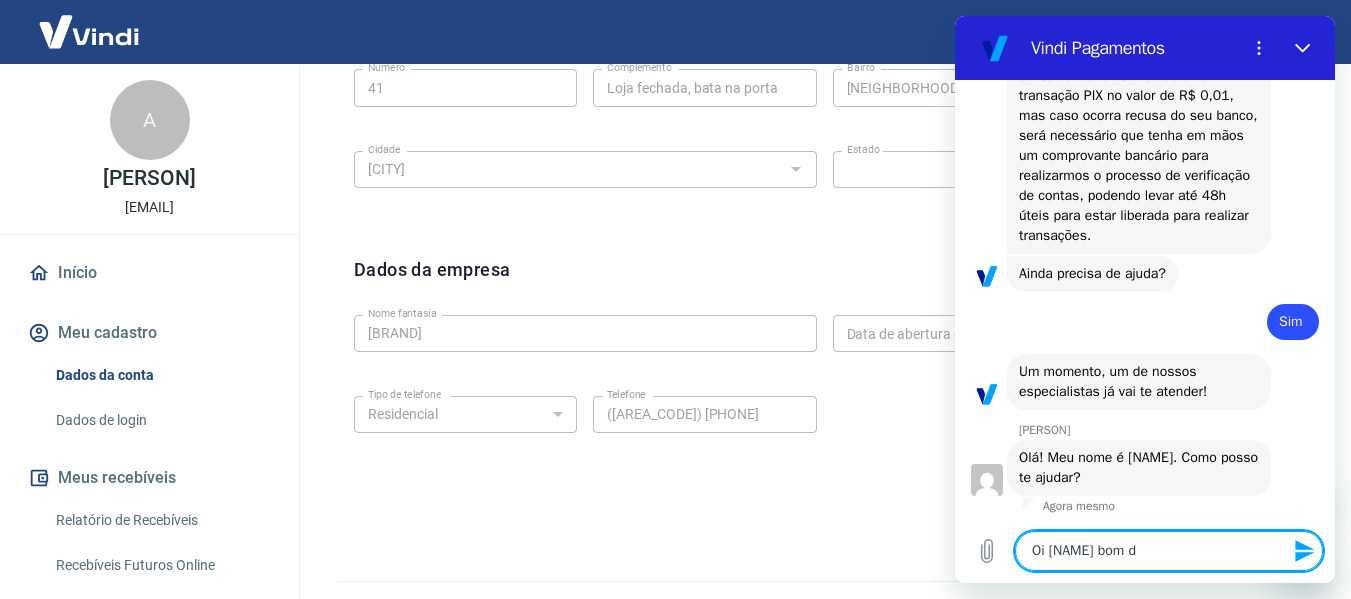 type on "Oi [PERSON] bom di" 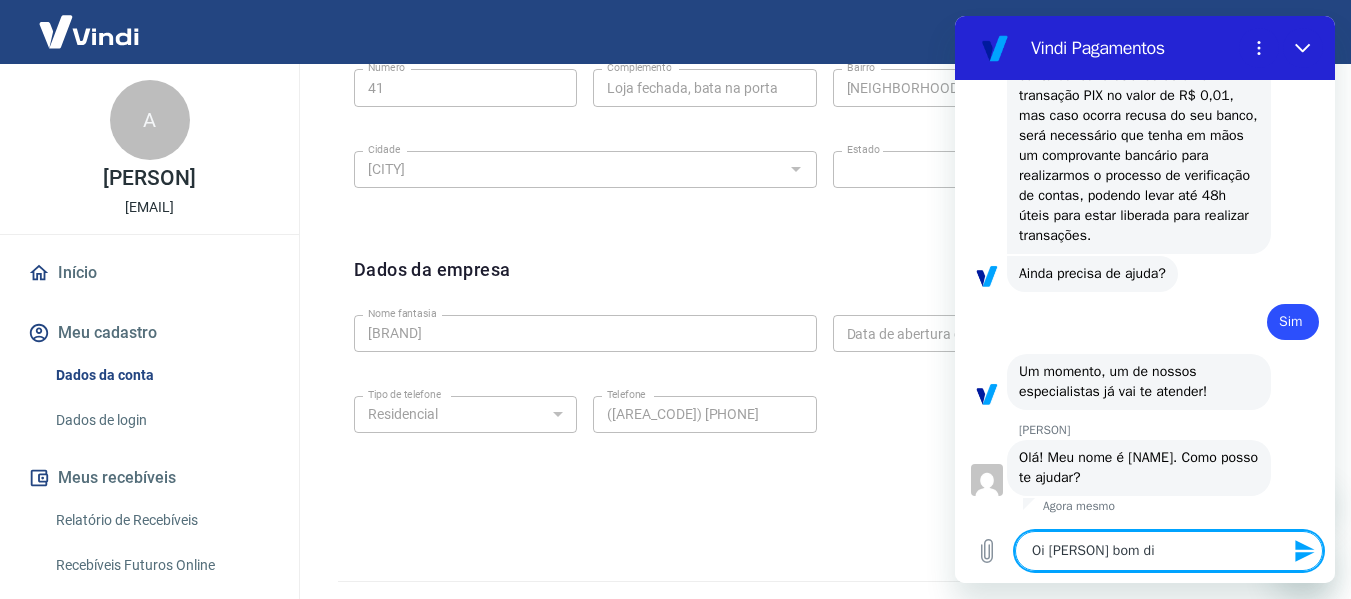 type on "Oi [PERSON] bom dia" 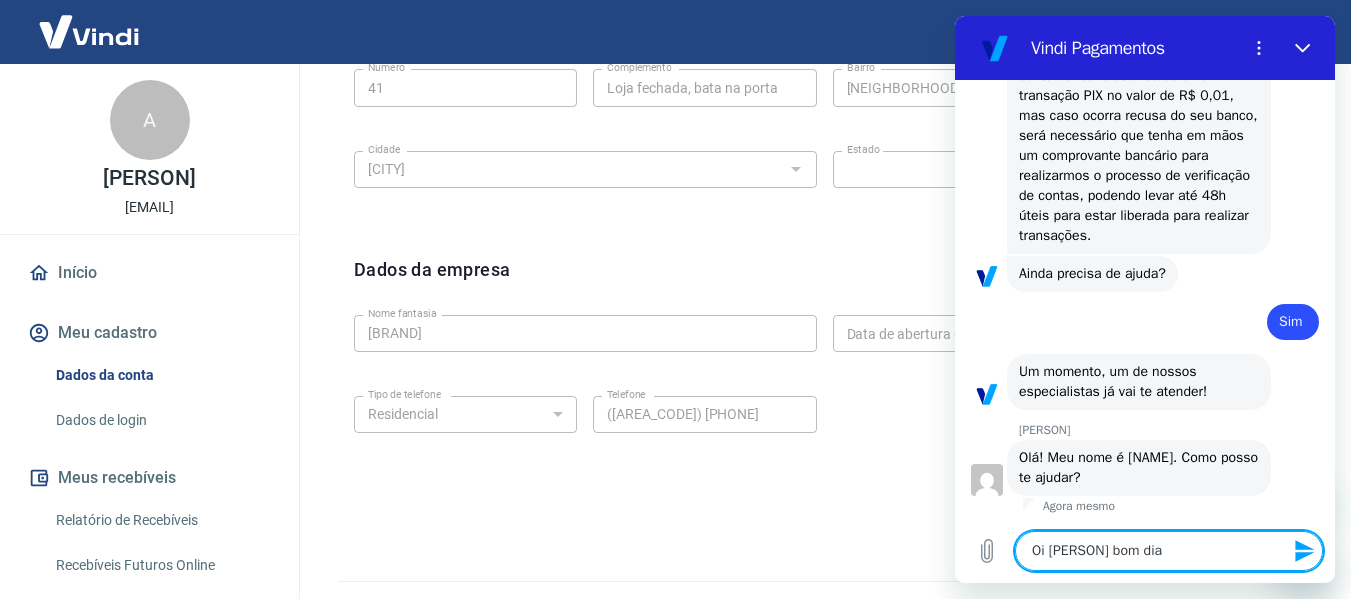 type on "Oi [PERSON] bom dia" 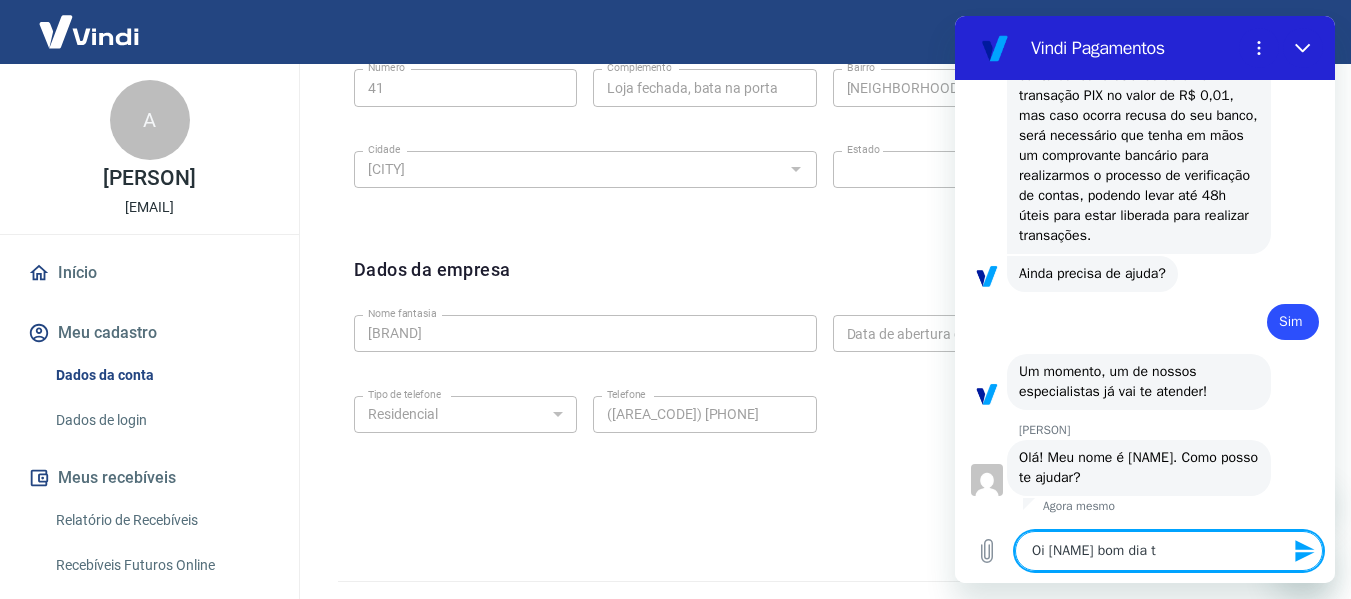 type on "Oi [PERSON] bom dia tu" 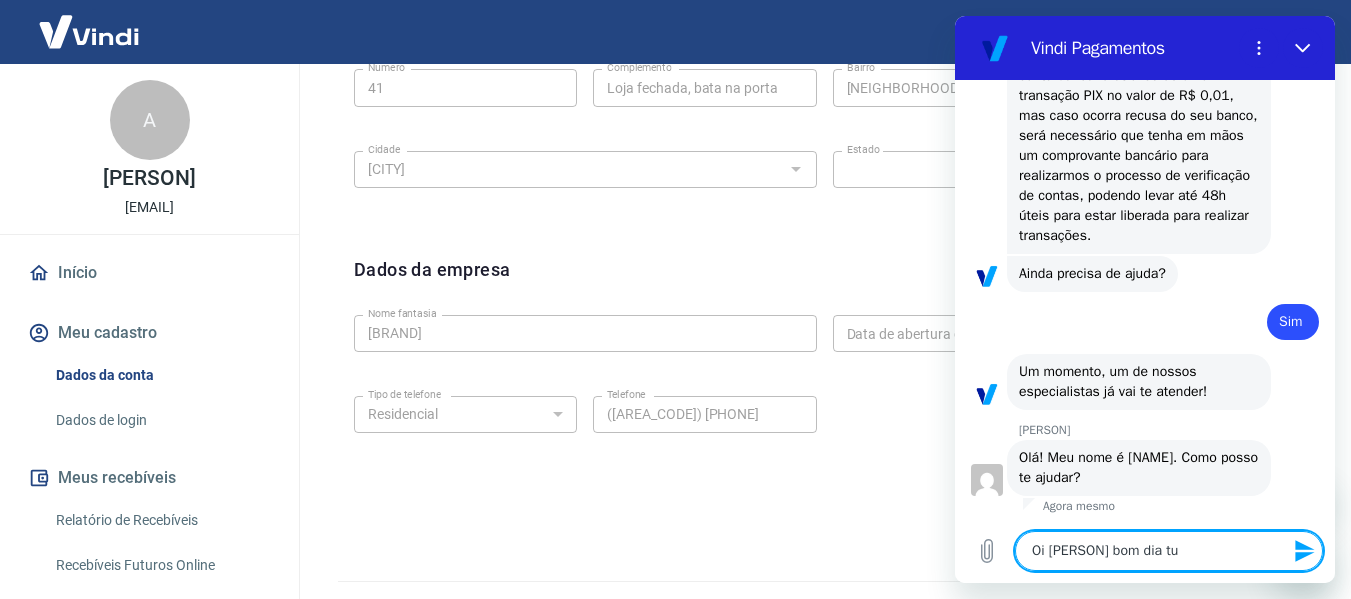 type on "Oi [PERSON] bom dia tud" 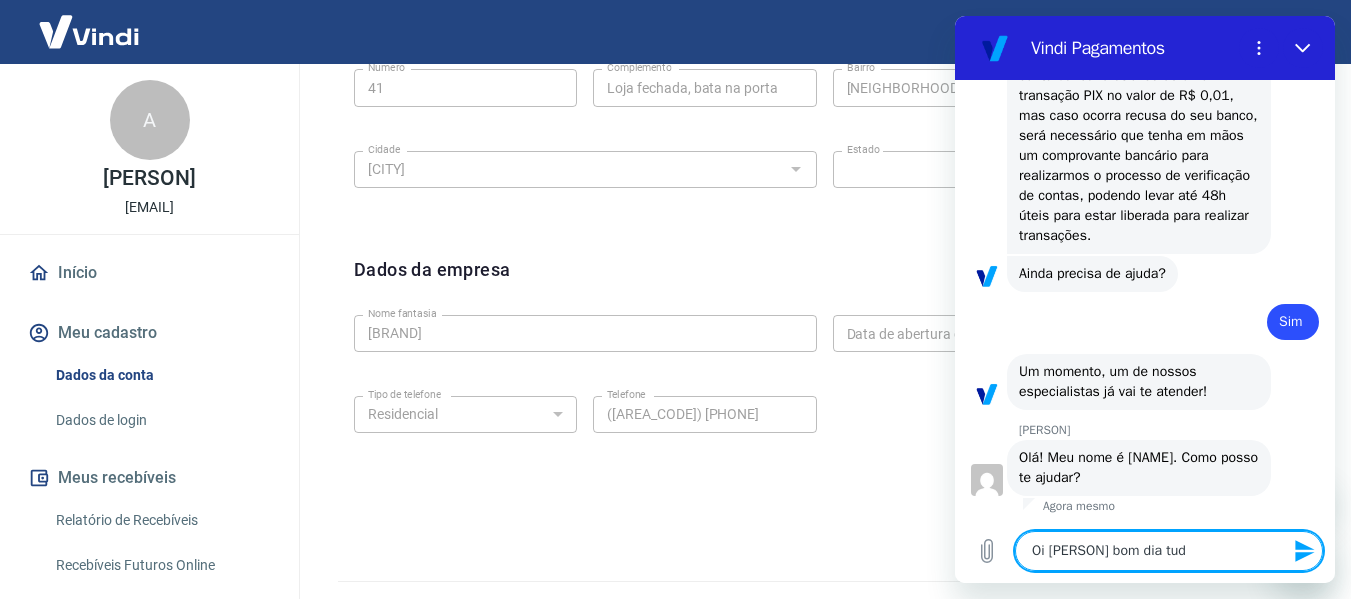 type on "Oi [PERSON] bom dia tudo" 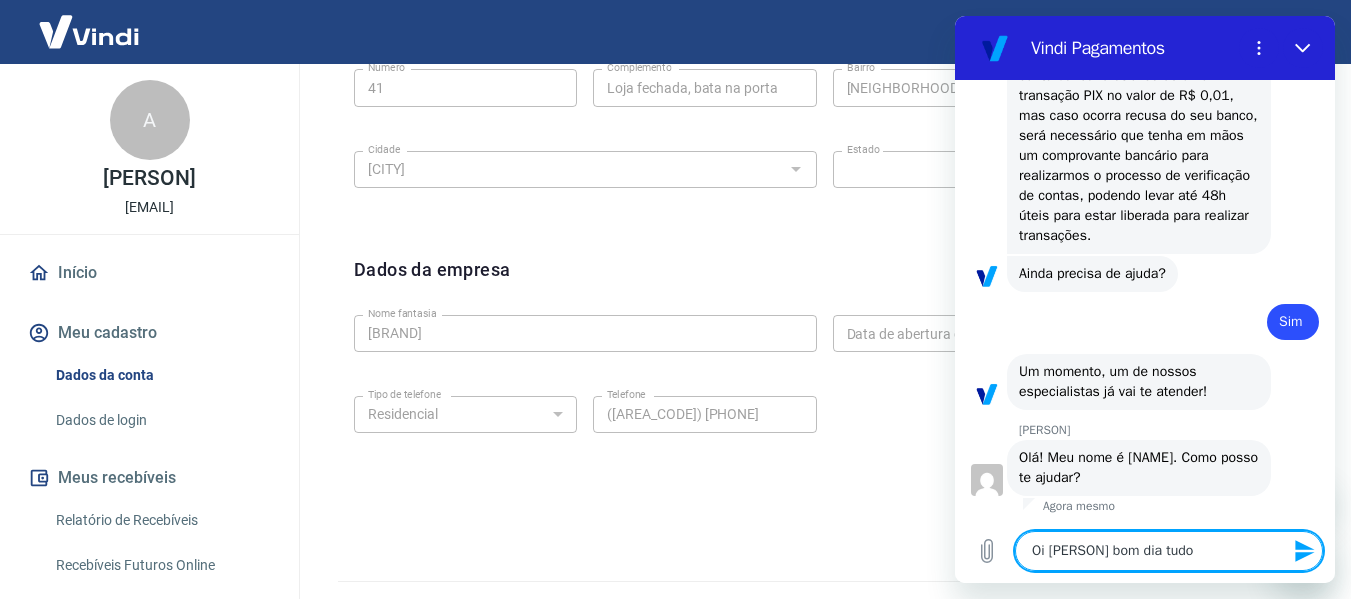 type on "Oi [PERSON] bom dia tudo" 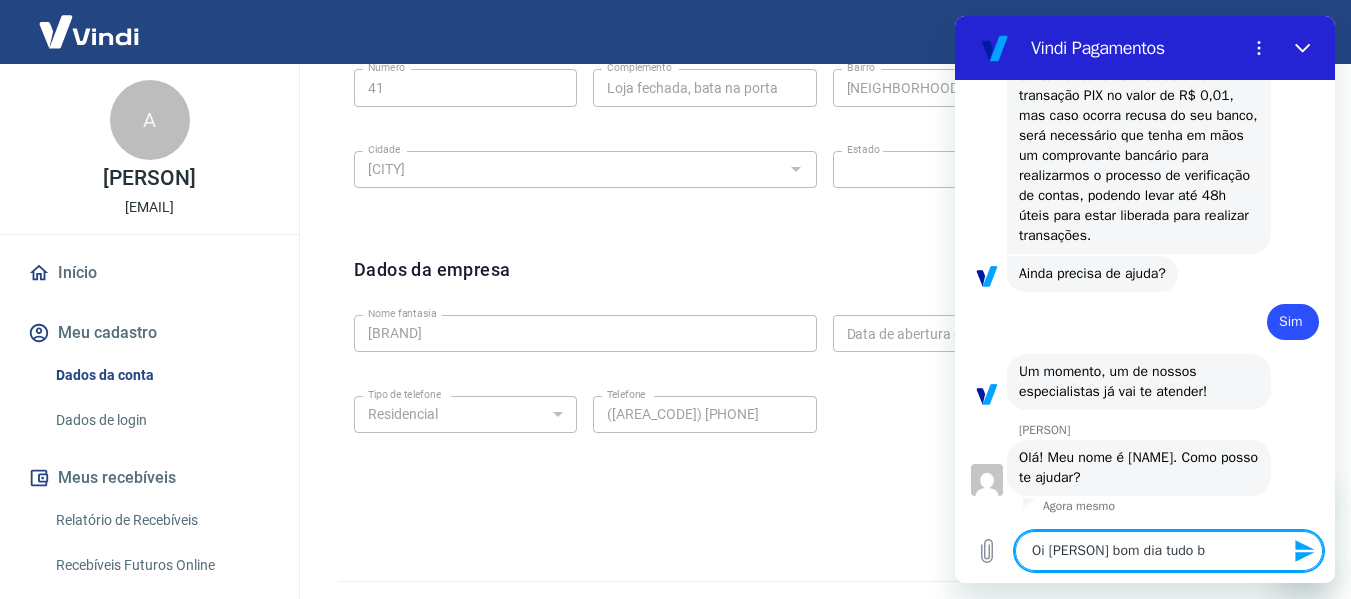 type on "Oi [PERSON] bom dia tudo be" 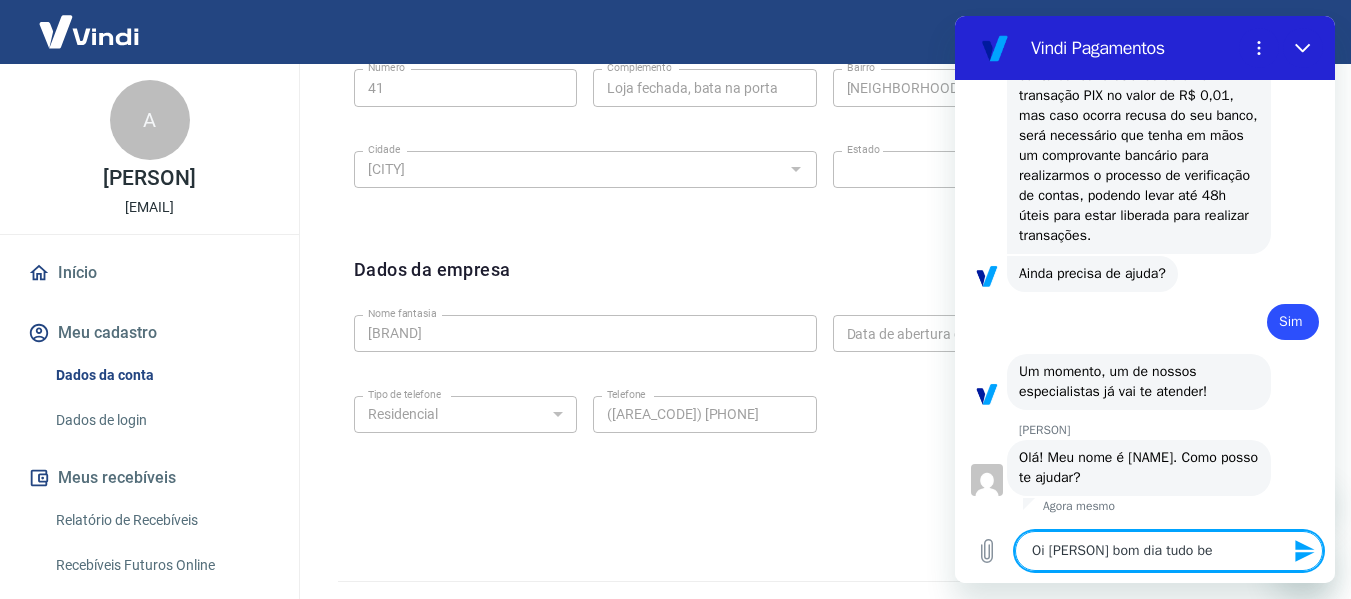 type on "Oi [PERSON] bom dia tudo bem" 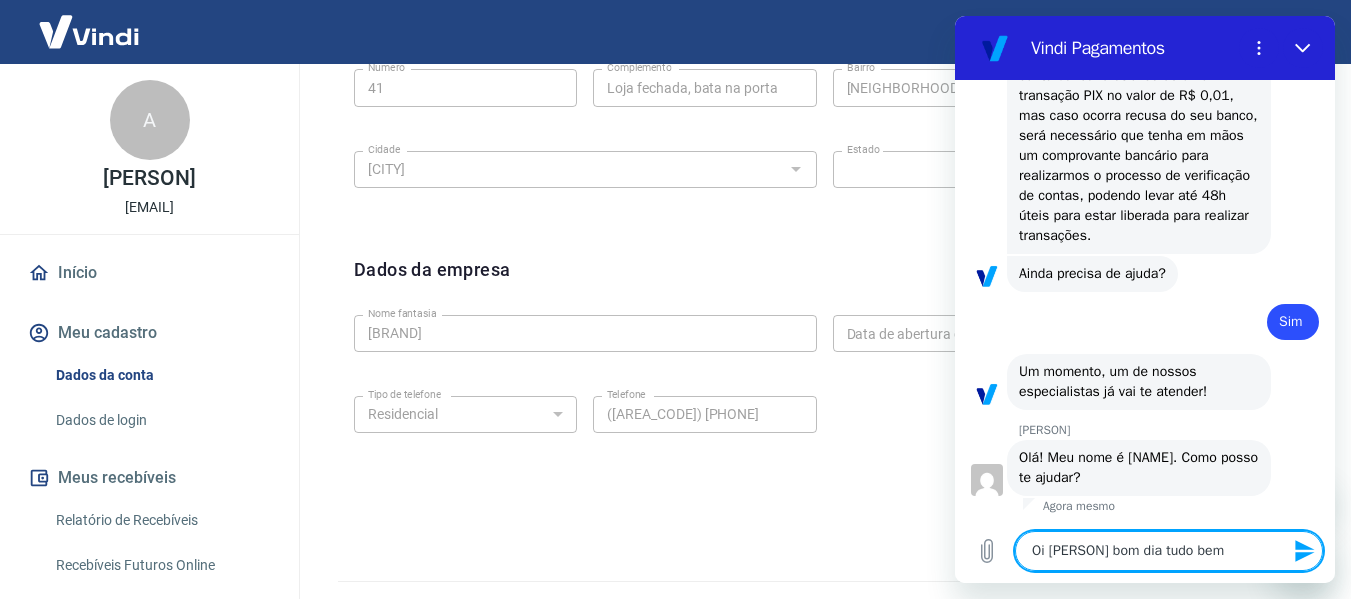 type on "Oi [PERSON] bom dia tudo bem?" 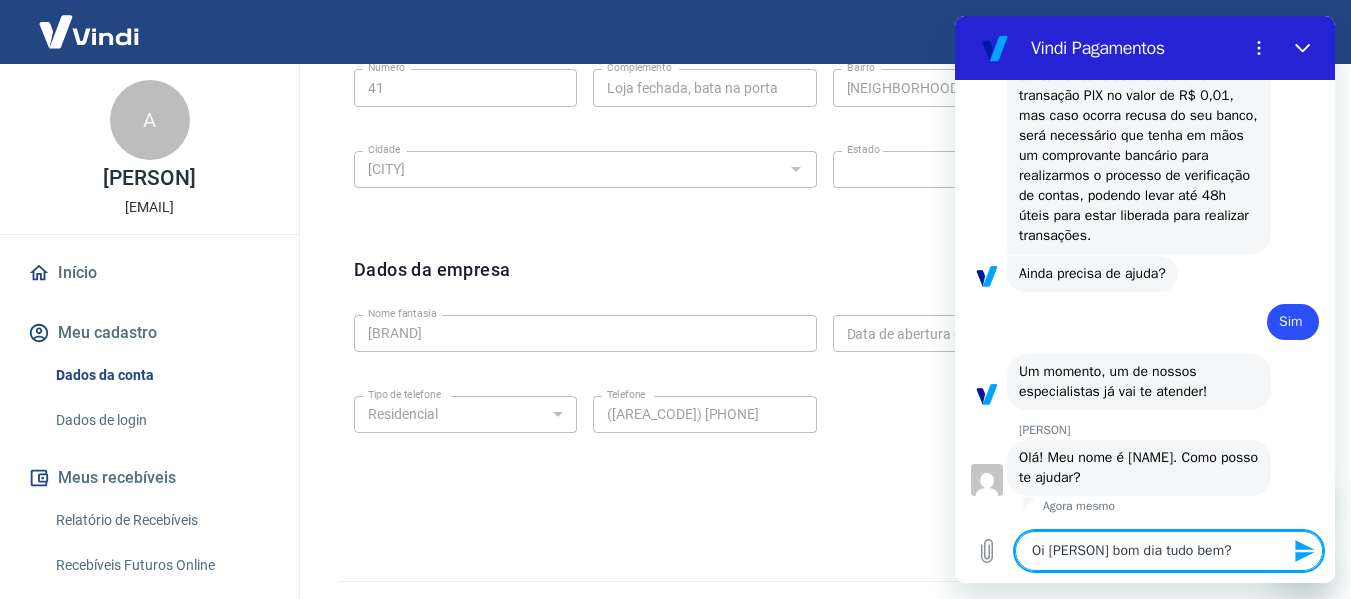 type 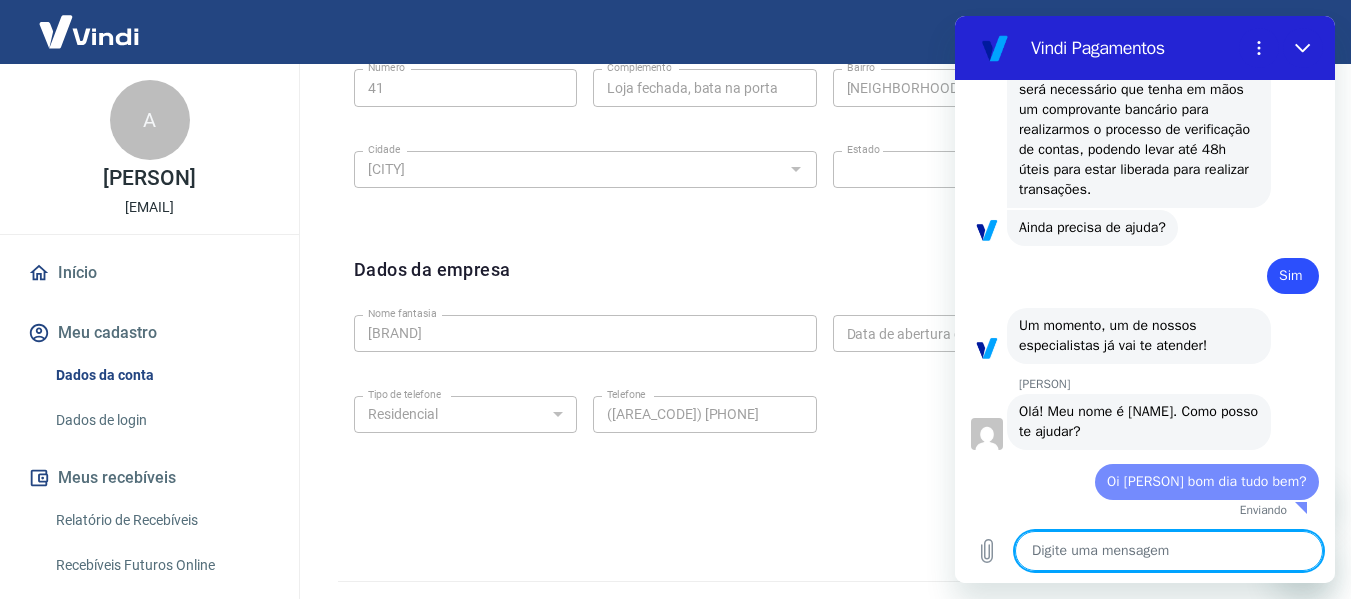 type 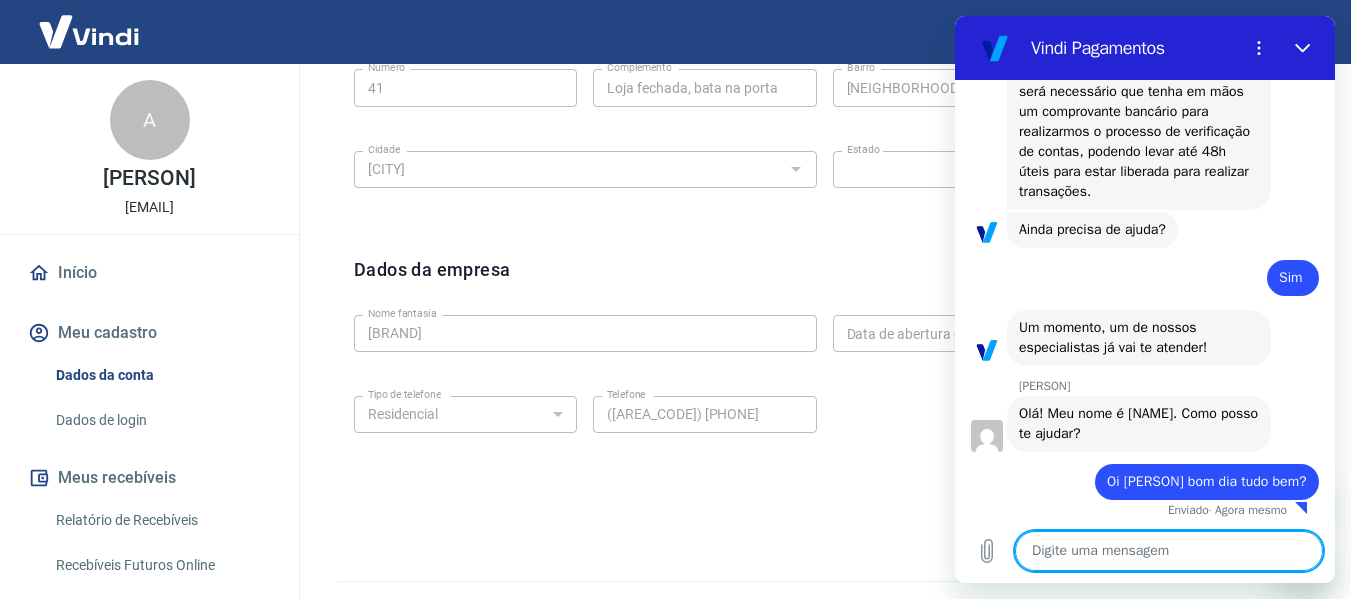 scroll, scrollTop: 4454, scrollLeft: 0, axis: vertical 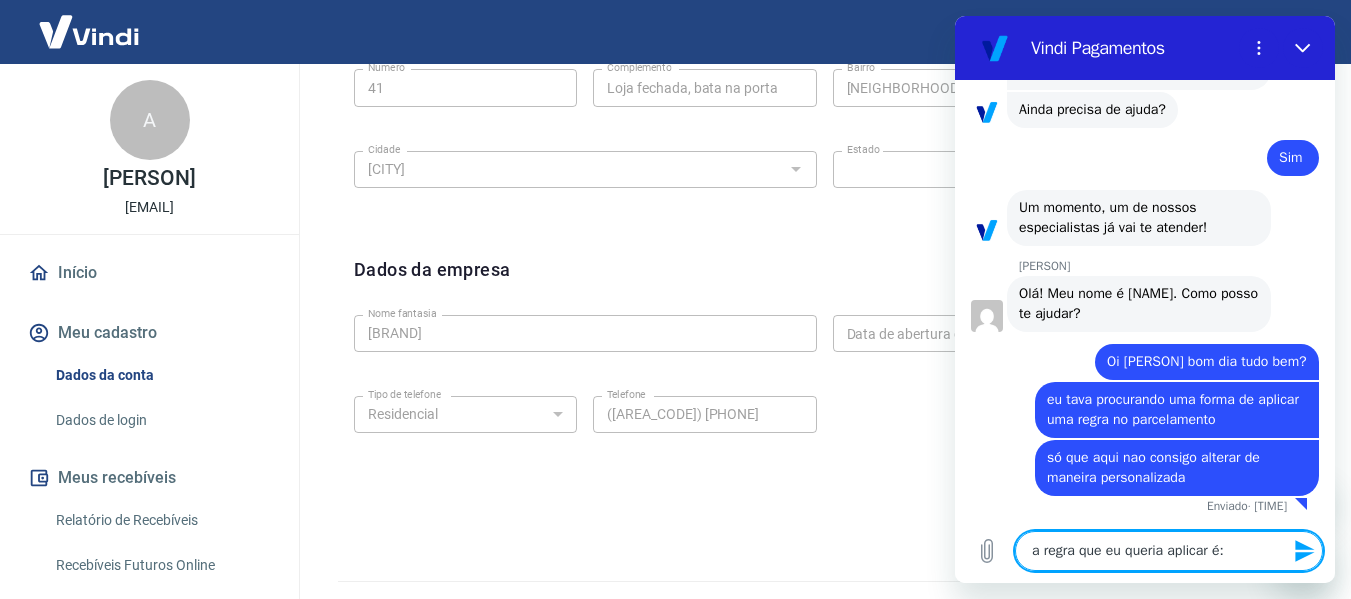 paste on "[PRICE] até [PRICE] em [NUMBER] x
[PRICE] até [PRICE] em [NUMBER] x
[PRICE] até [PRICE] em [NUMBER] x
[PRICE] até [PRICE] em [NUMBER] x
[PRICE] até [PRICE] em [NUMBER] x
[PRICE] até [PRICE] em [NUMBER] x
[PRICE] até [PRICE] em [NUMBER] x
[PRICE] até [PRICE] em [NUMBER] x
Qualquer valor afunda de [PRICE] em [NUMBER] x" 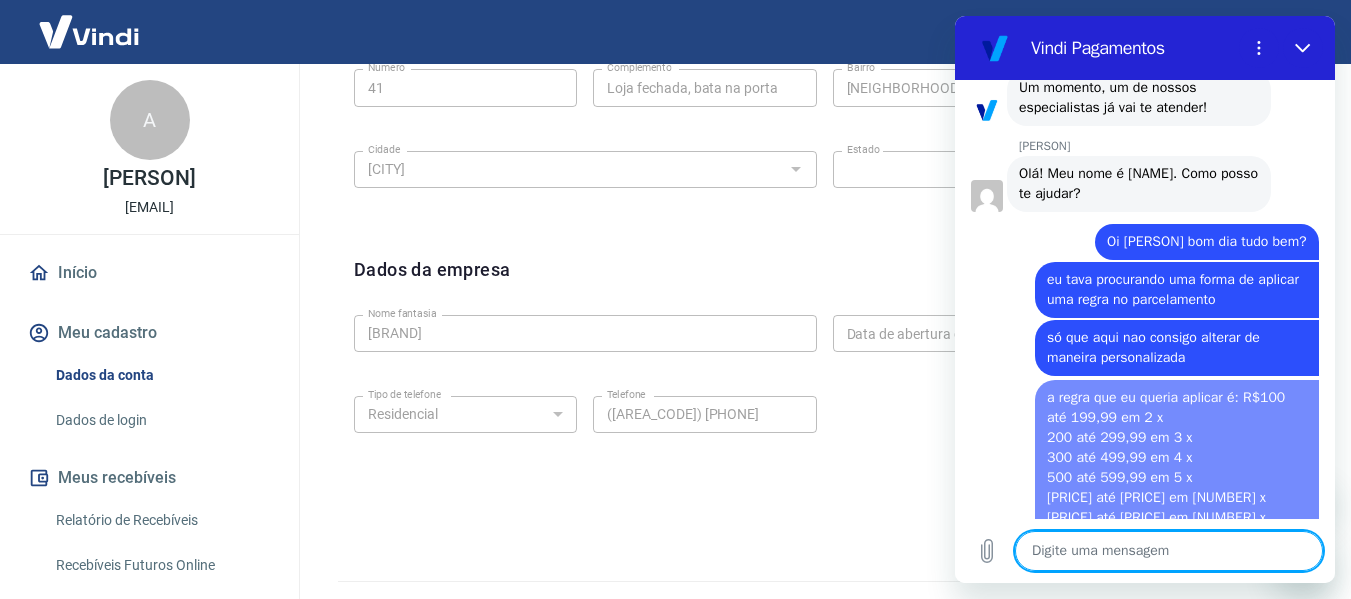 scroll, scrollTop: 0, scrollLeft: 0, axis: both 